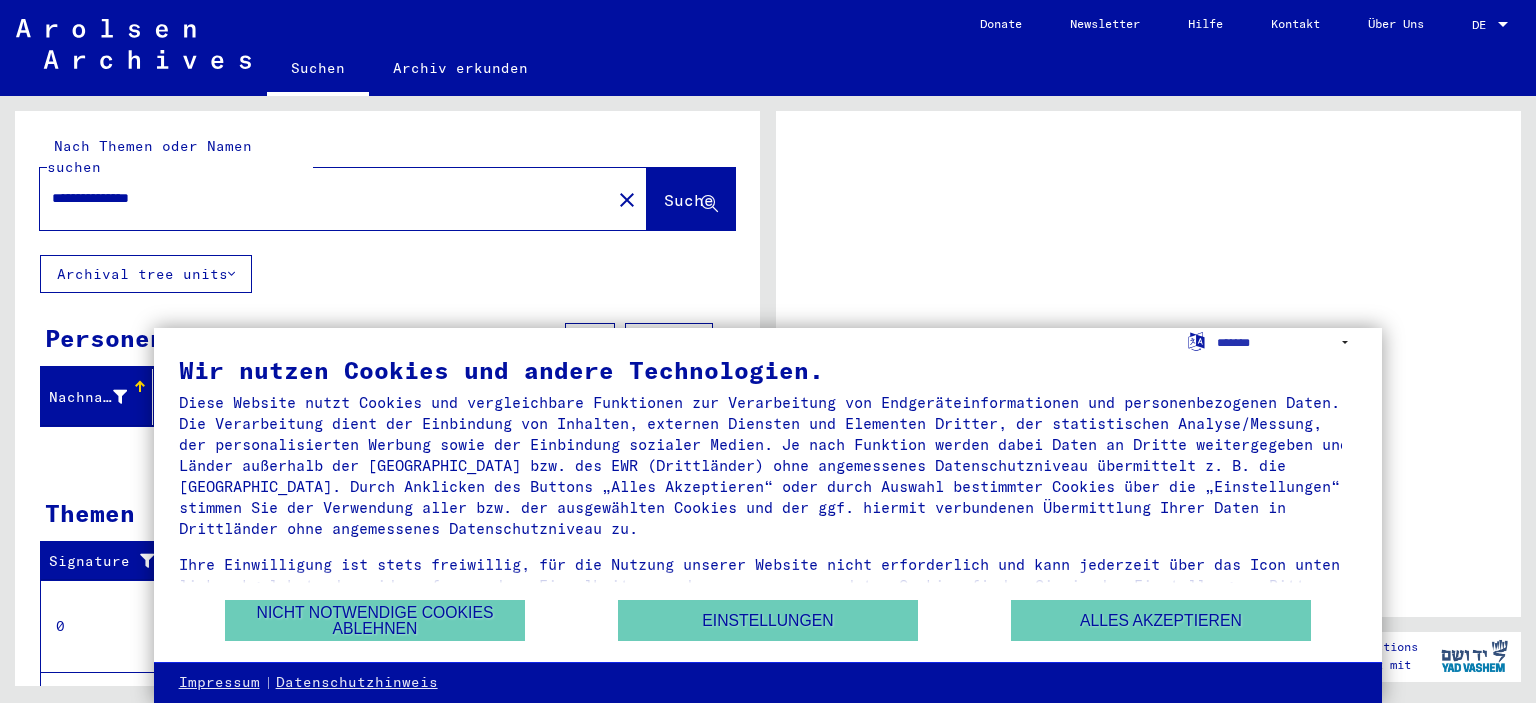 scroll, scrollTop: 0, scrollLeft: 0, axis: both 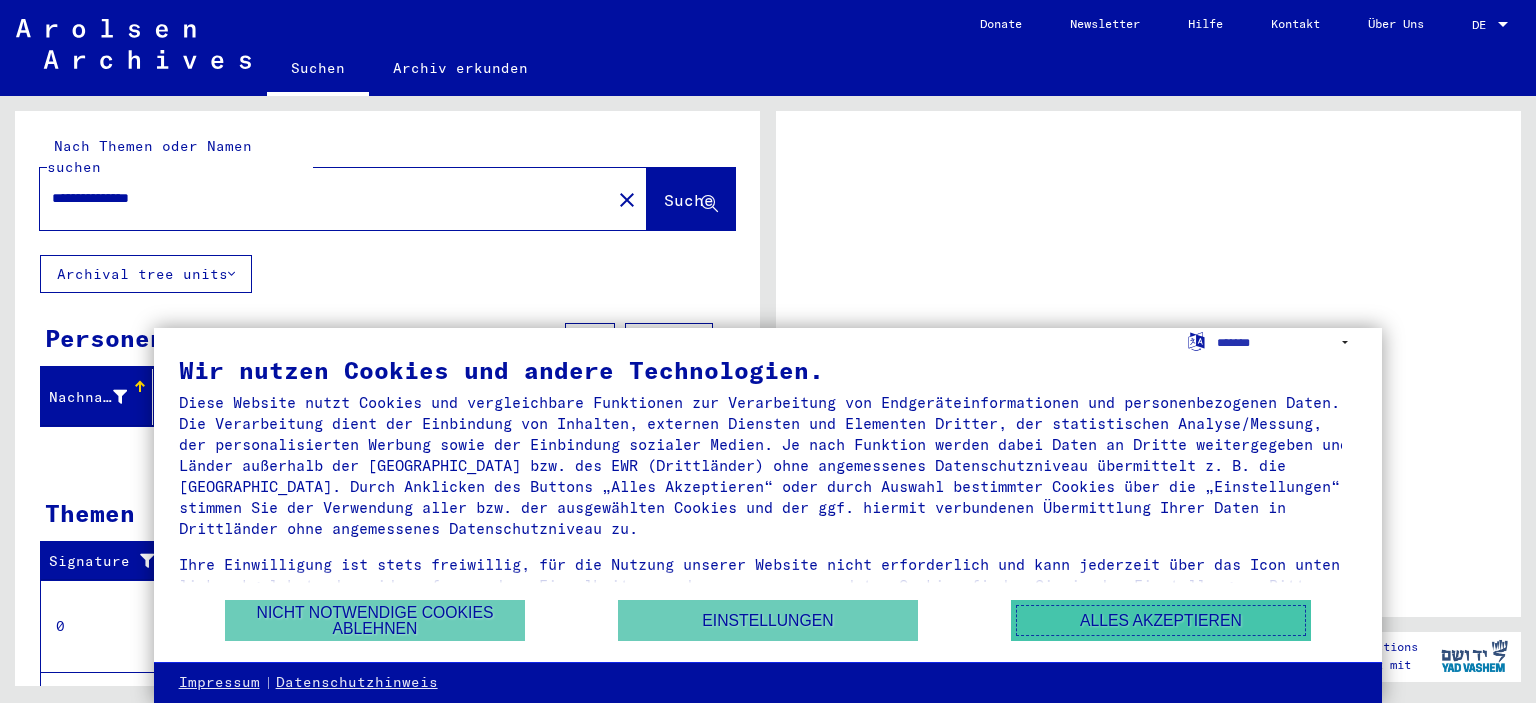 click on "Alles akzeptieren" at bounding box center [1161, 620] 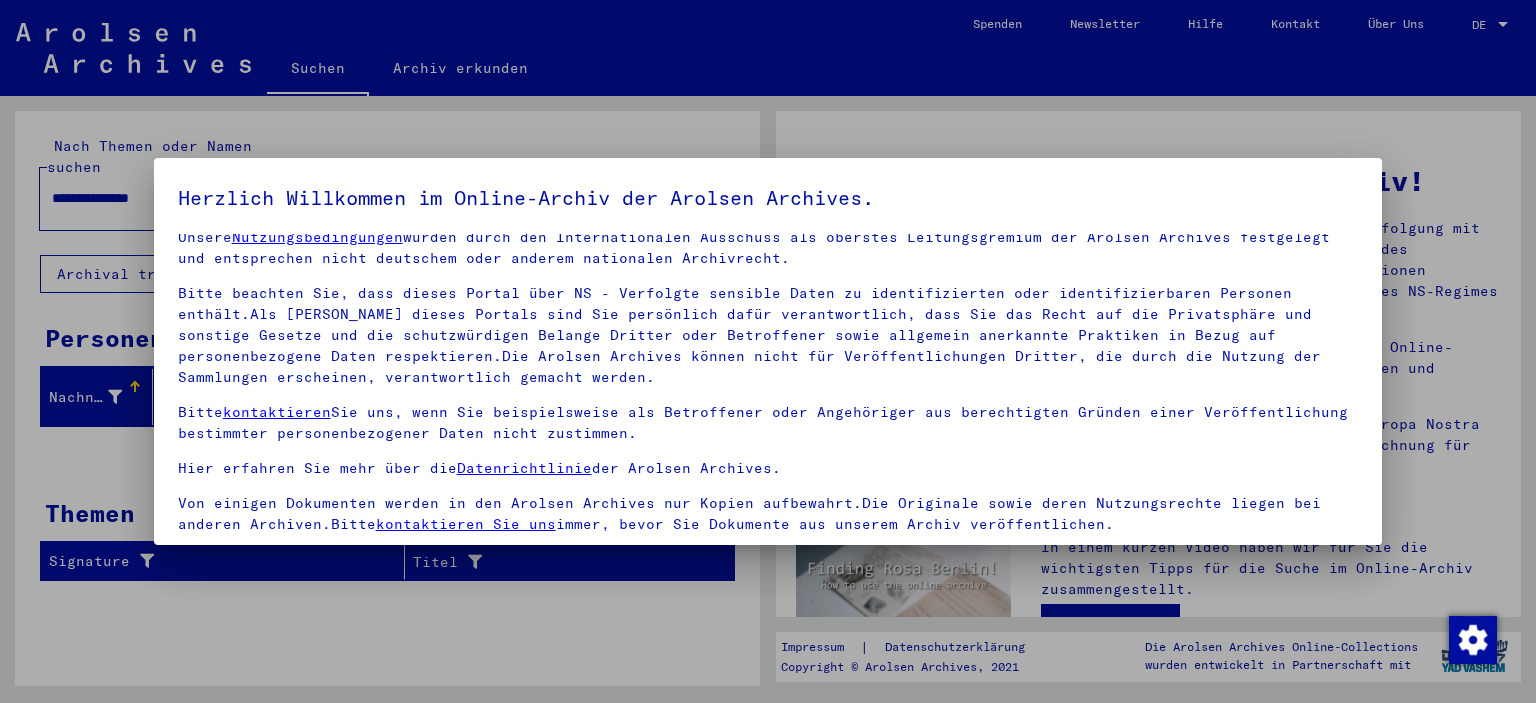 scroll, scrollTop: 22, scrollLeft: 0, axis: vertical 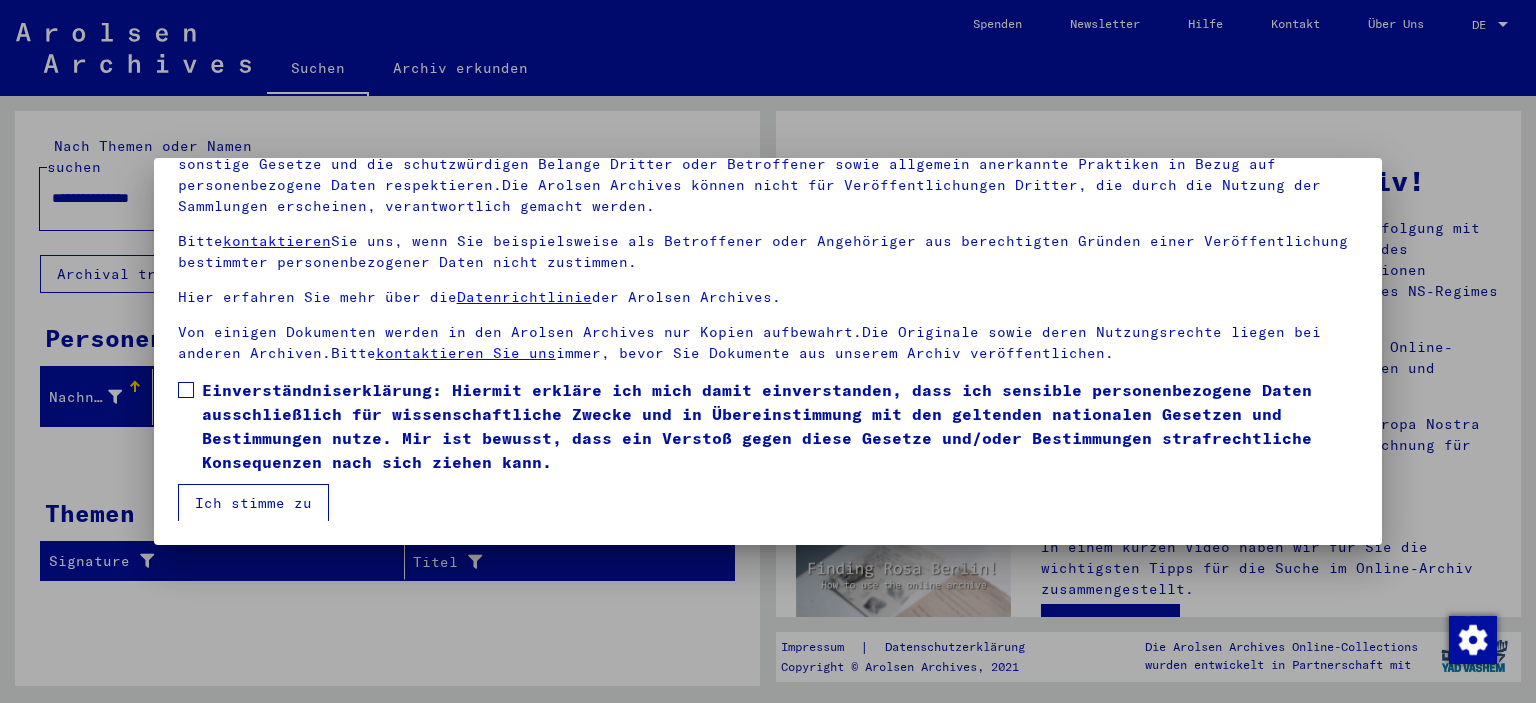 click at bounding box center (186, 390) 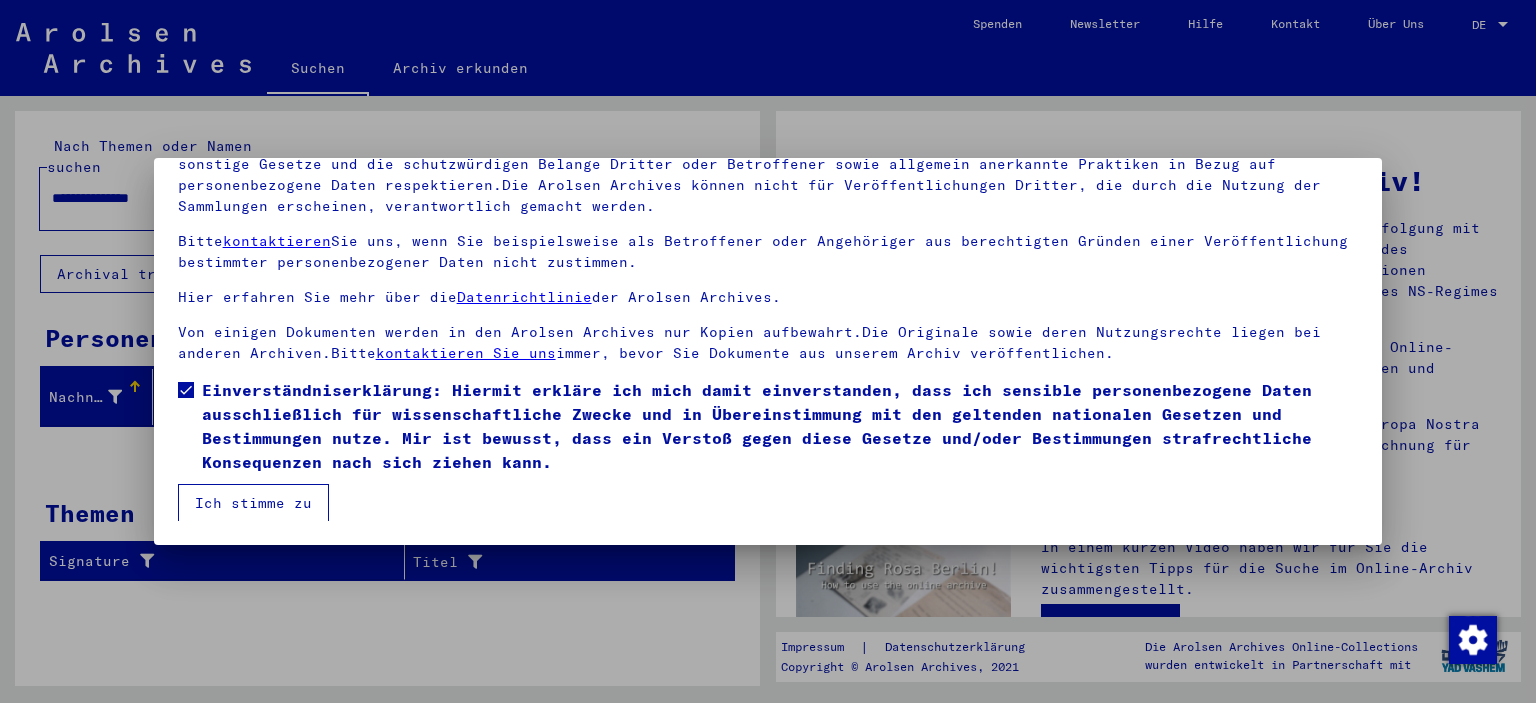 click on "Ich stimme zu" at bounding box center [253, 503] 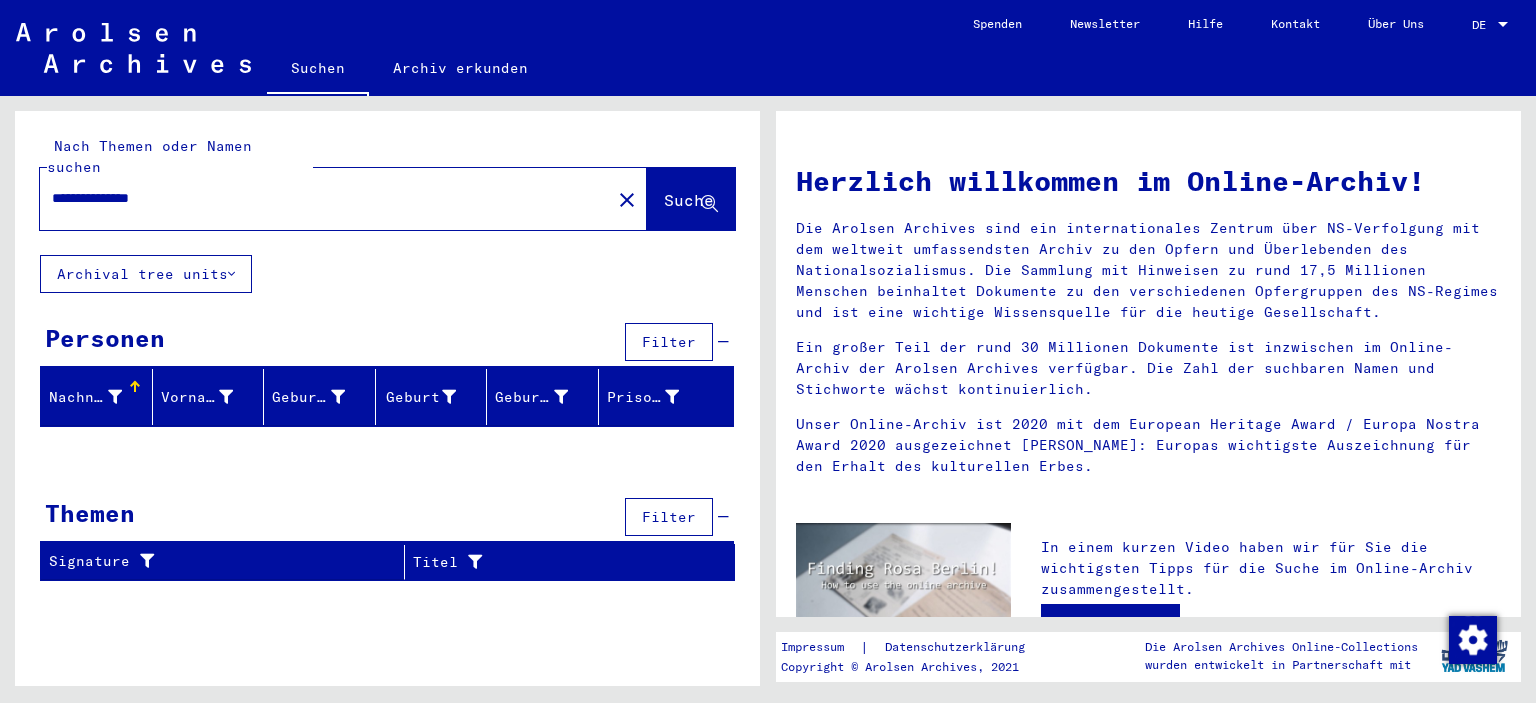 click on "Suche" 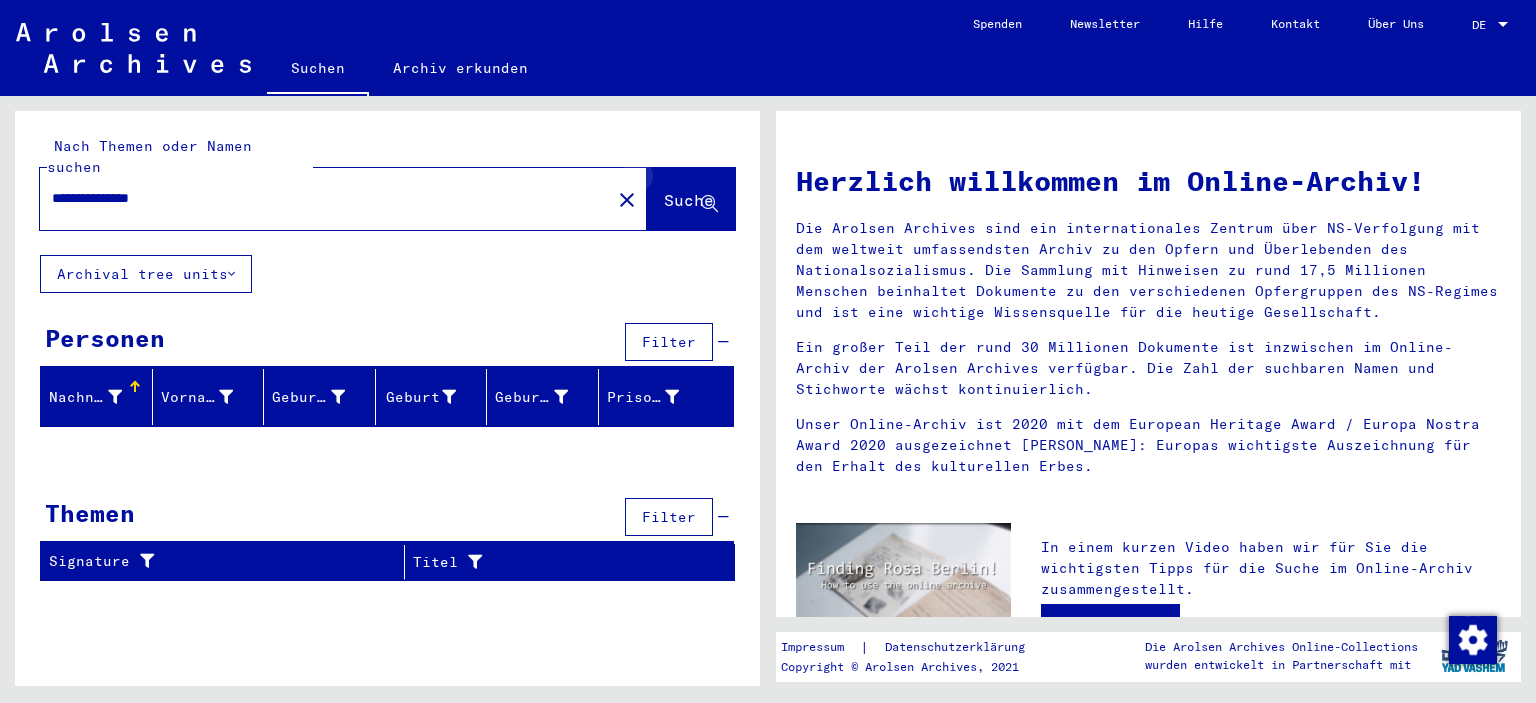 click 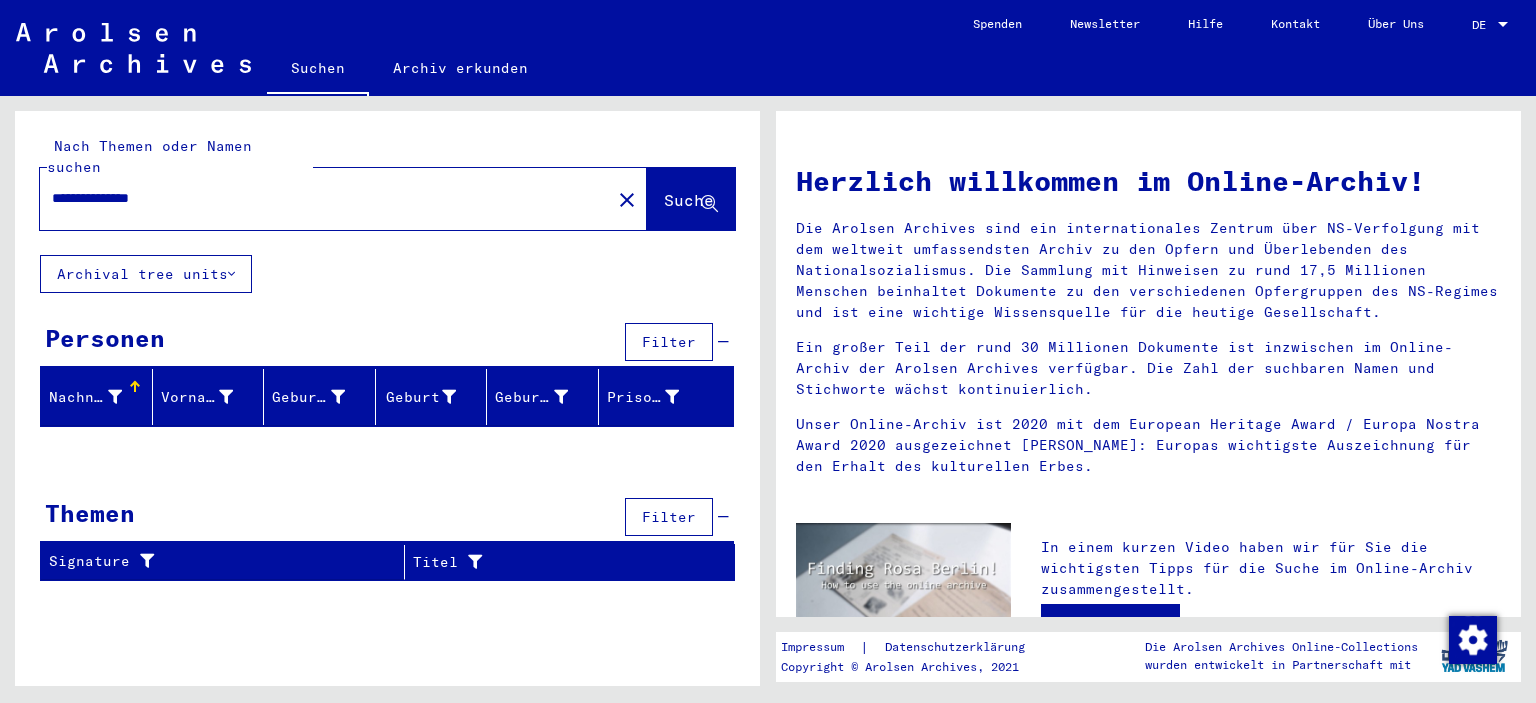 click on "**********" at bounding box center (319, 198) 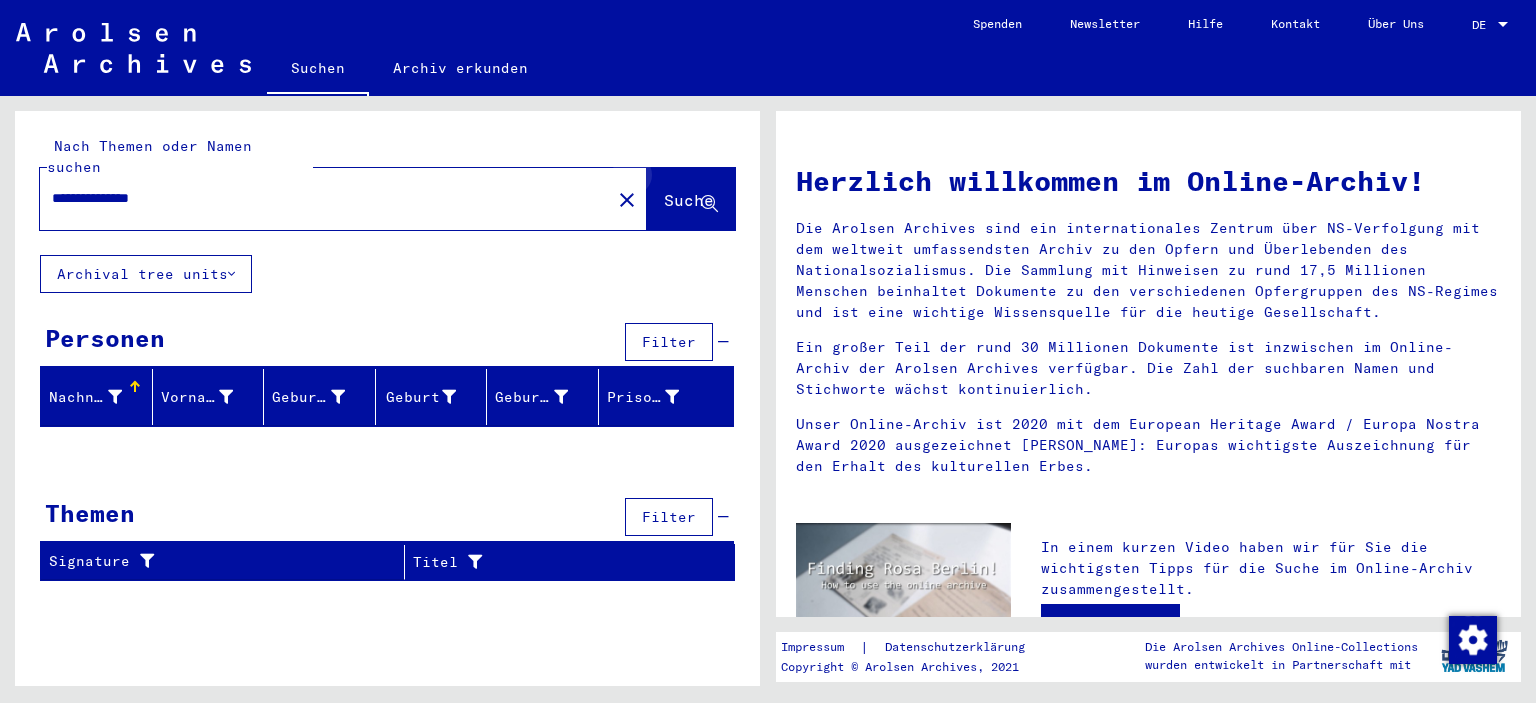 click 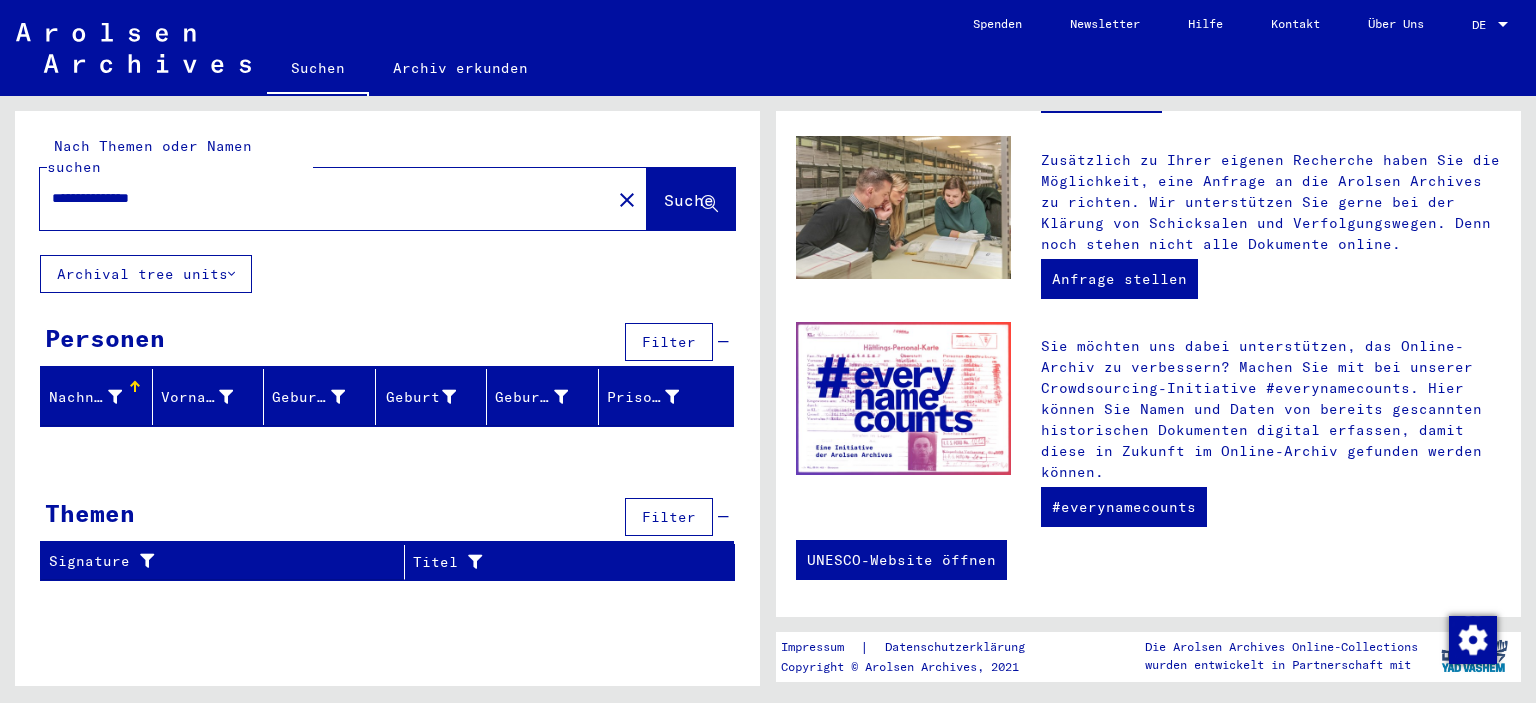 scroll, scrollTop: 724, scrollLeft: 0, axis: vertical 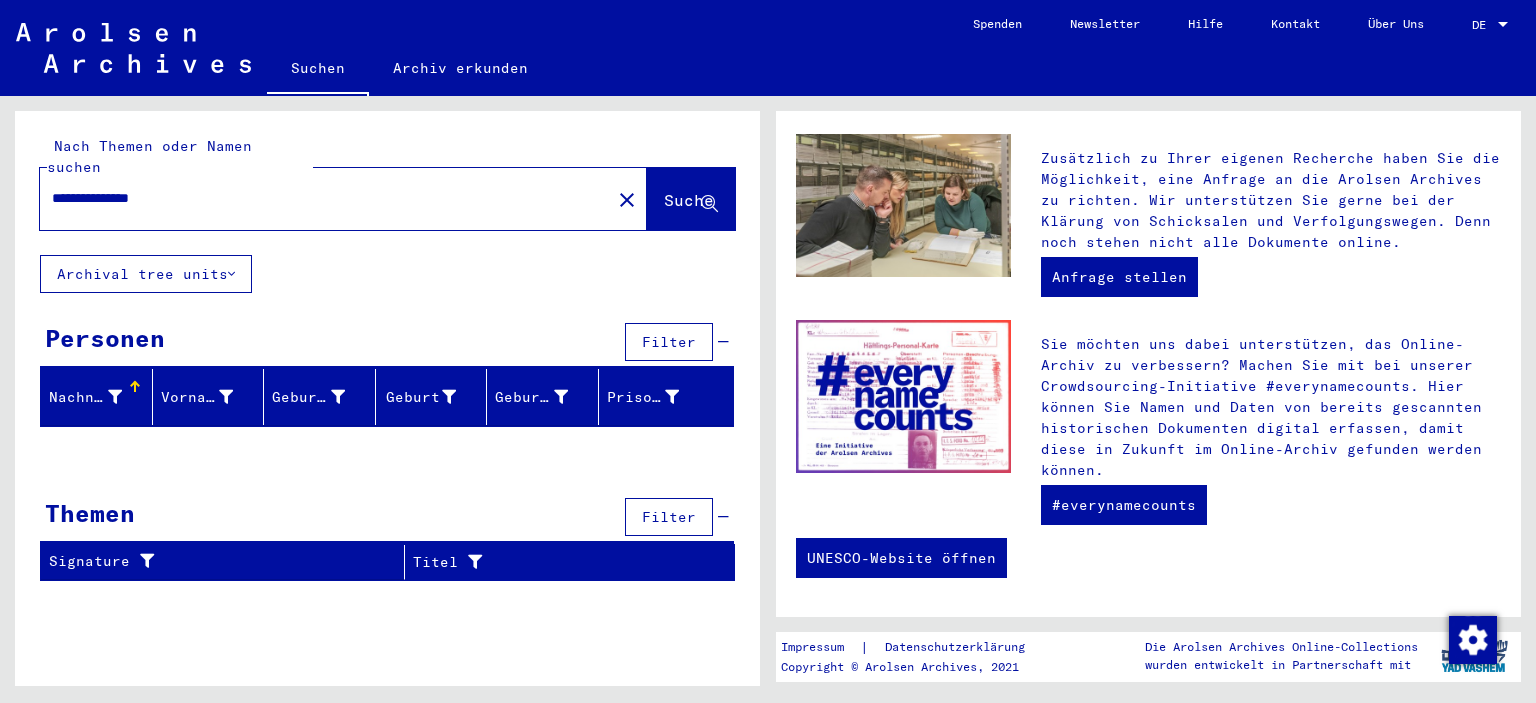 click at bounding box center [1503, 24] 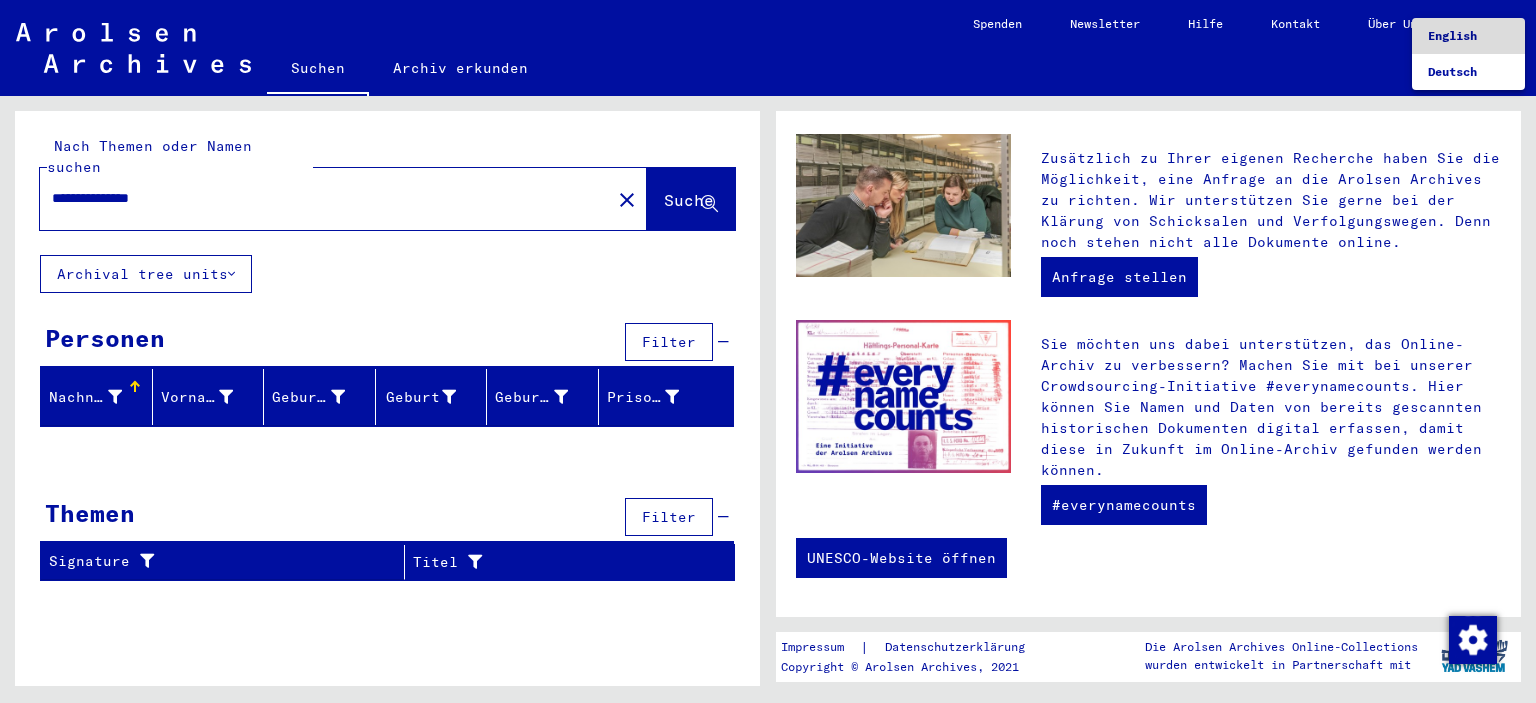click on "English" at bounding box center [1452, 35] 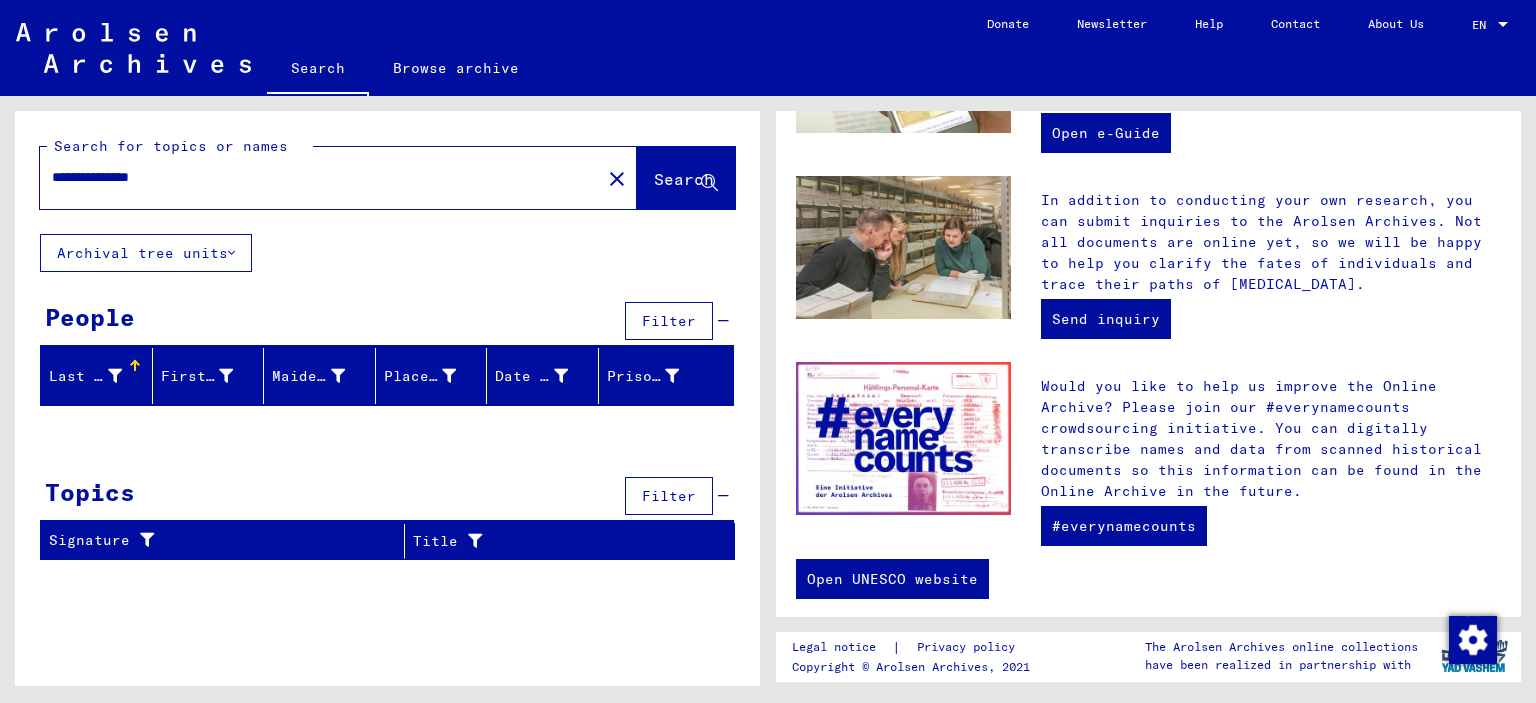 drag, startPoint x: 286, startPoint y: 181, endPoint x: 0, endPoint y: 182, distance: 286.00174 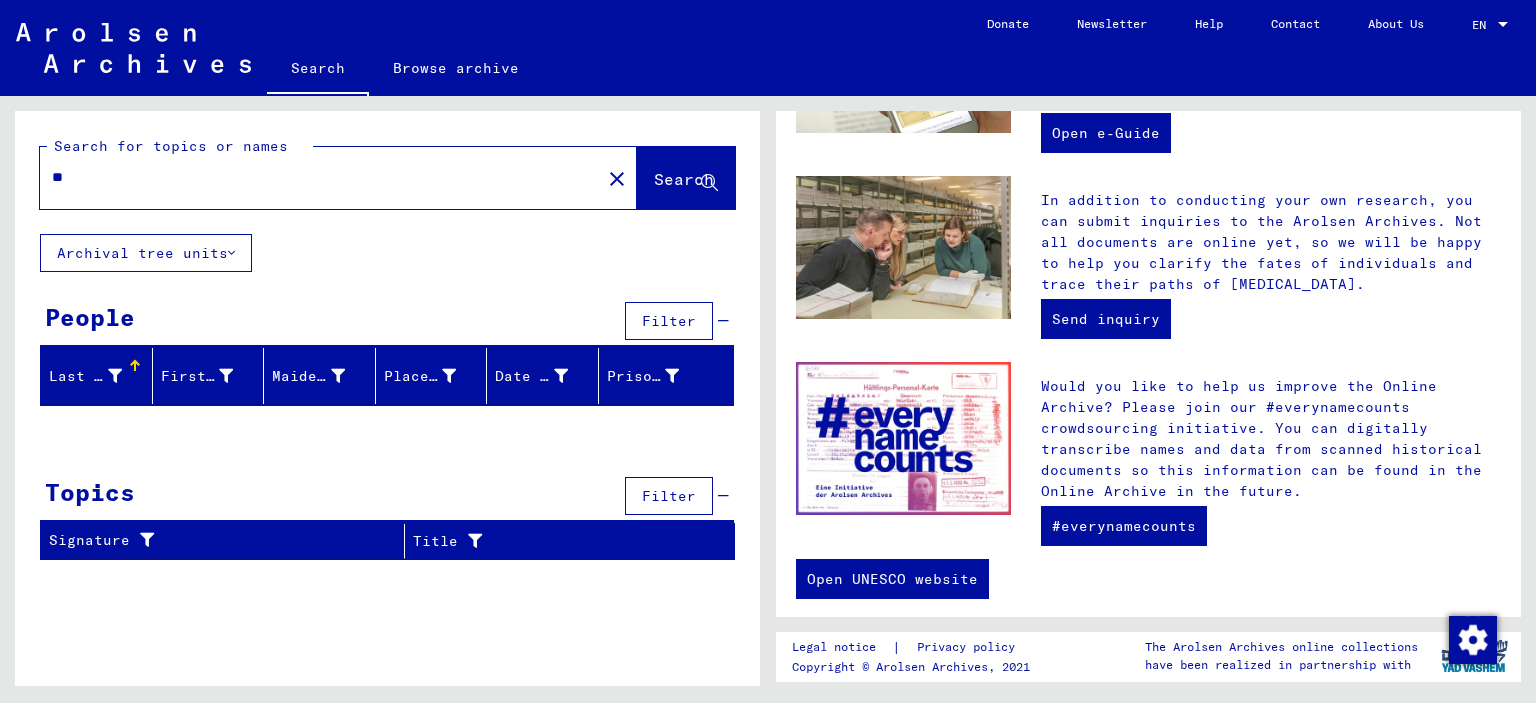 type on "*" 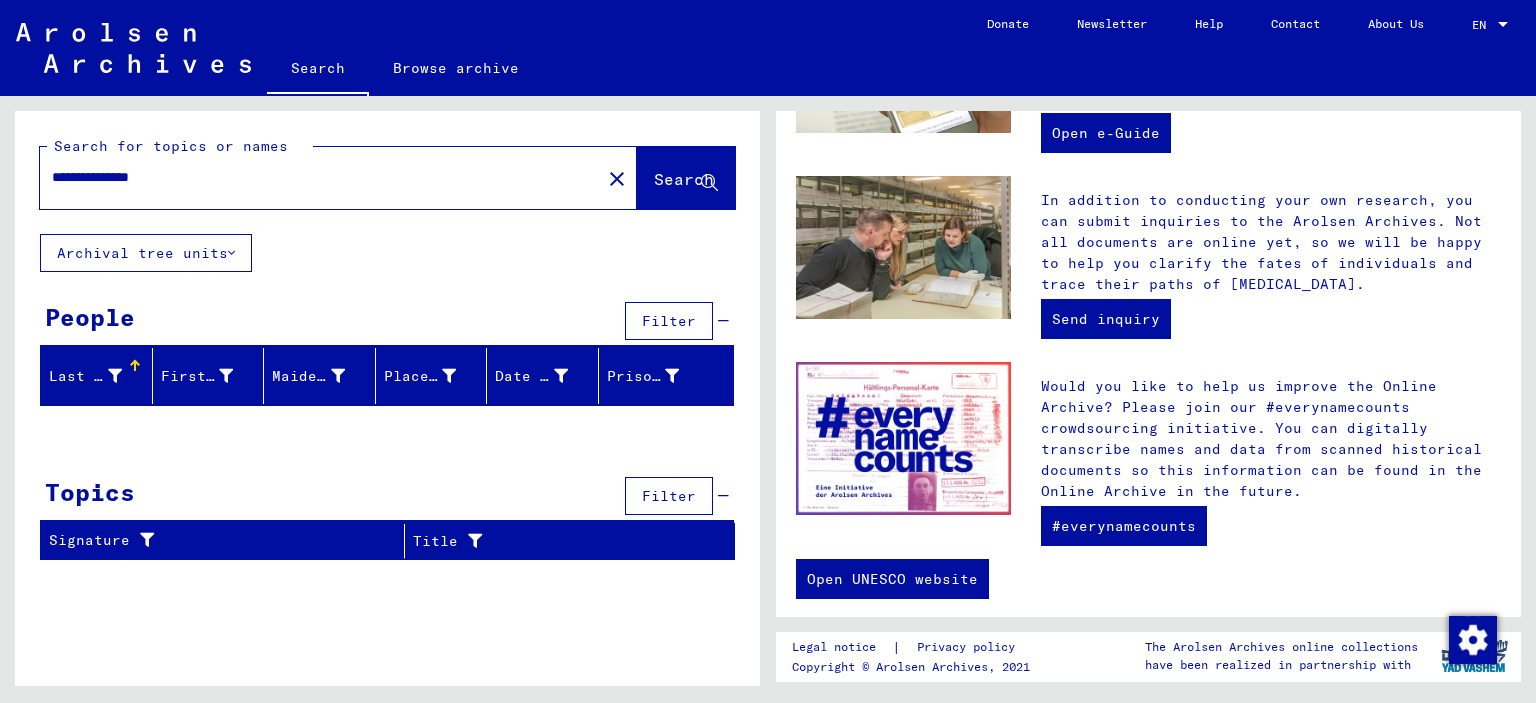 click on "Search" 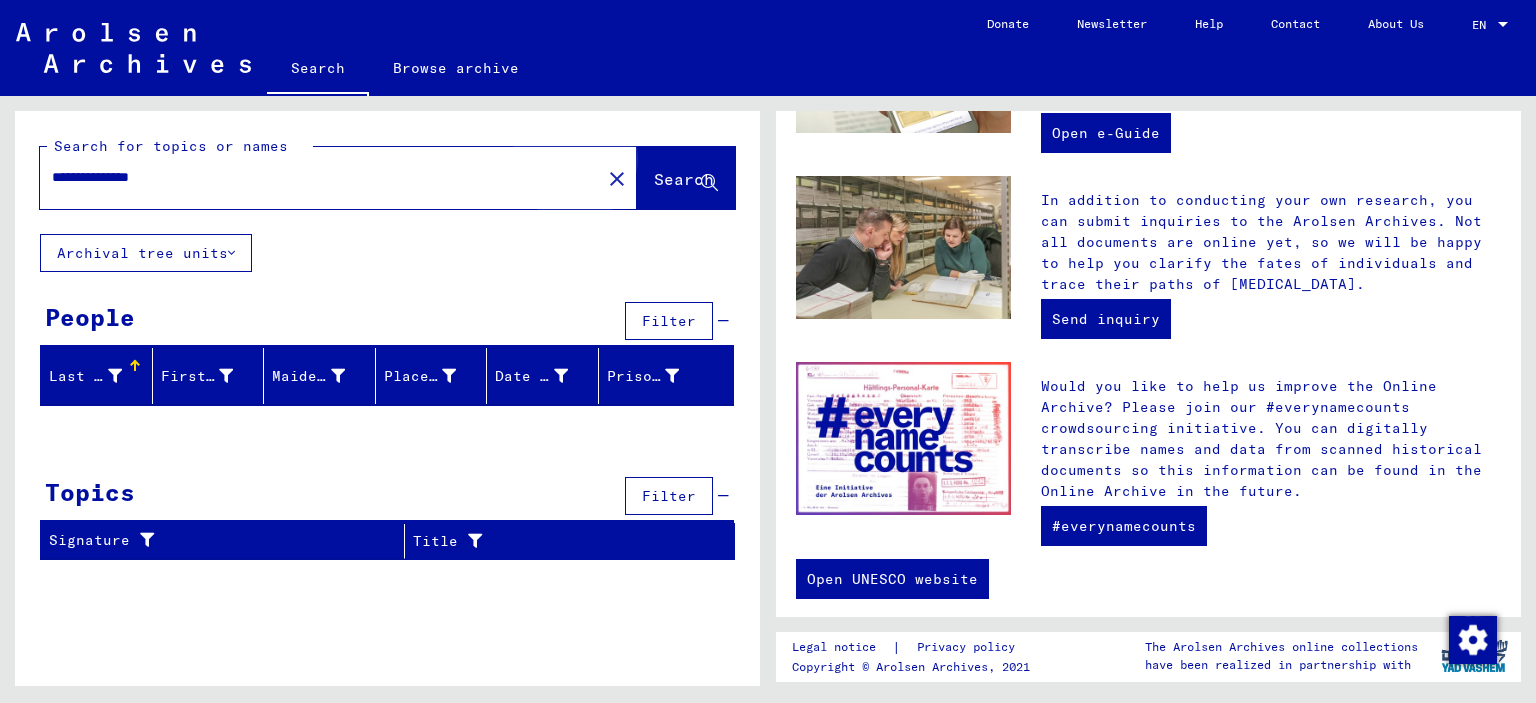 click on "Search" 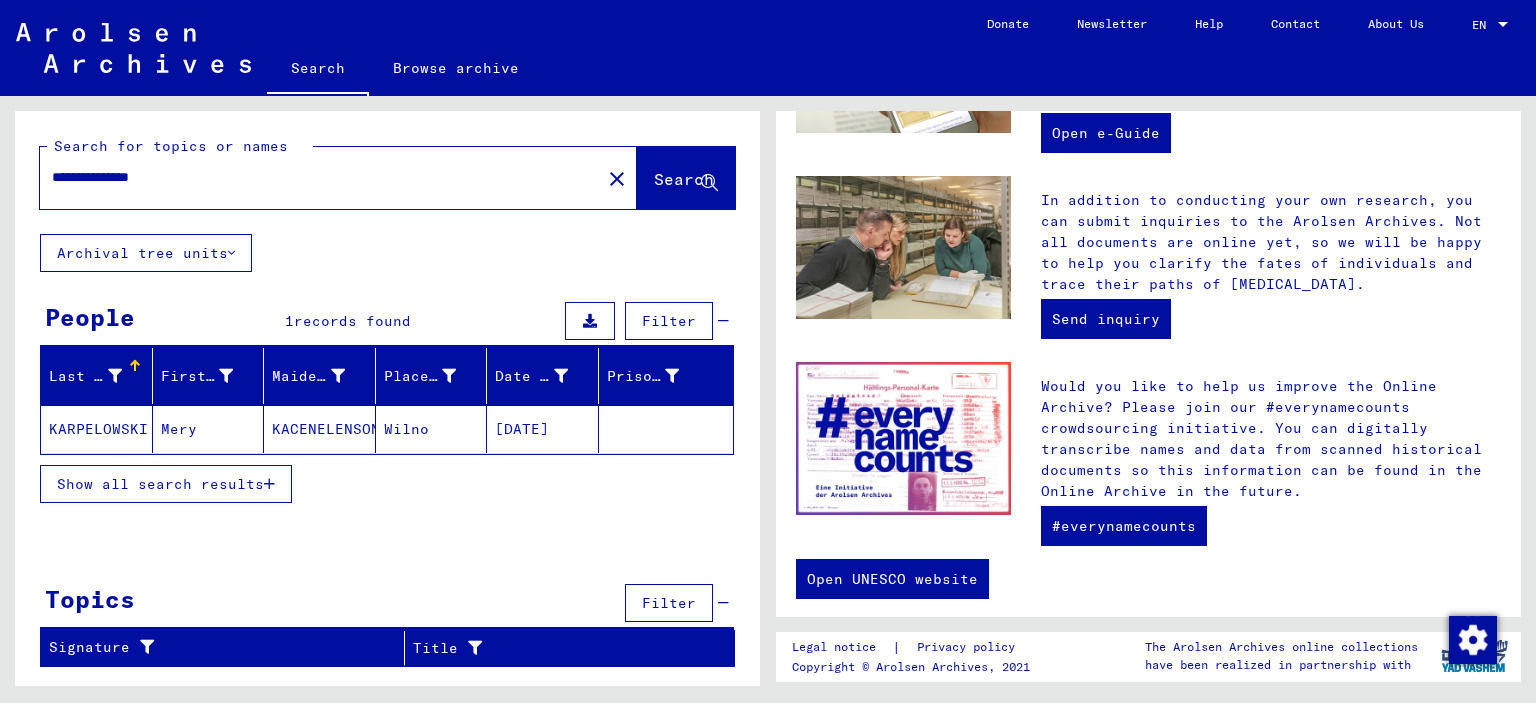 click on "**********" at bounding box center (314, 177) 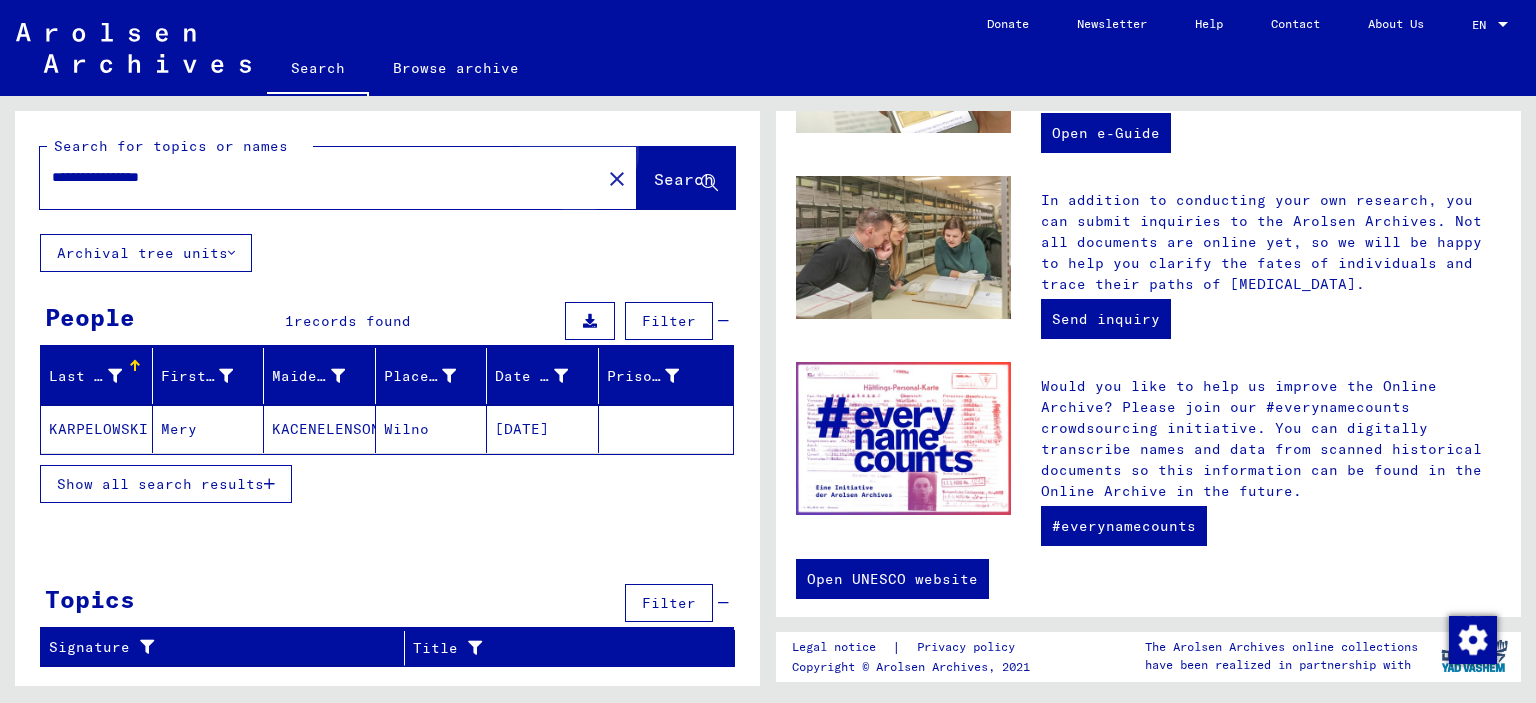 click on "Search" 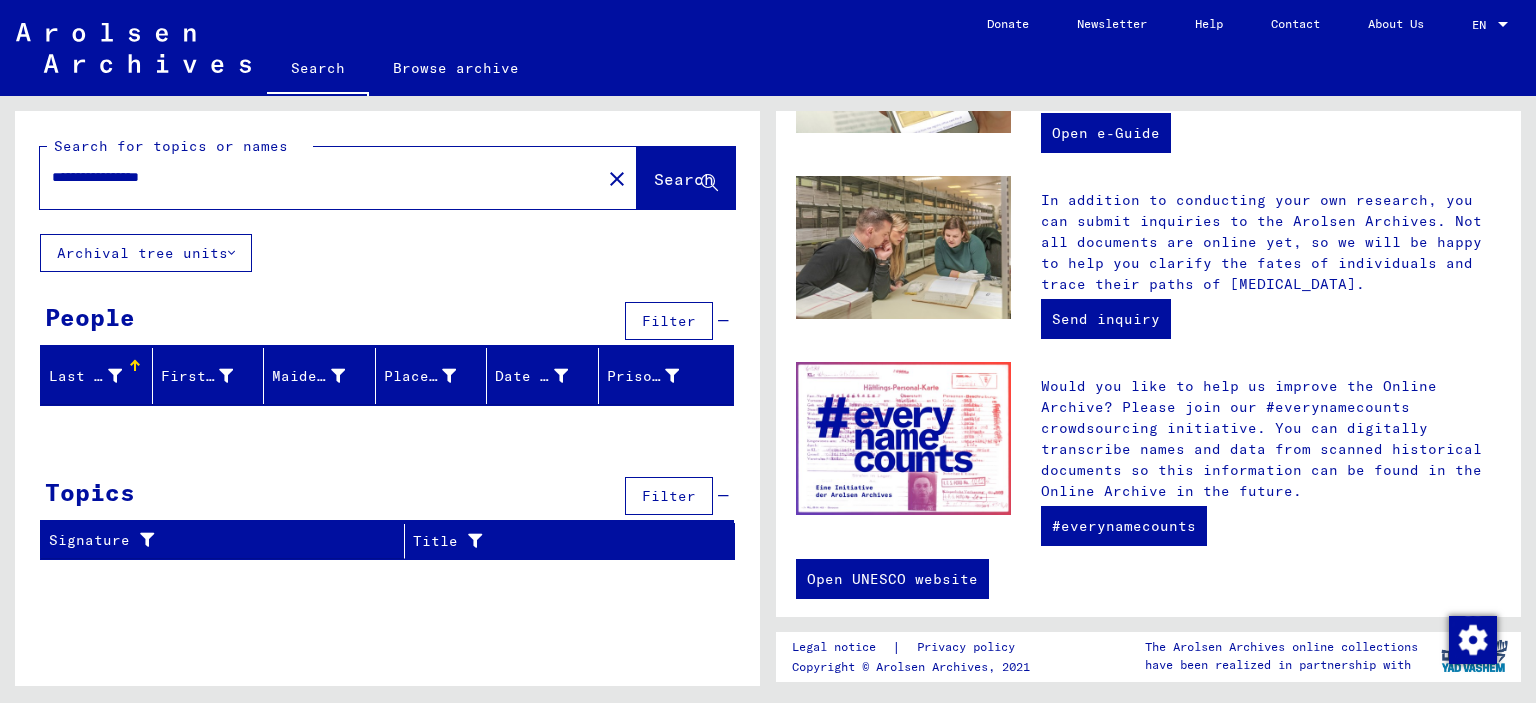 click on "**********" at bounding box center (314, 177) 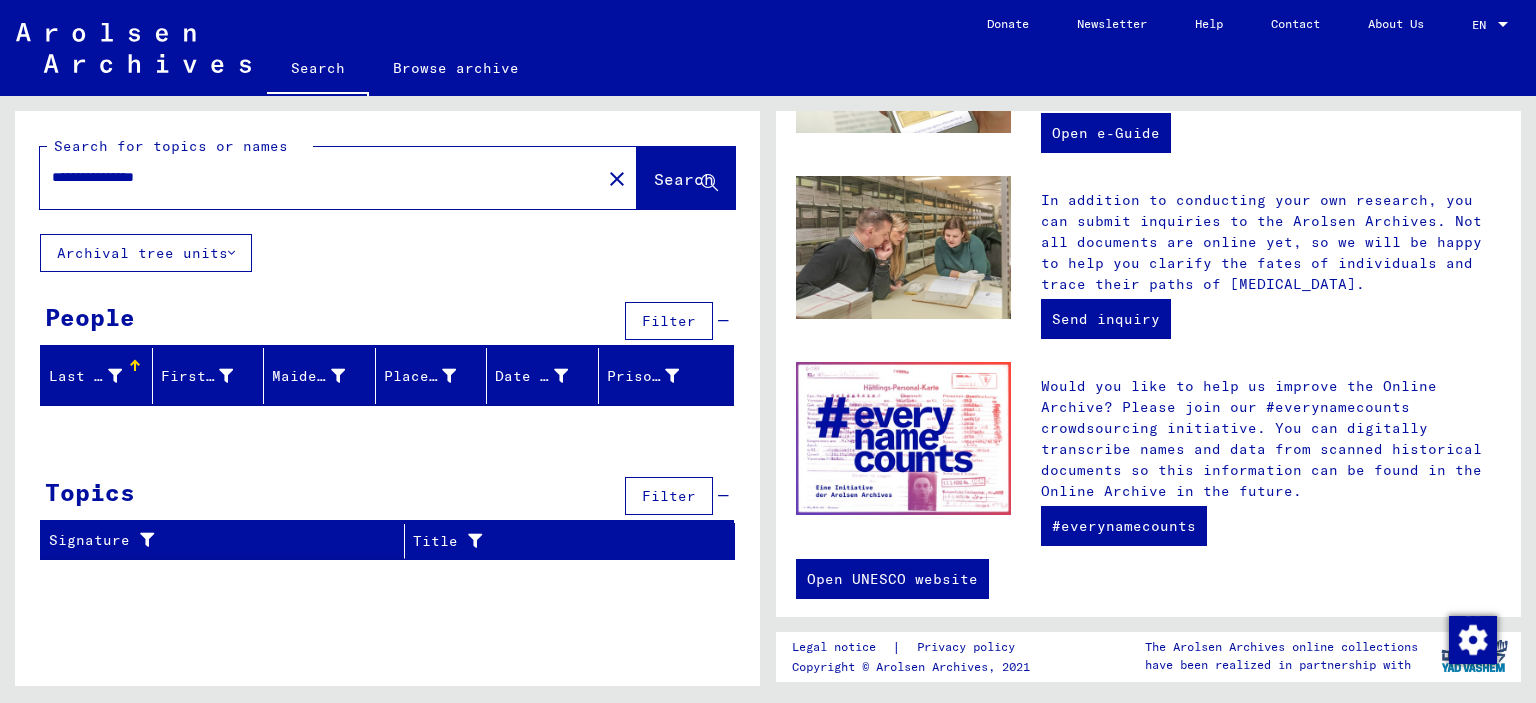 click on "Search" 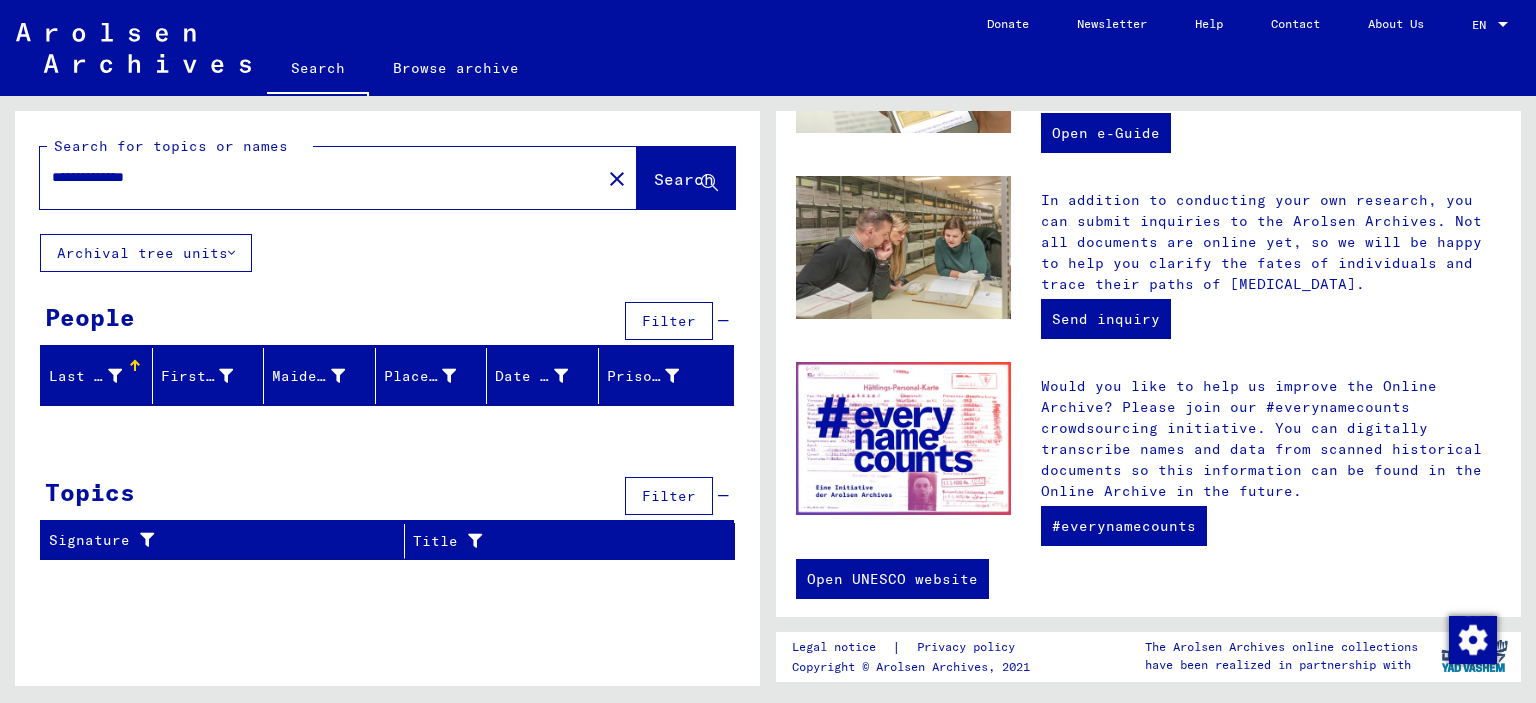 type on "**********" 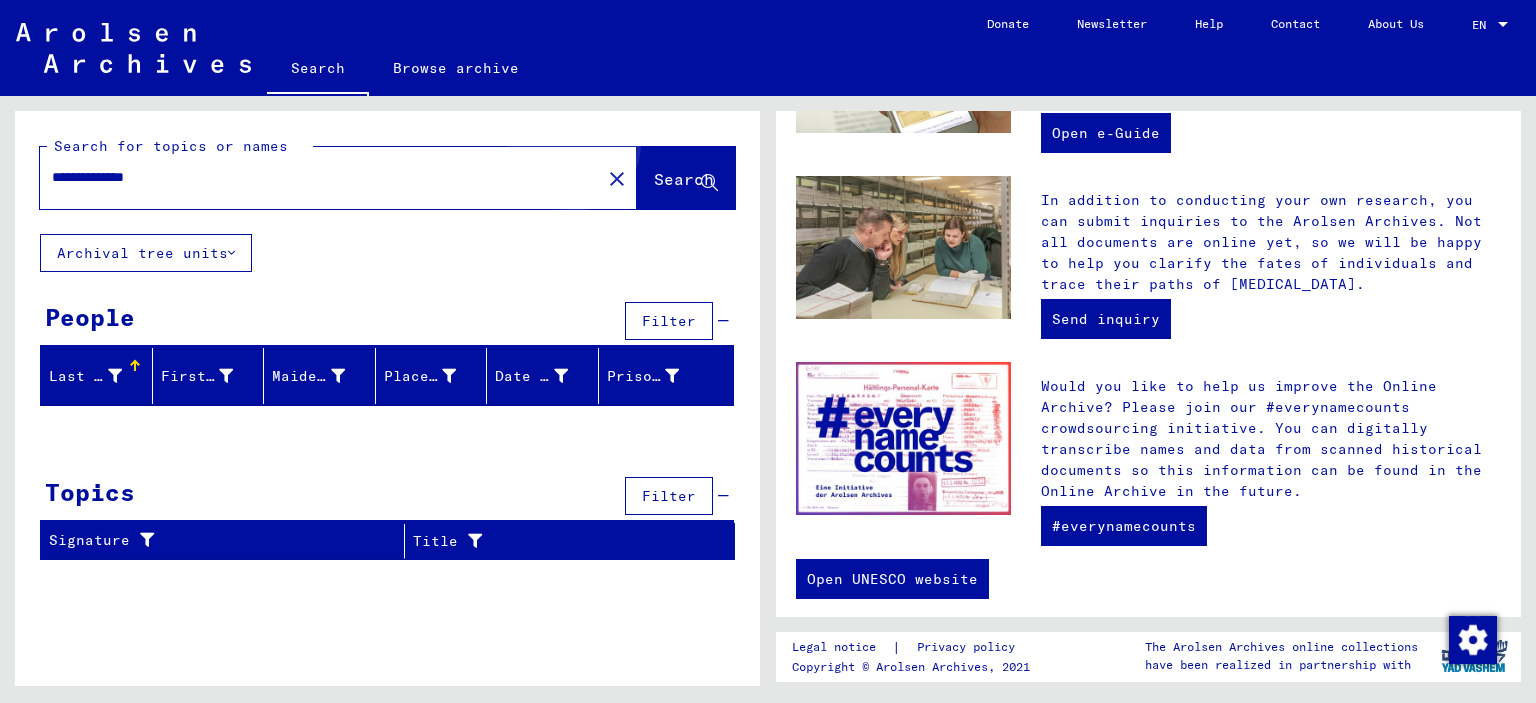 click on "Search" 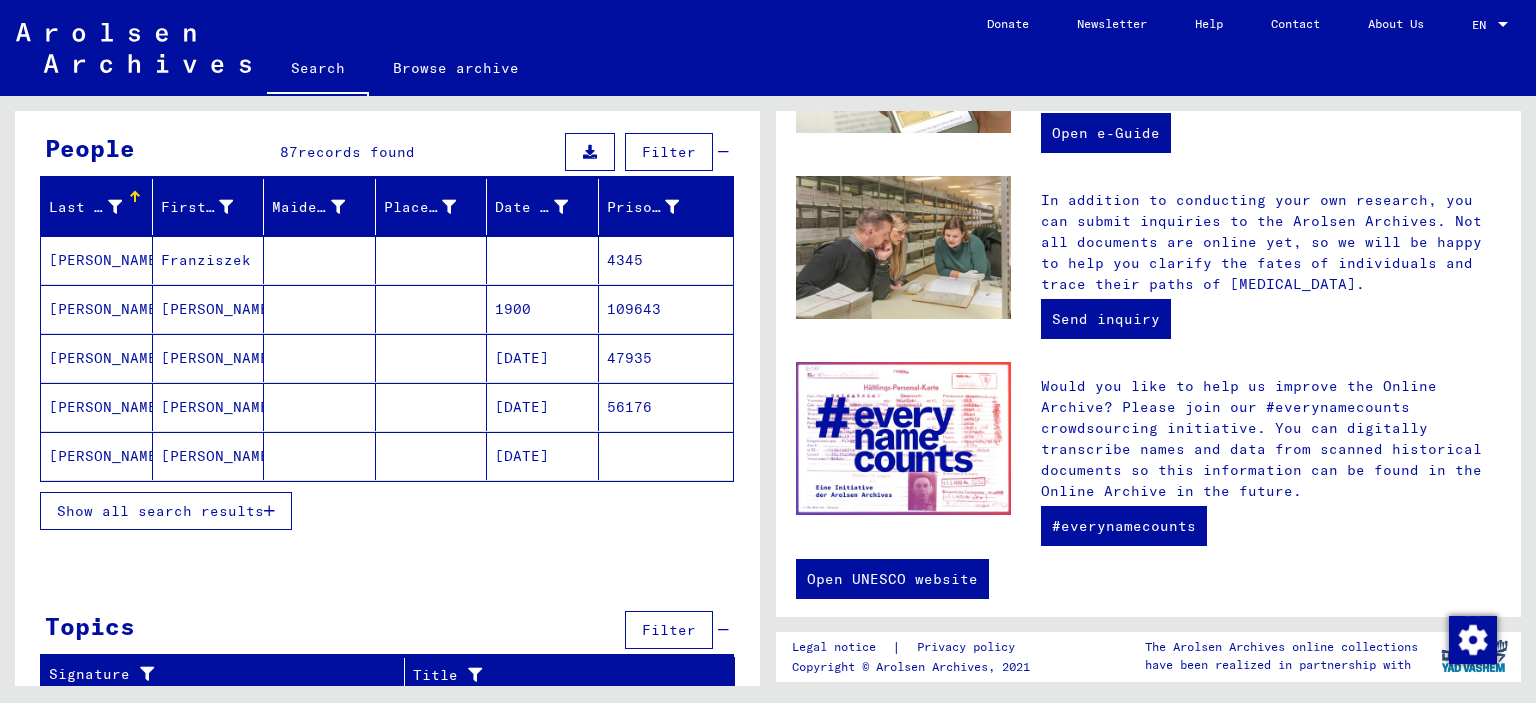 scroll, scrollTop: 172, scrollLeft: 0, axis: vertical 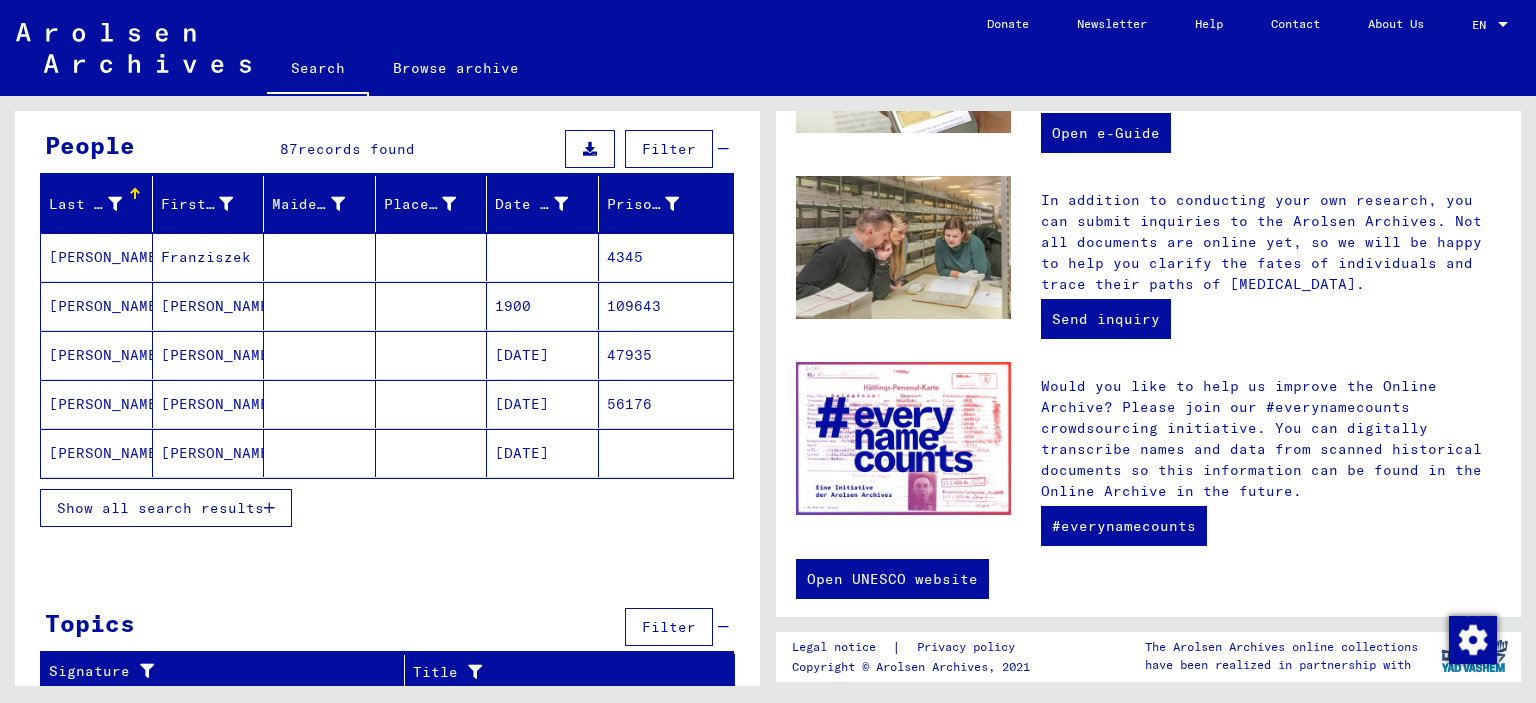 click on "Show all search results" at bounding box center [160, 508] 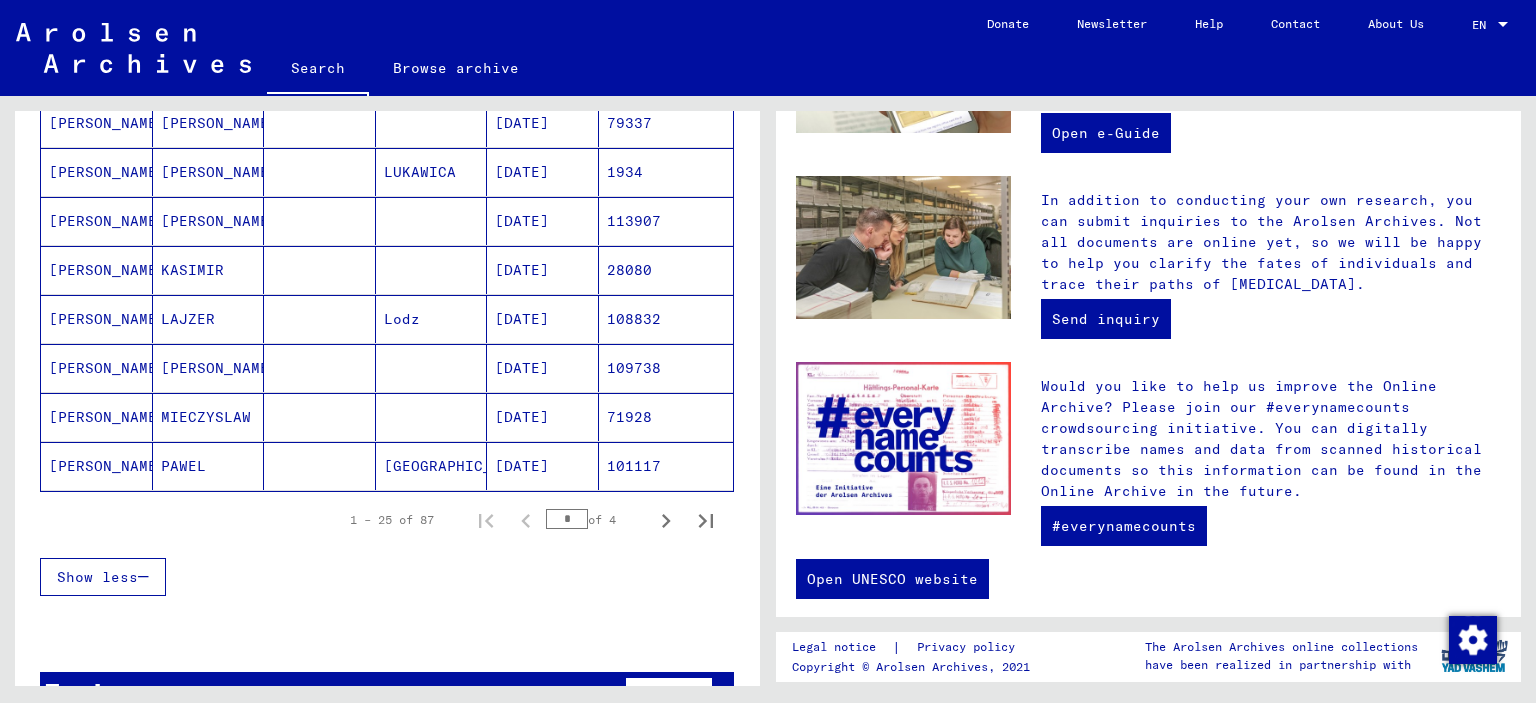 scroll, scrollTop: 1172, scrollLeft: 0, axis: vertical 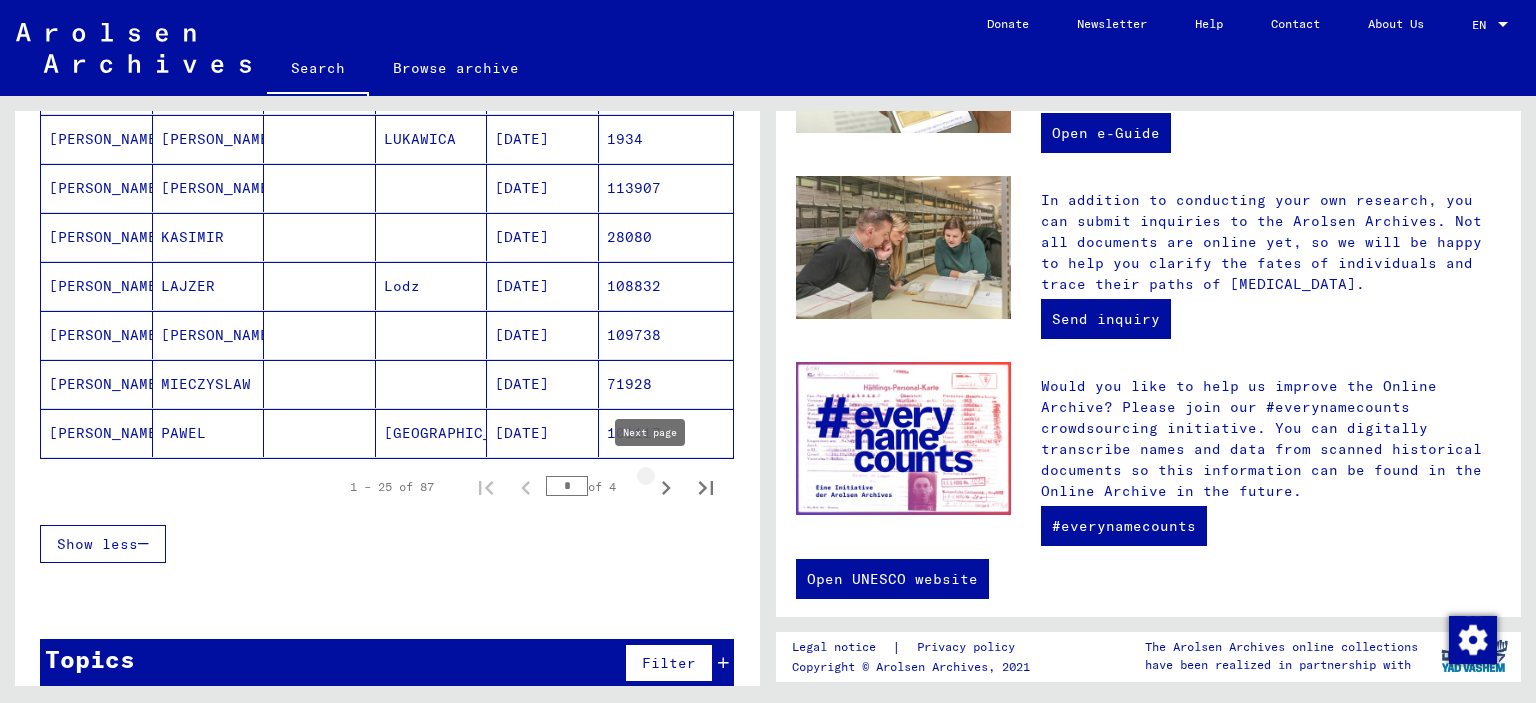 click 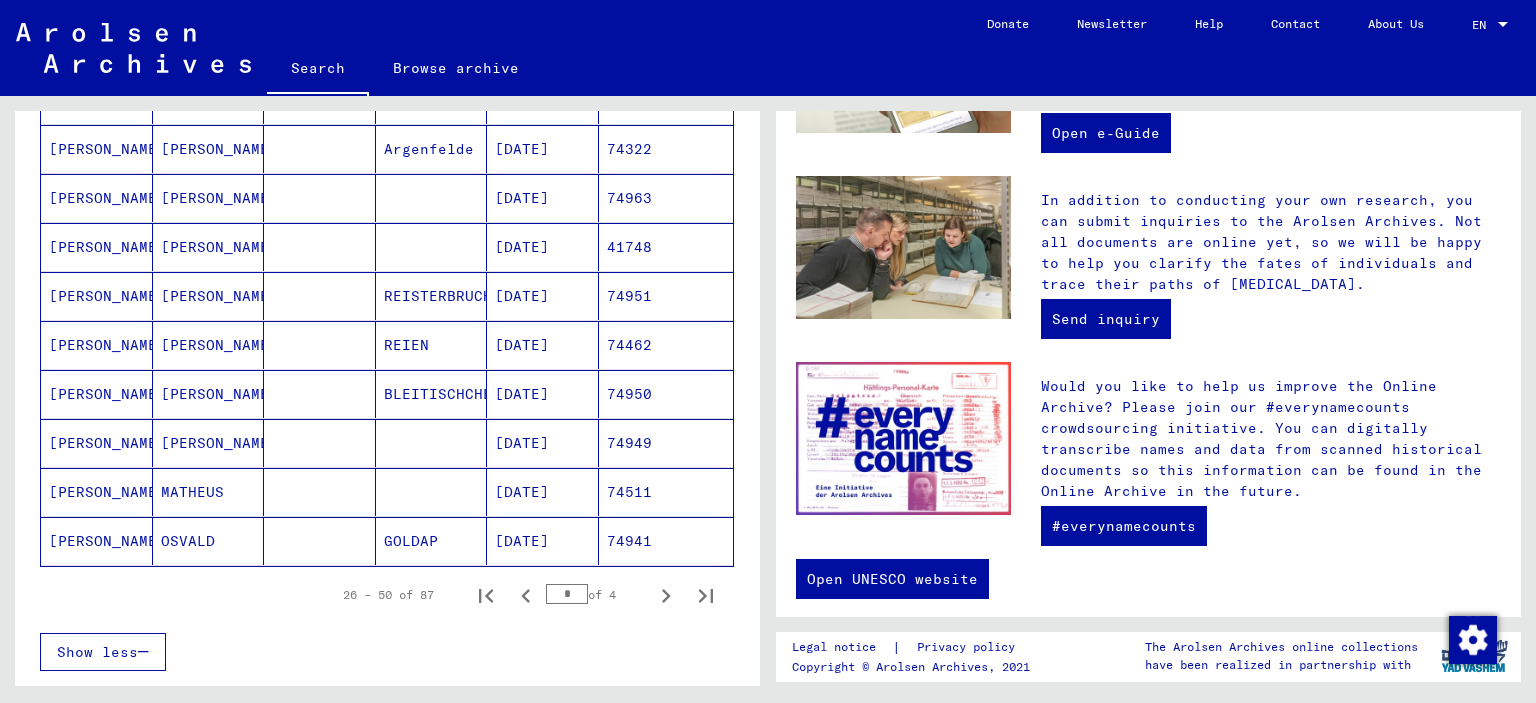 scroll, scrollTop: 1100, scrollLeft: 0, axis: vertical 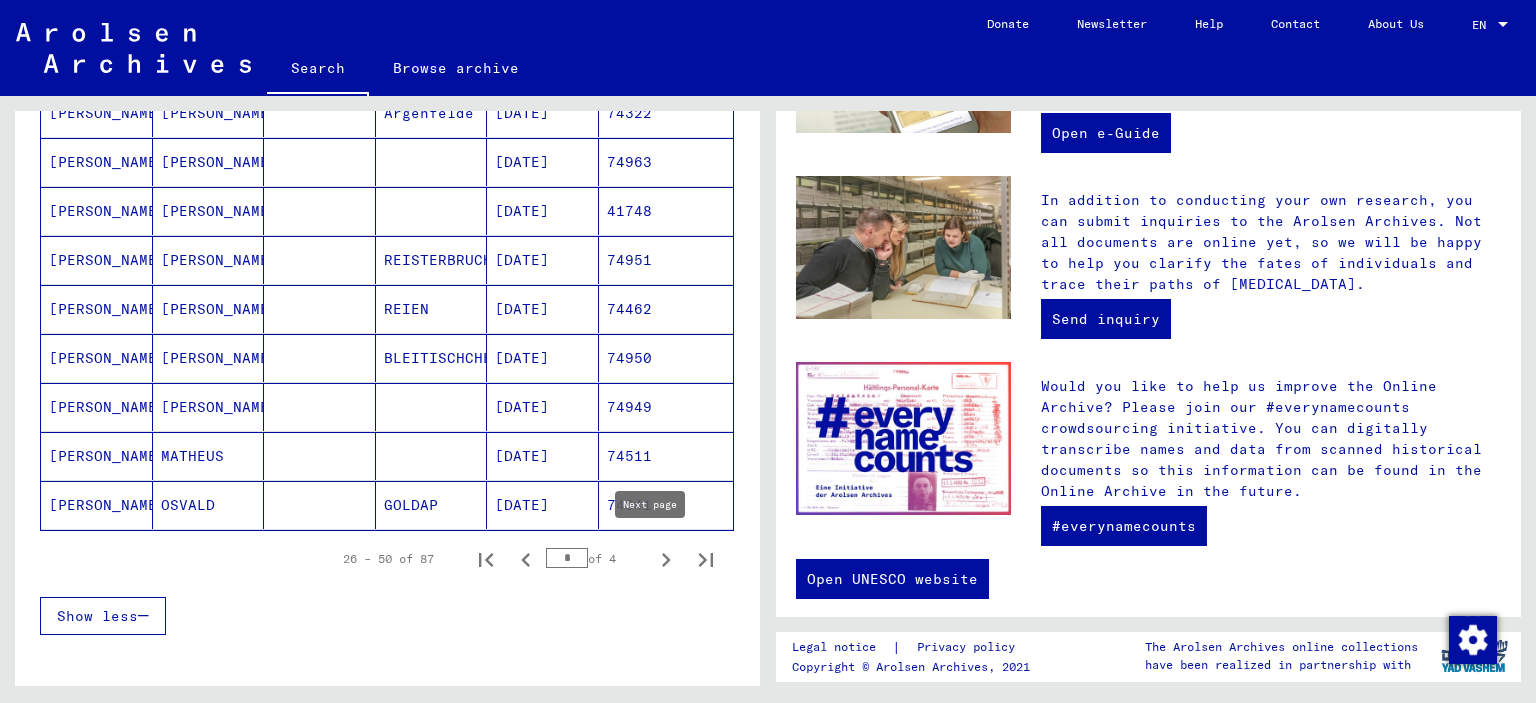 click 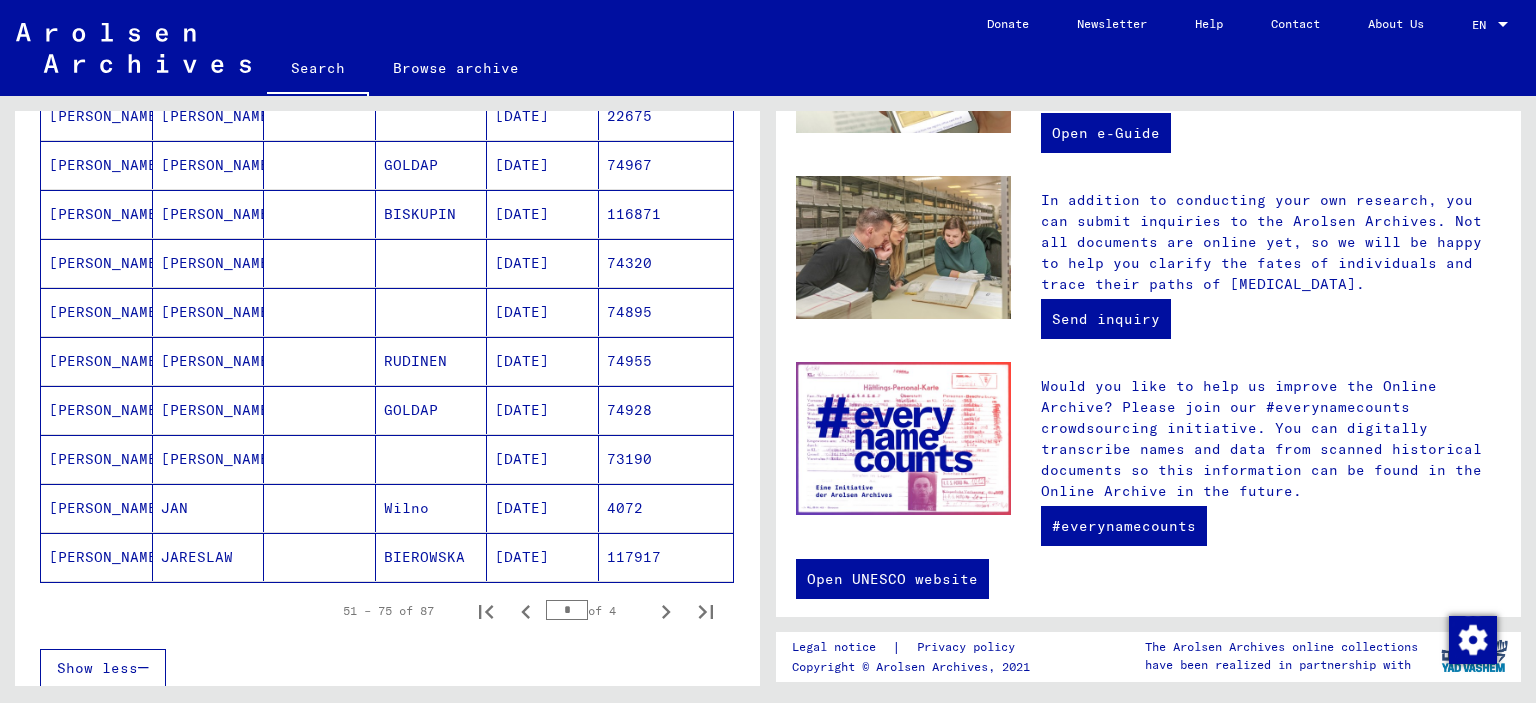 scroll, scrollTop: 1188, scrollLeft: 0, axis: vertical 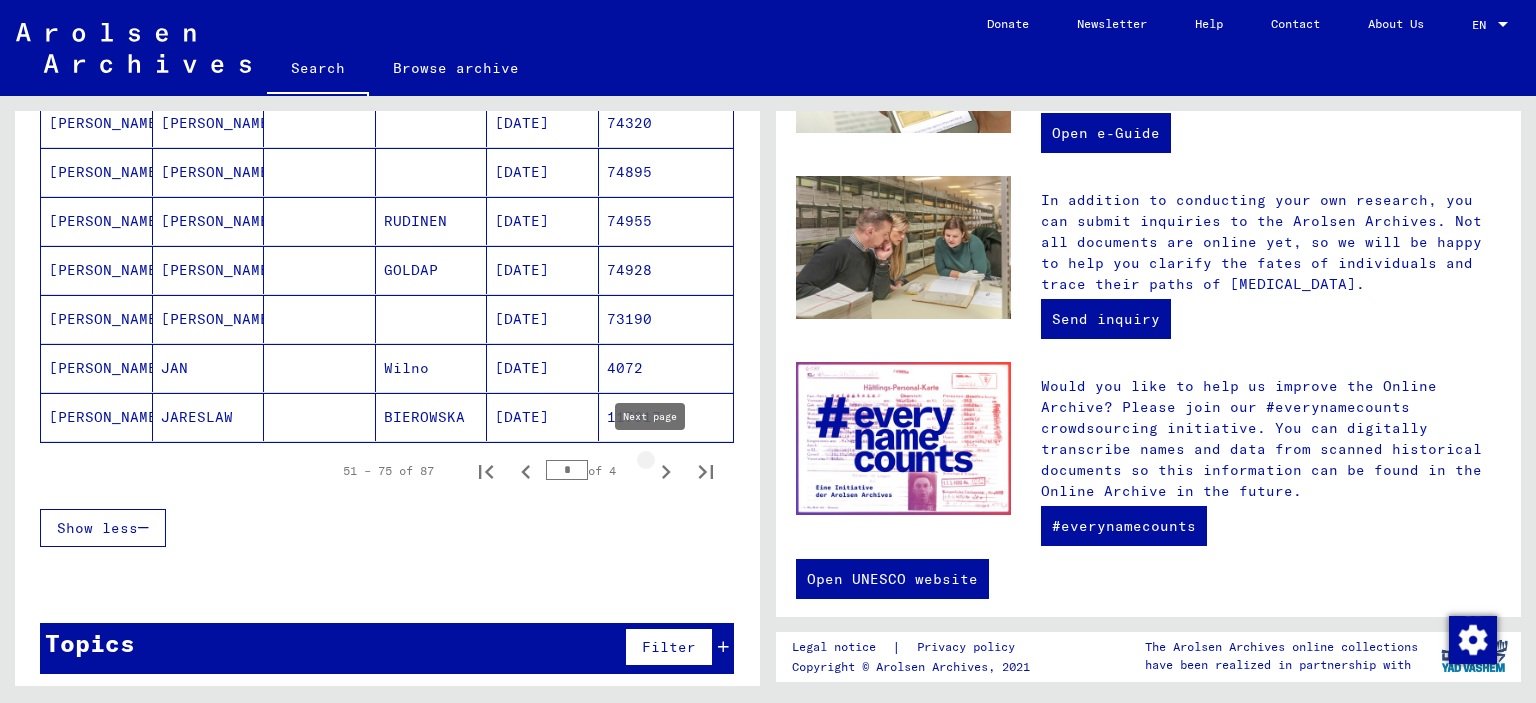 click 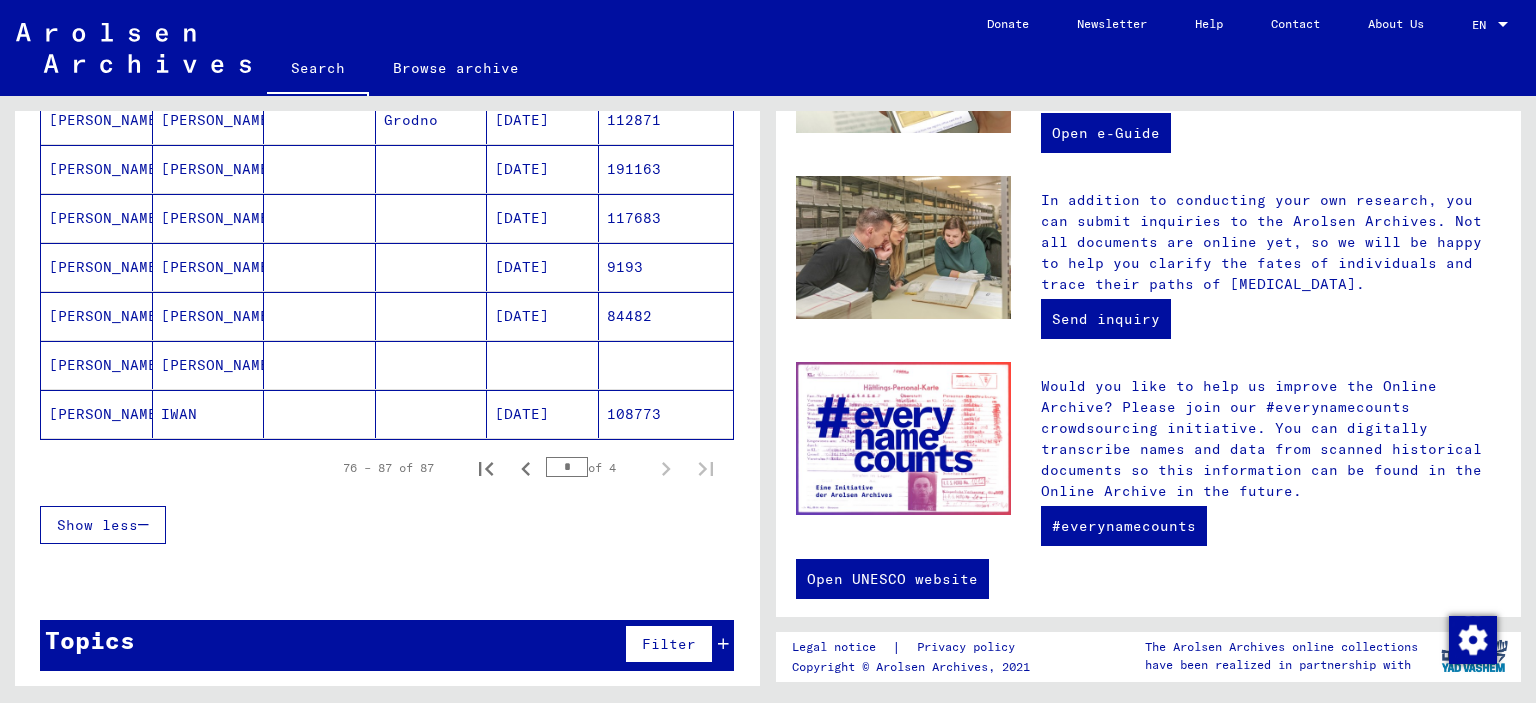click on "[PERSON_NAME]" at bounding box center (97, 414) 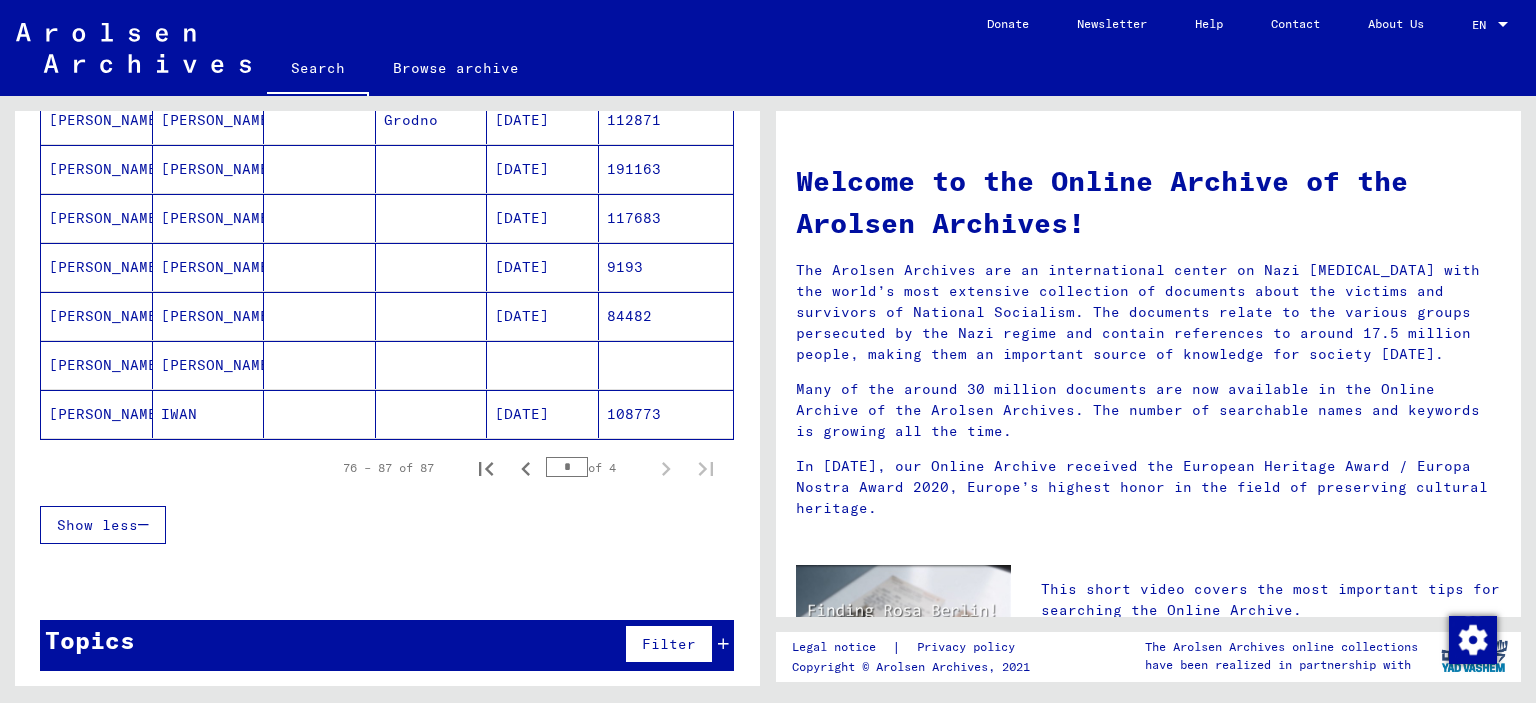 scroll, scrollTop: 564, scrollLeft: 0, axis: vertical 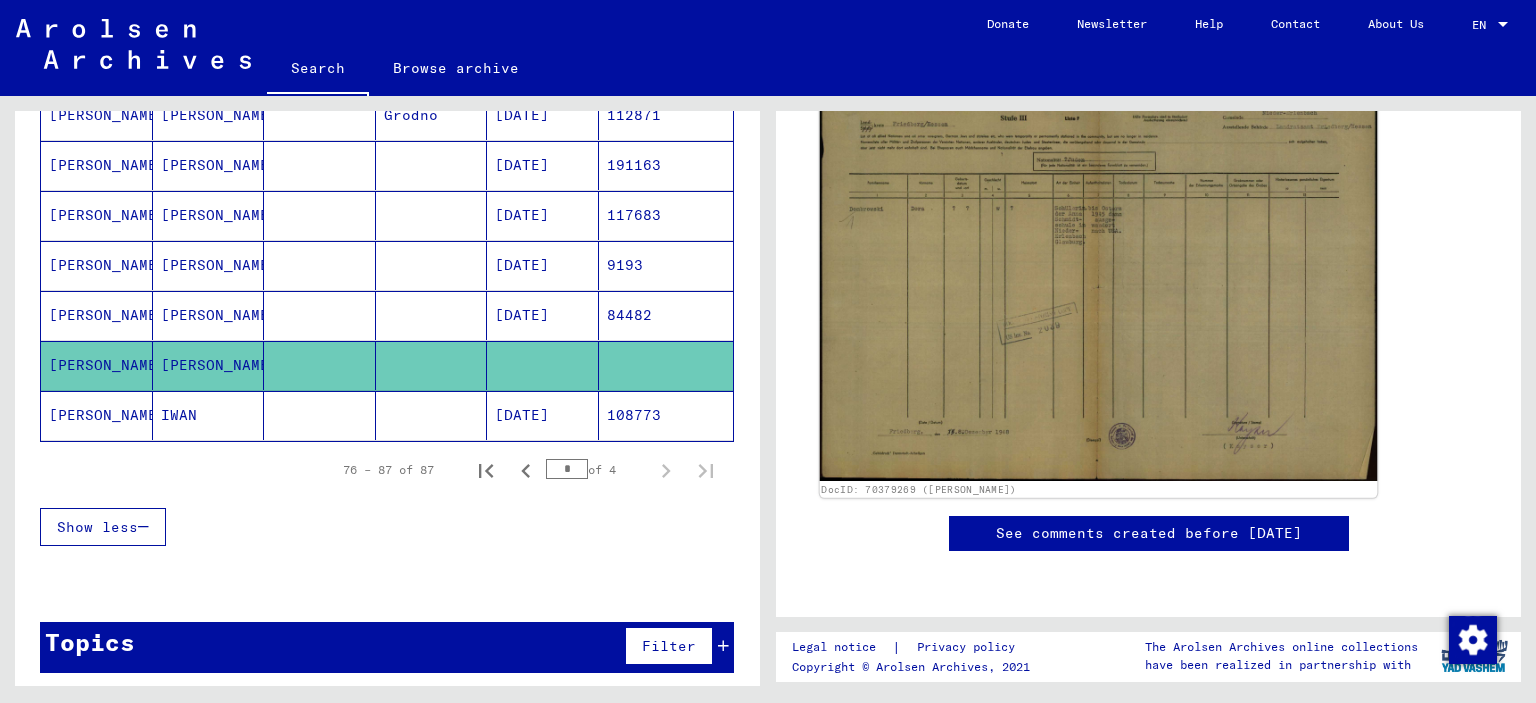 click 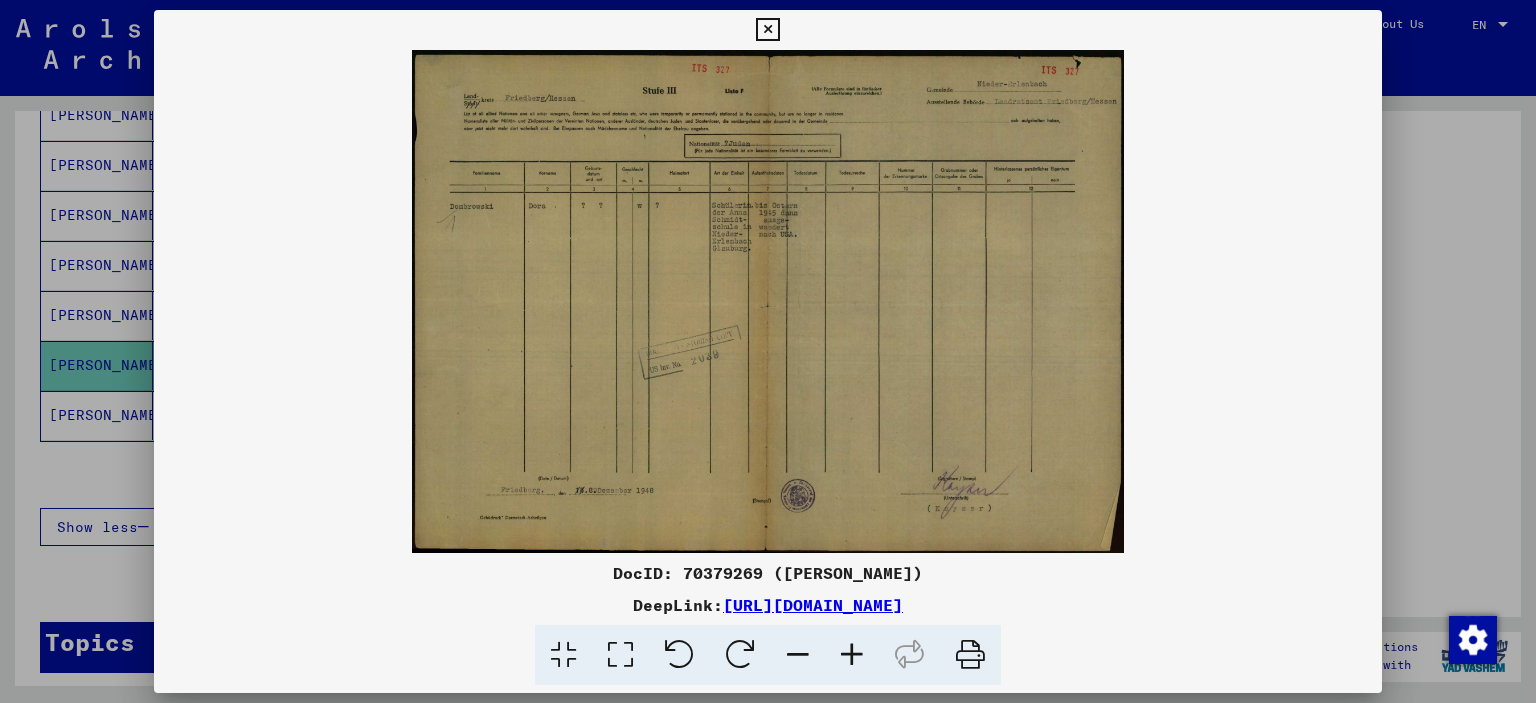 click at bounding box center (852, 655) 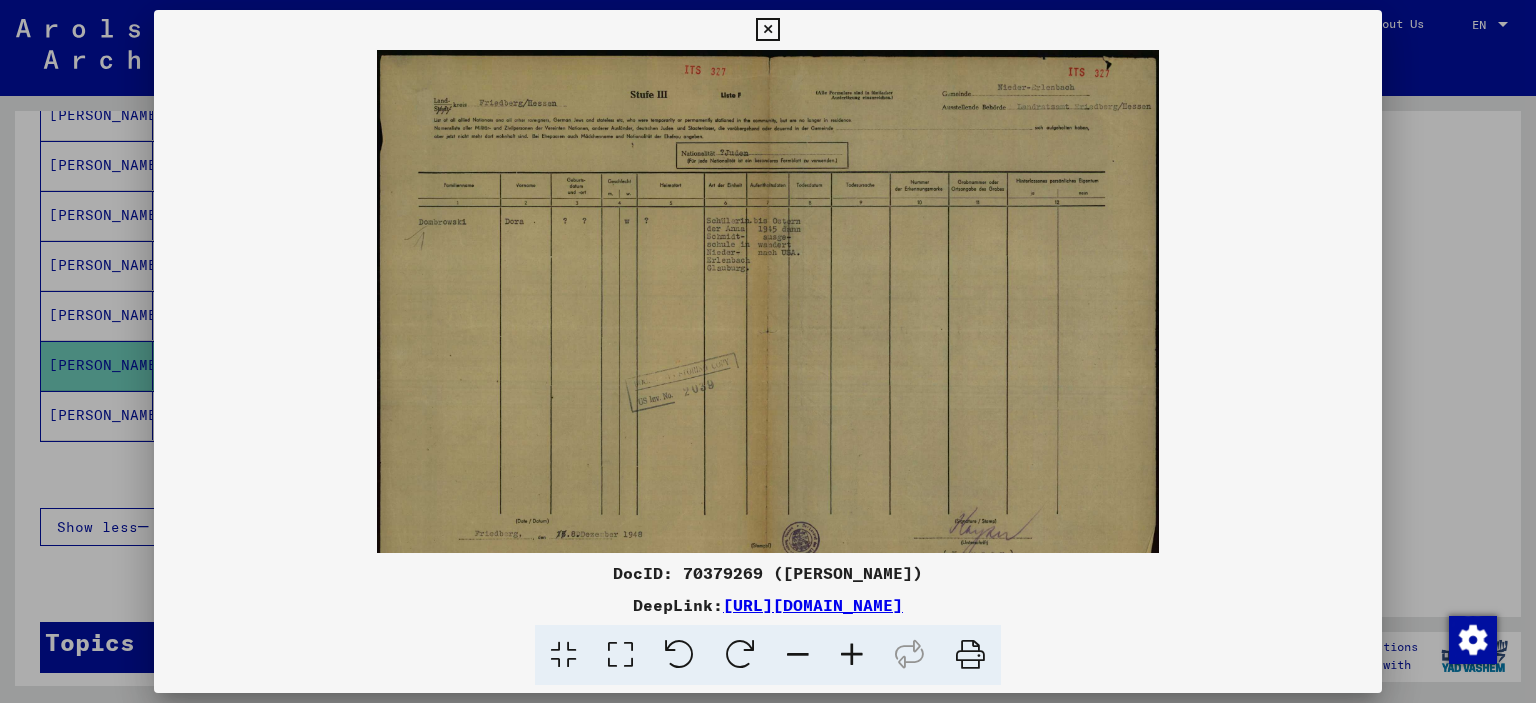 click at bounding box center (852, 655) 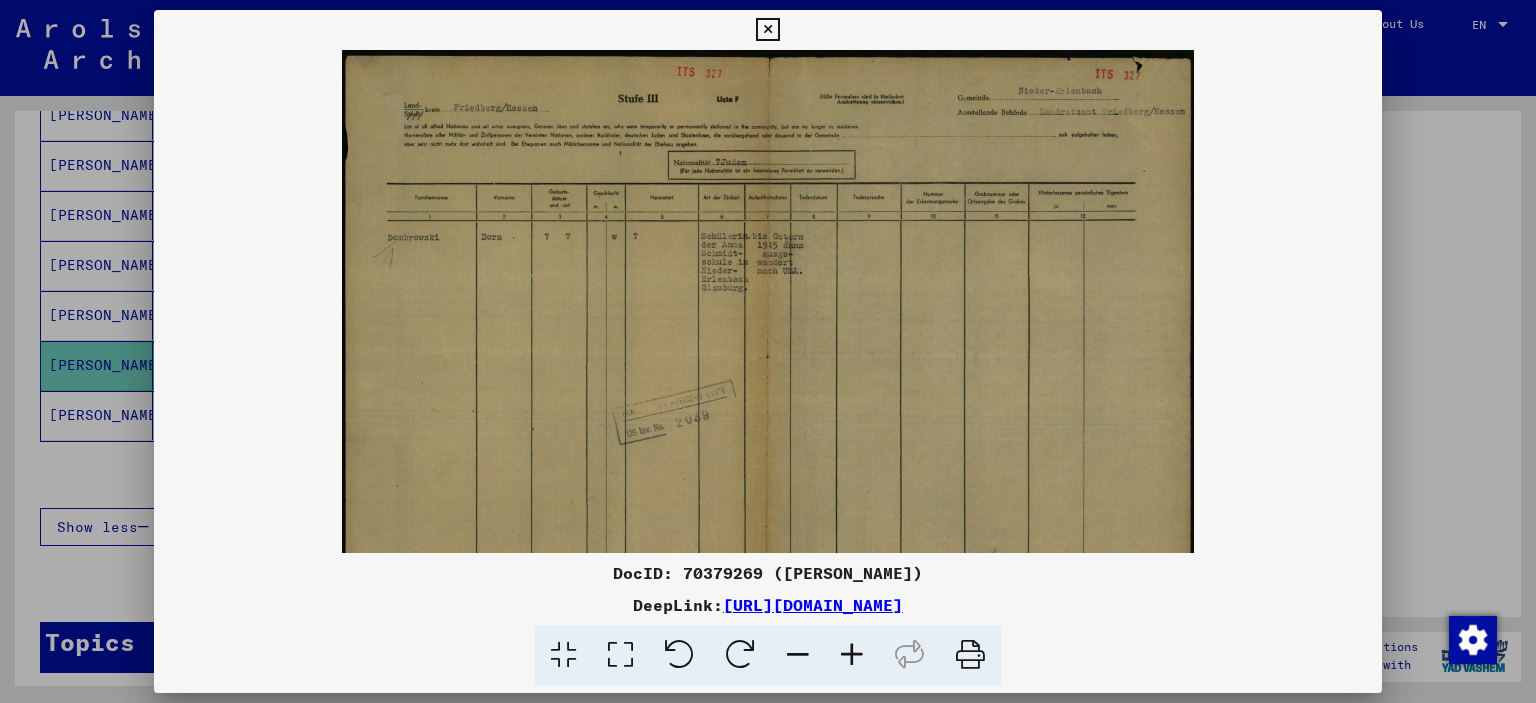 click at bounding box center [852, 655] 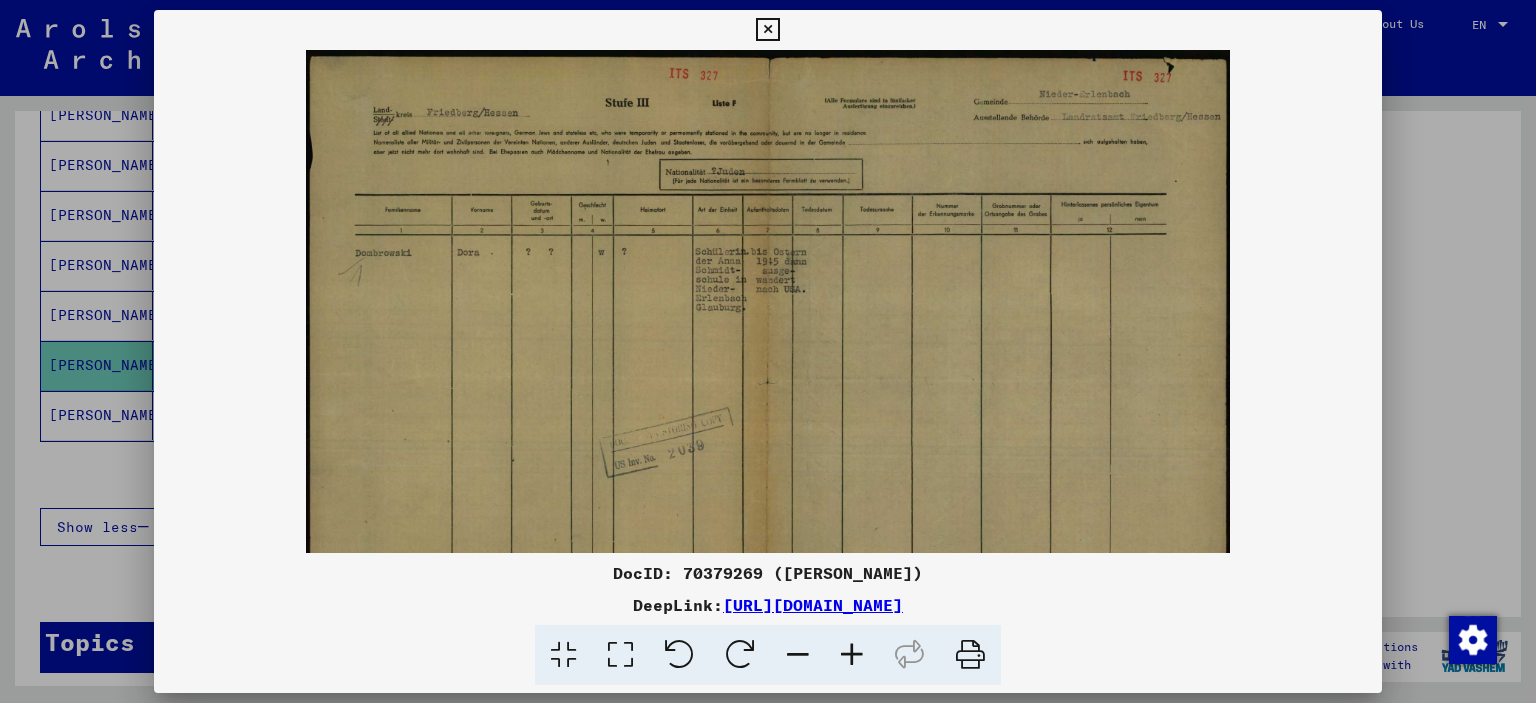 click at bounding box center (852, 655) 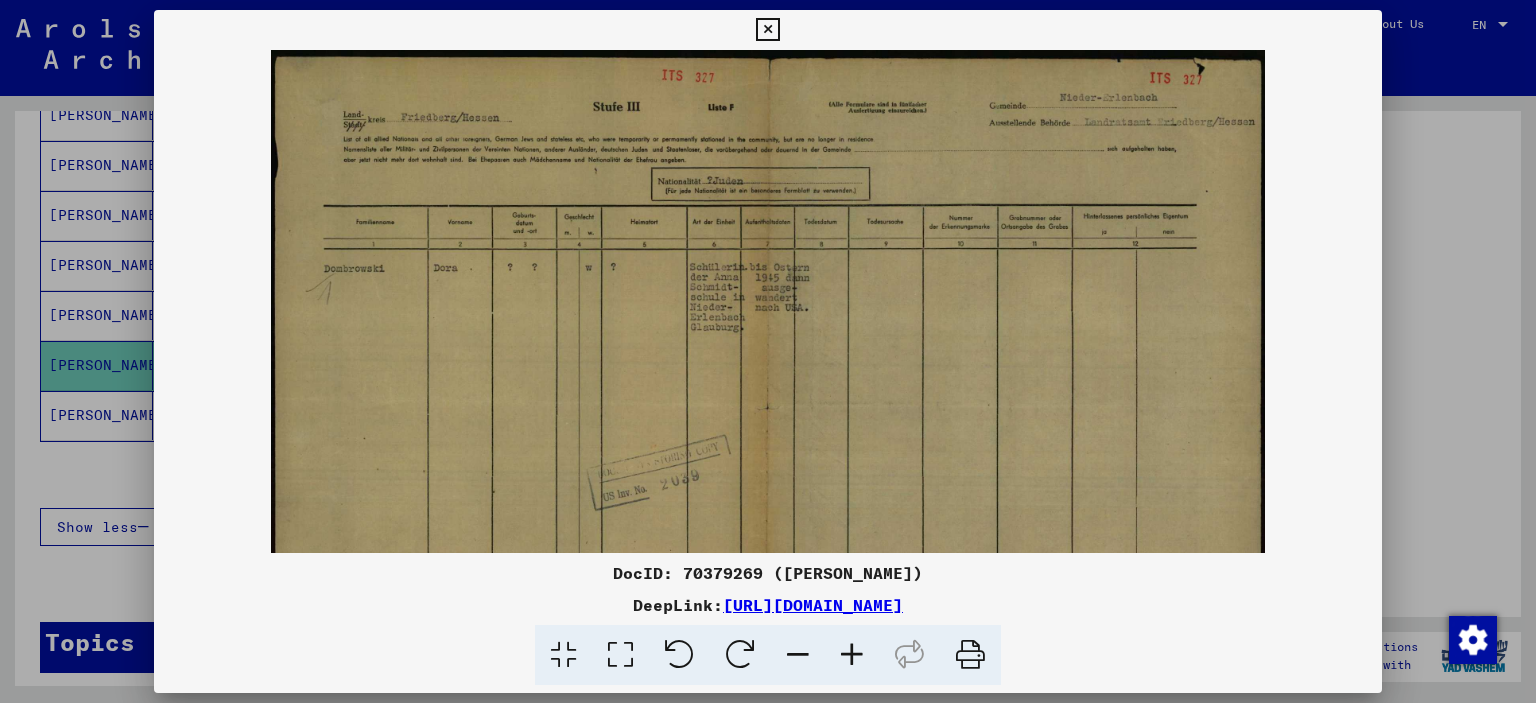 click at bounding box center [852, 655] 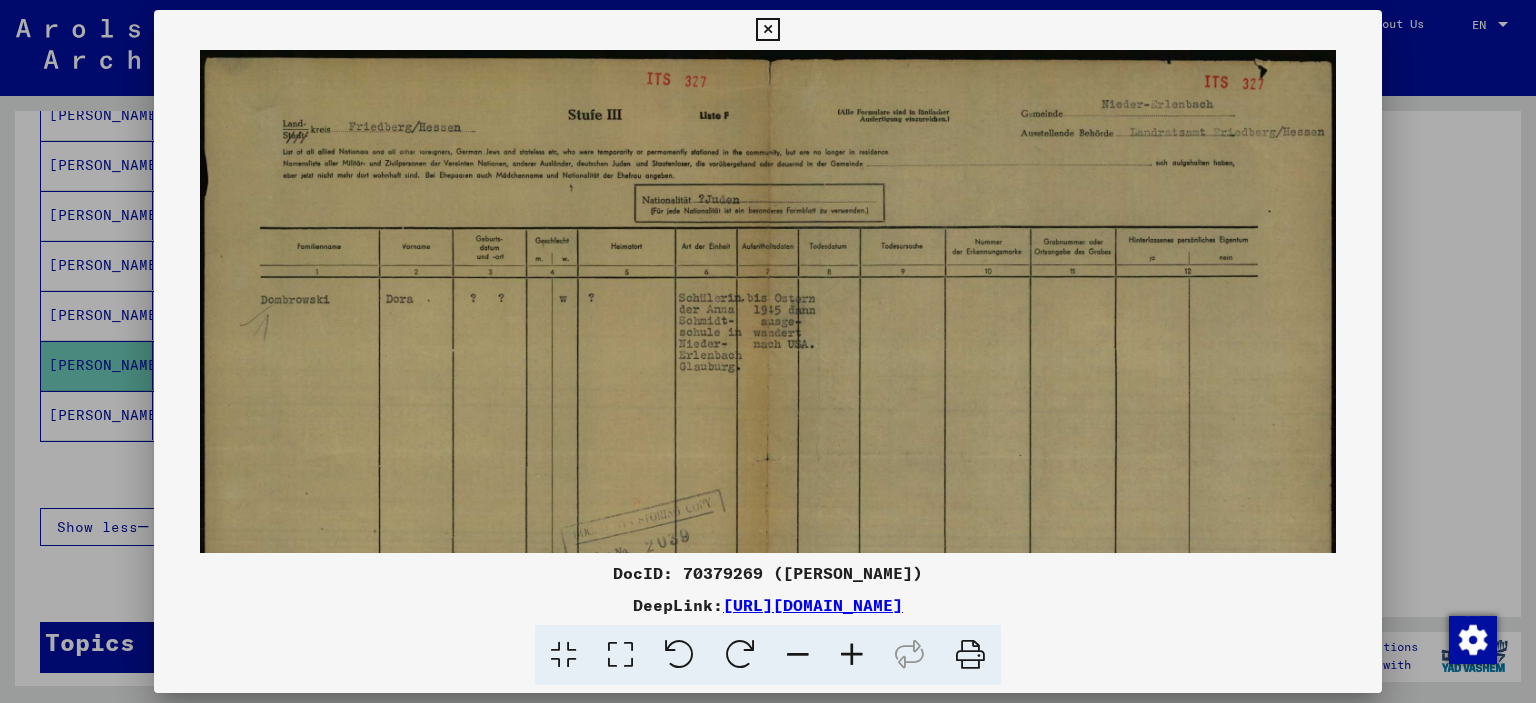 click at bounding box center (852, 655) 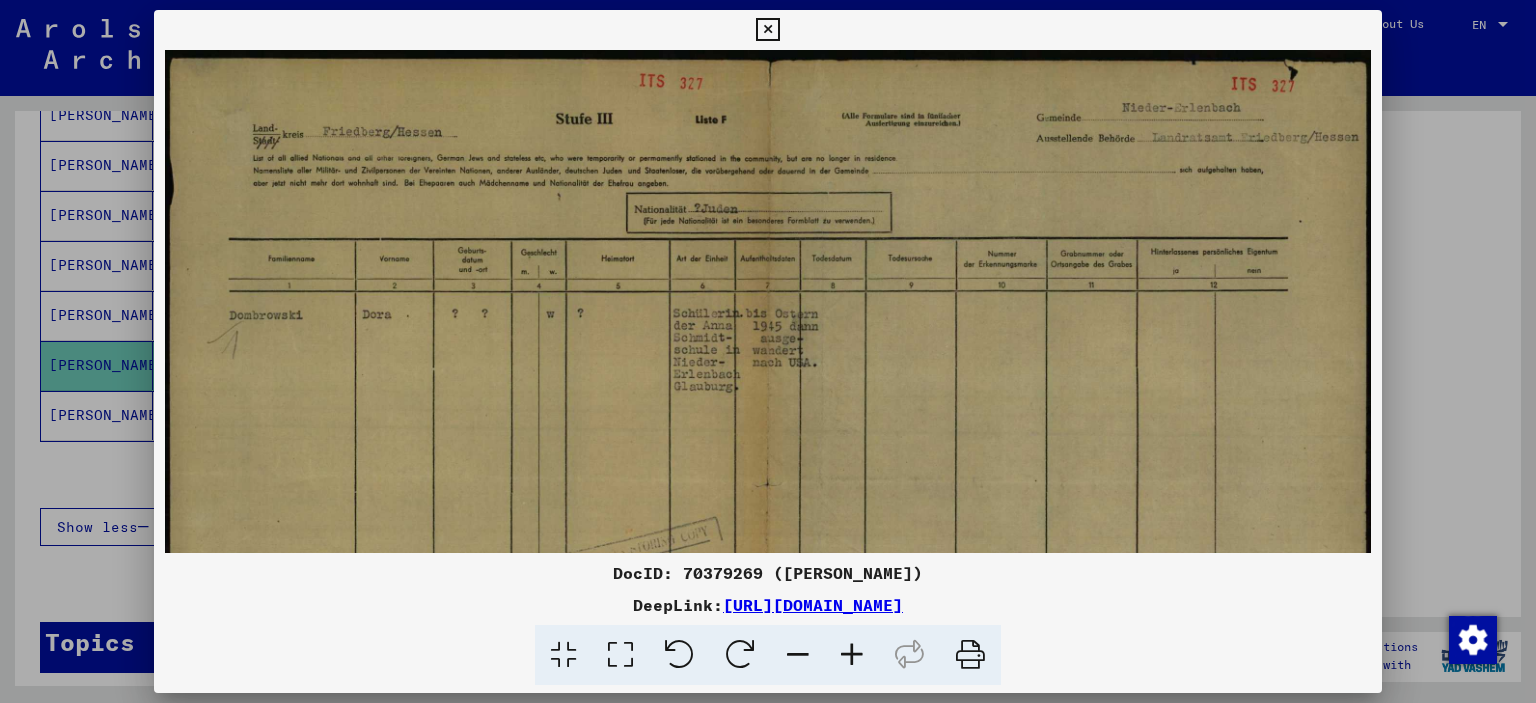 click at bounding box center [852, 655] 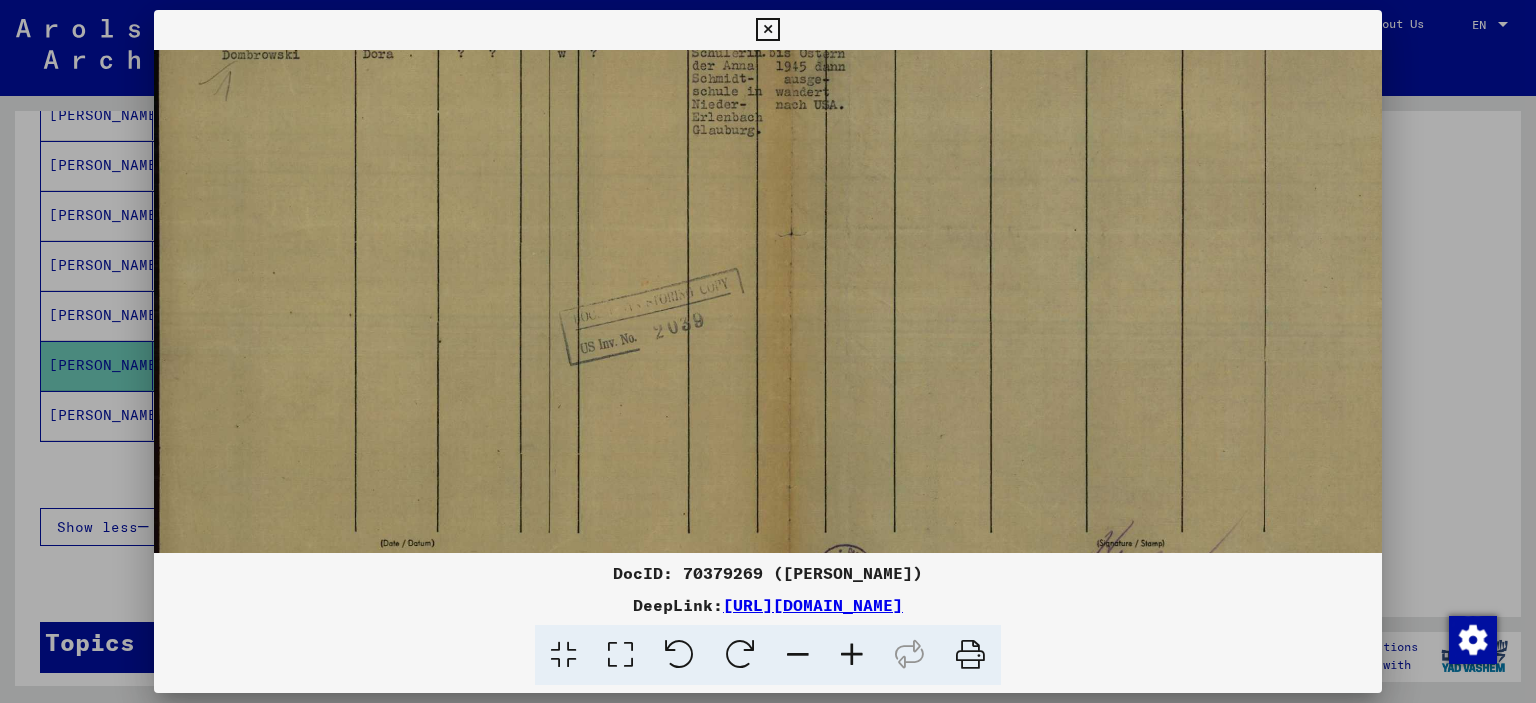 scroll, scrollTop: 287, scrollLeft: 0, axis: vertical 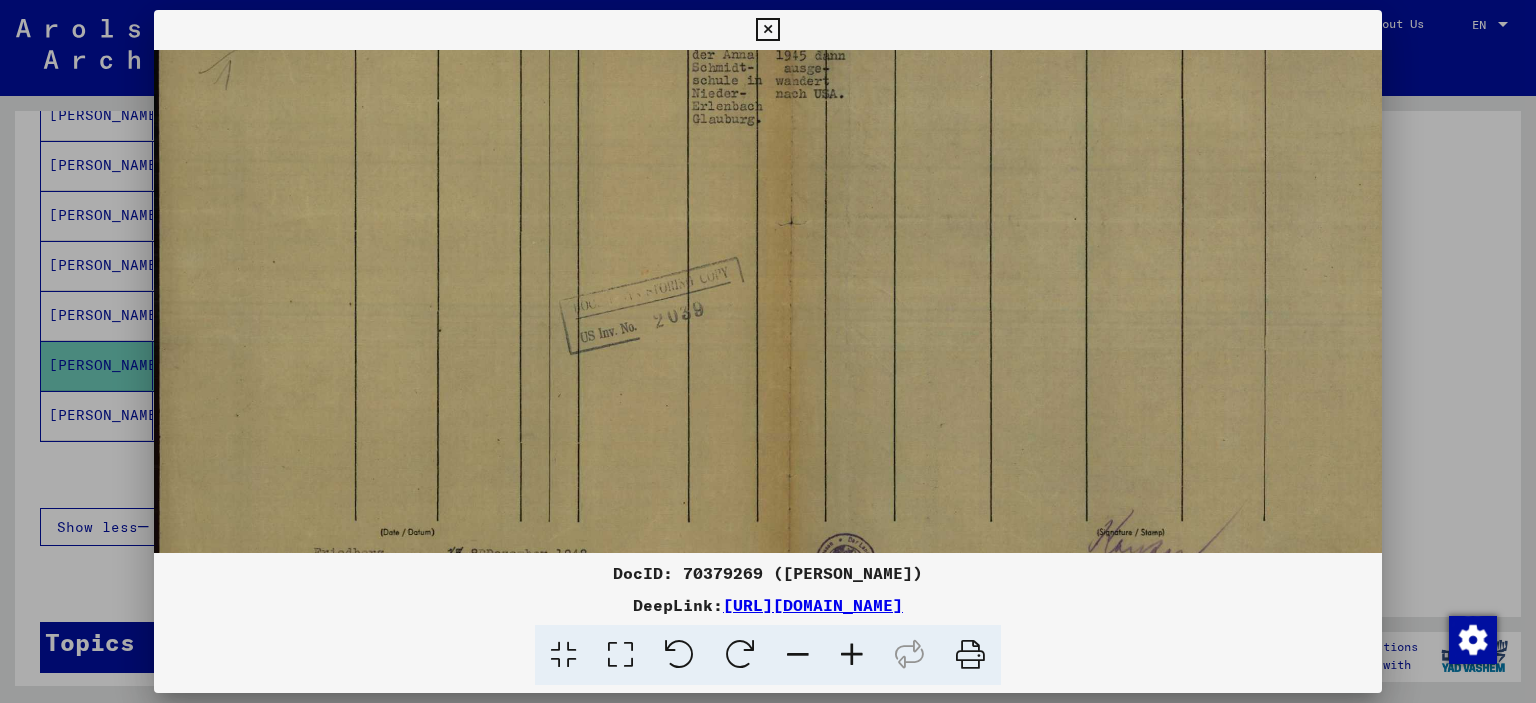 drag, startPoint x: 868, startPoint y: 470, endPoint x: 911, endPoint y: 186, distance: 287.23685 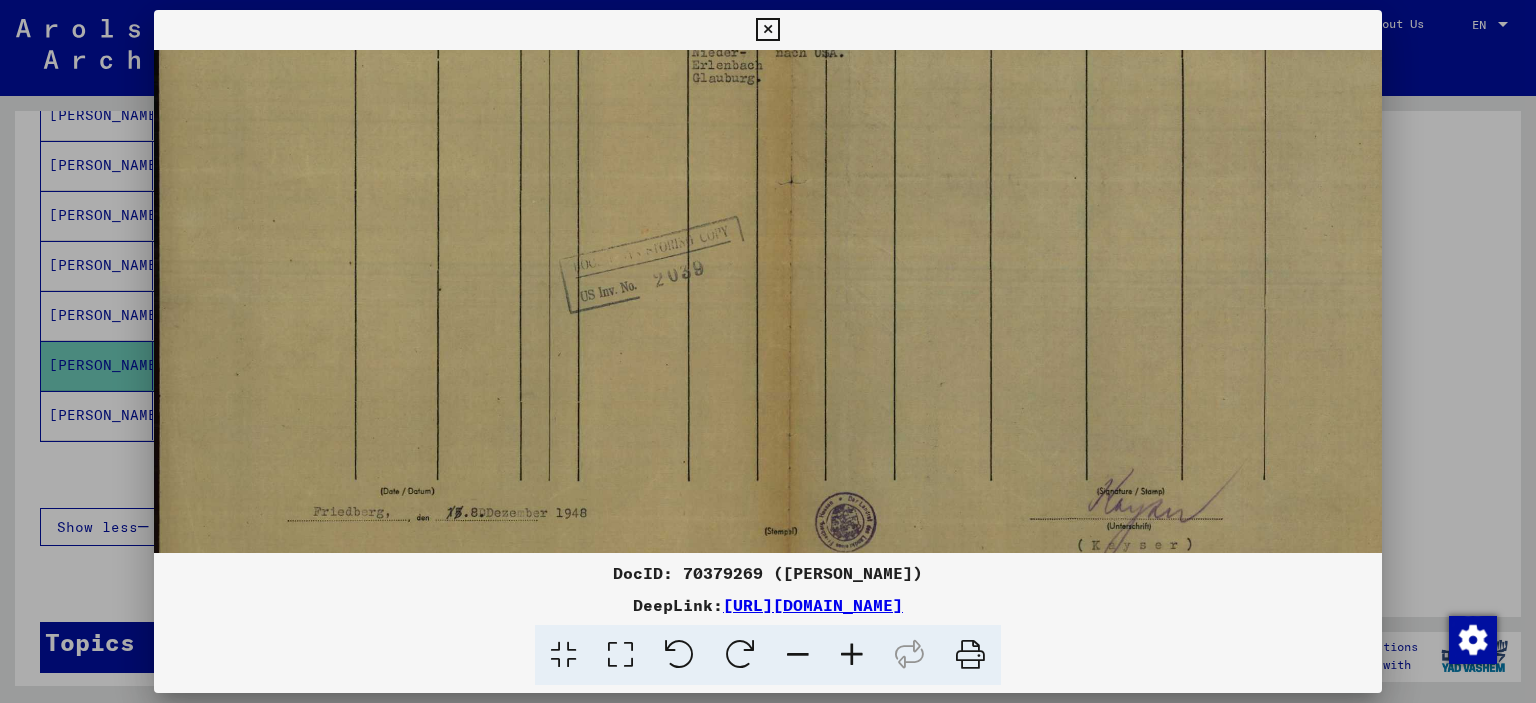 scroll, scrollTop: 314, scrollLeft: 0, axis: vertical 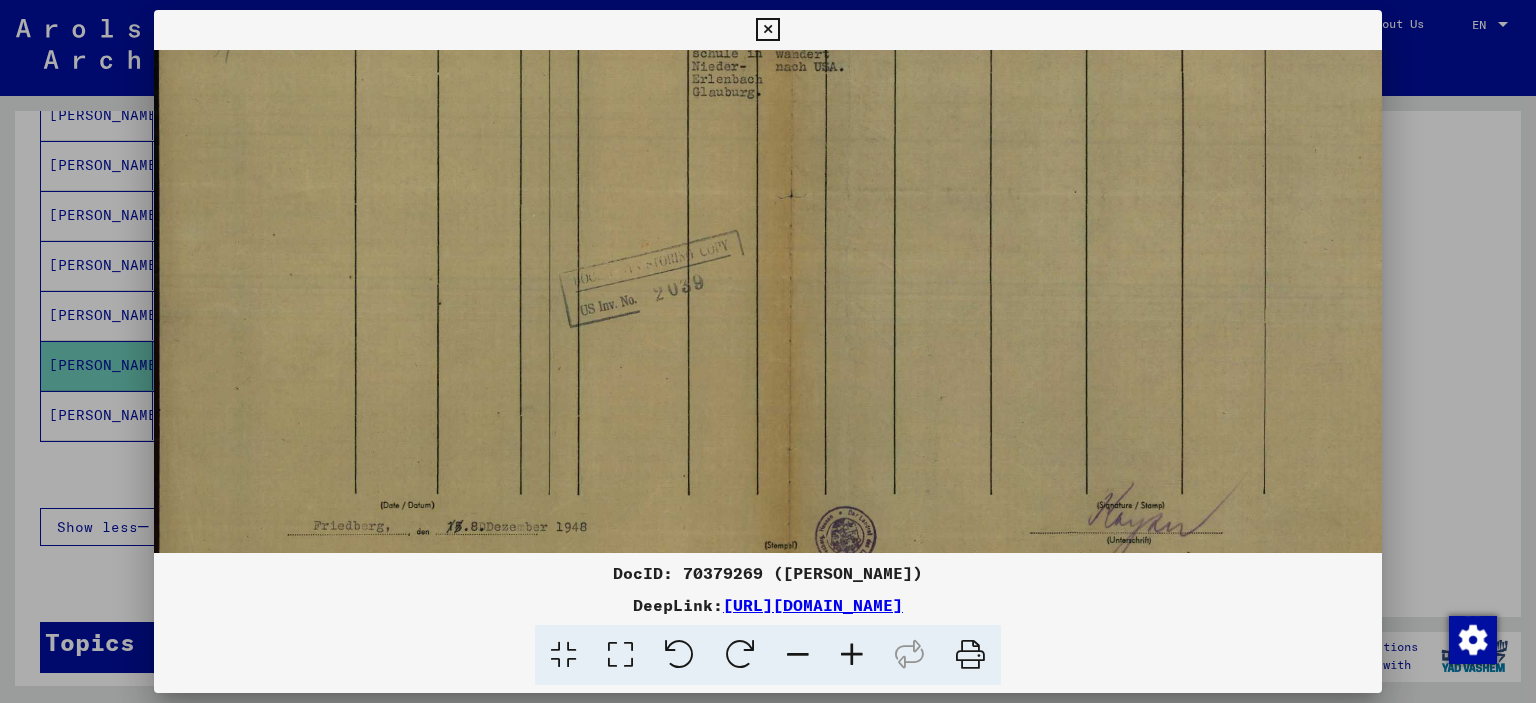 drag, startPoint x: 867, startPoint y: 386, endPoint x: 879, endPoint y: 346, distance: 41.761227 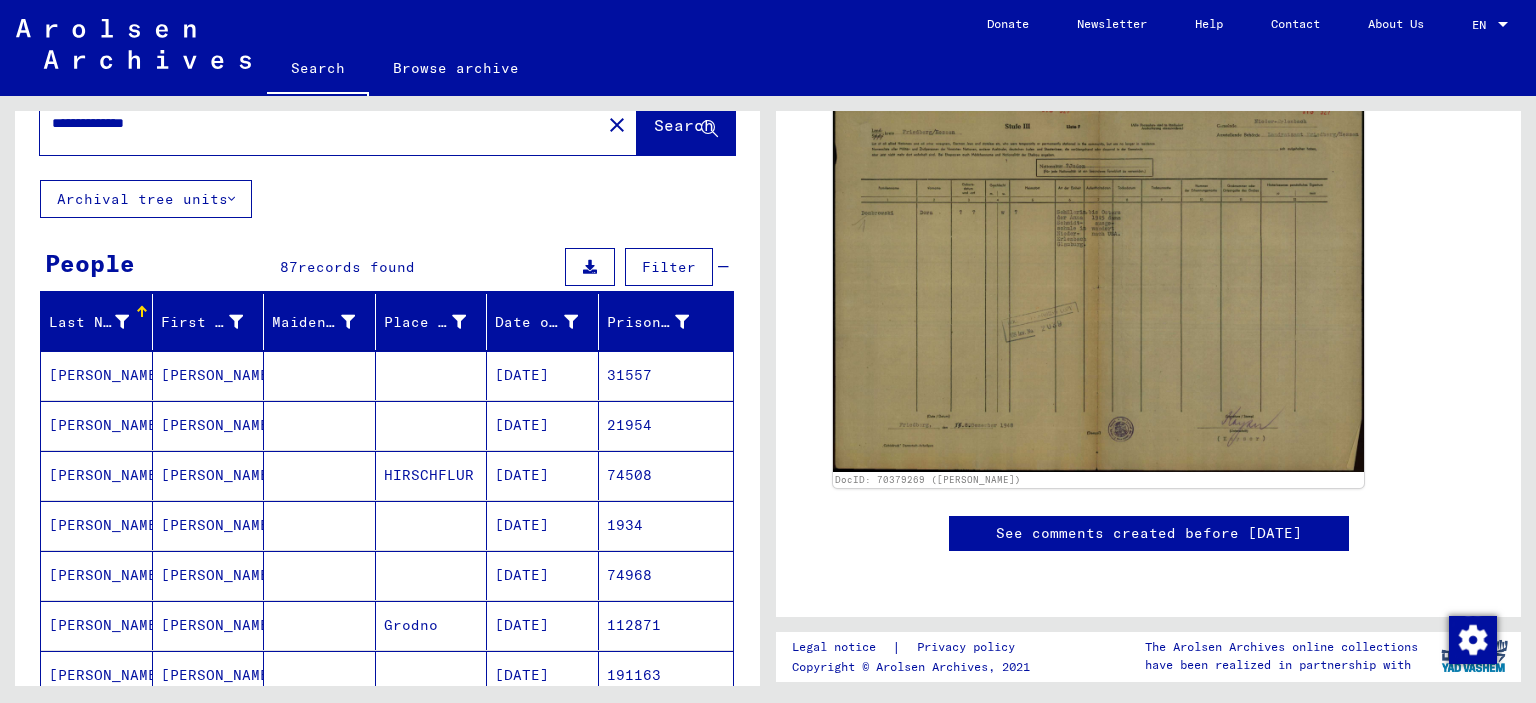 scroll, scrollTop: 0, scrollLeft: 0, axis: both 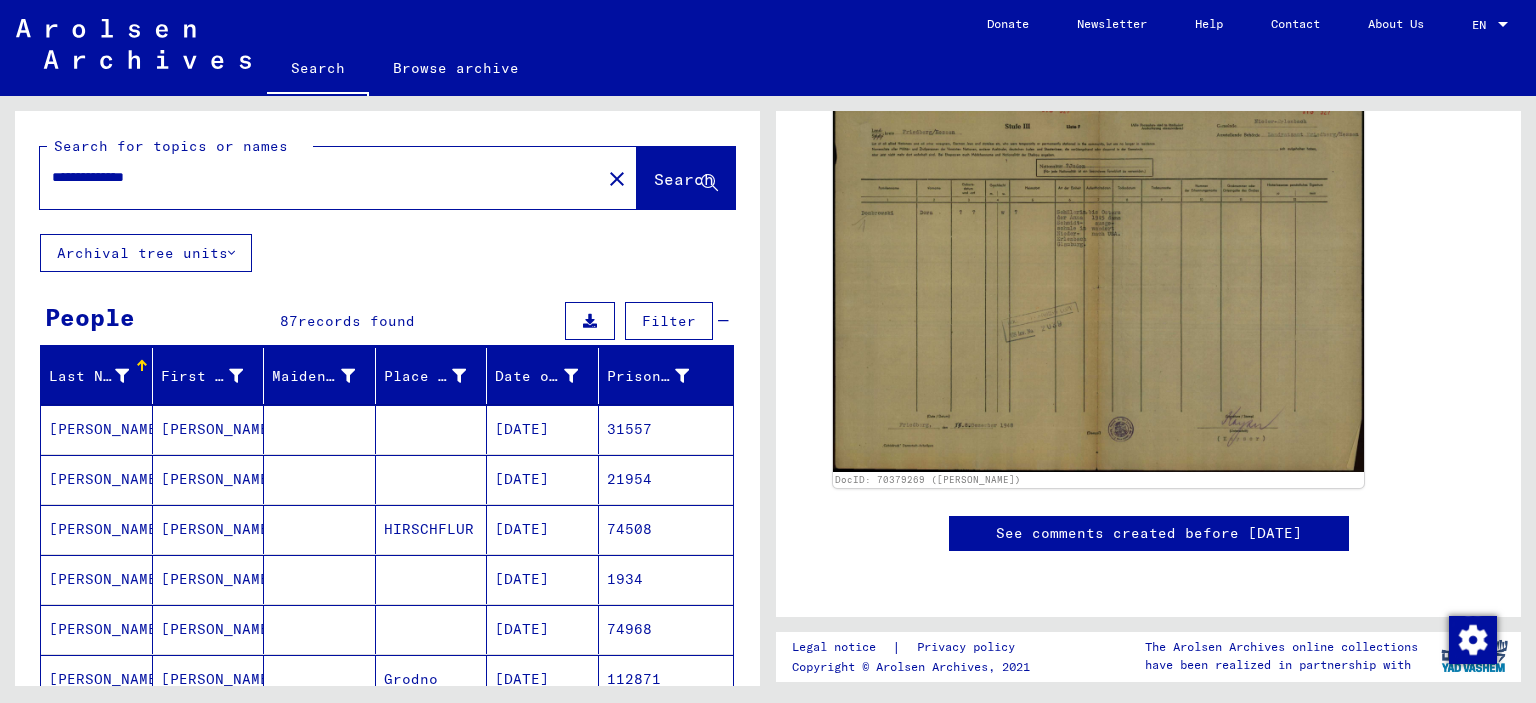 drag, startPoint x: 196, startPoint y: 177, endPoint x: 12, endPoint y: 175, distance: 184.01086 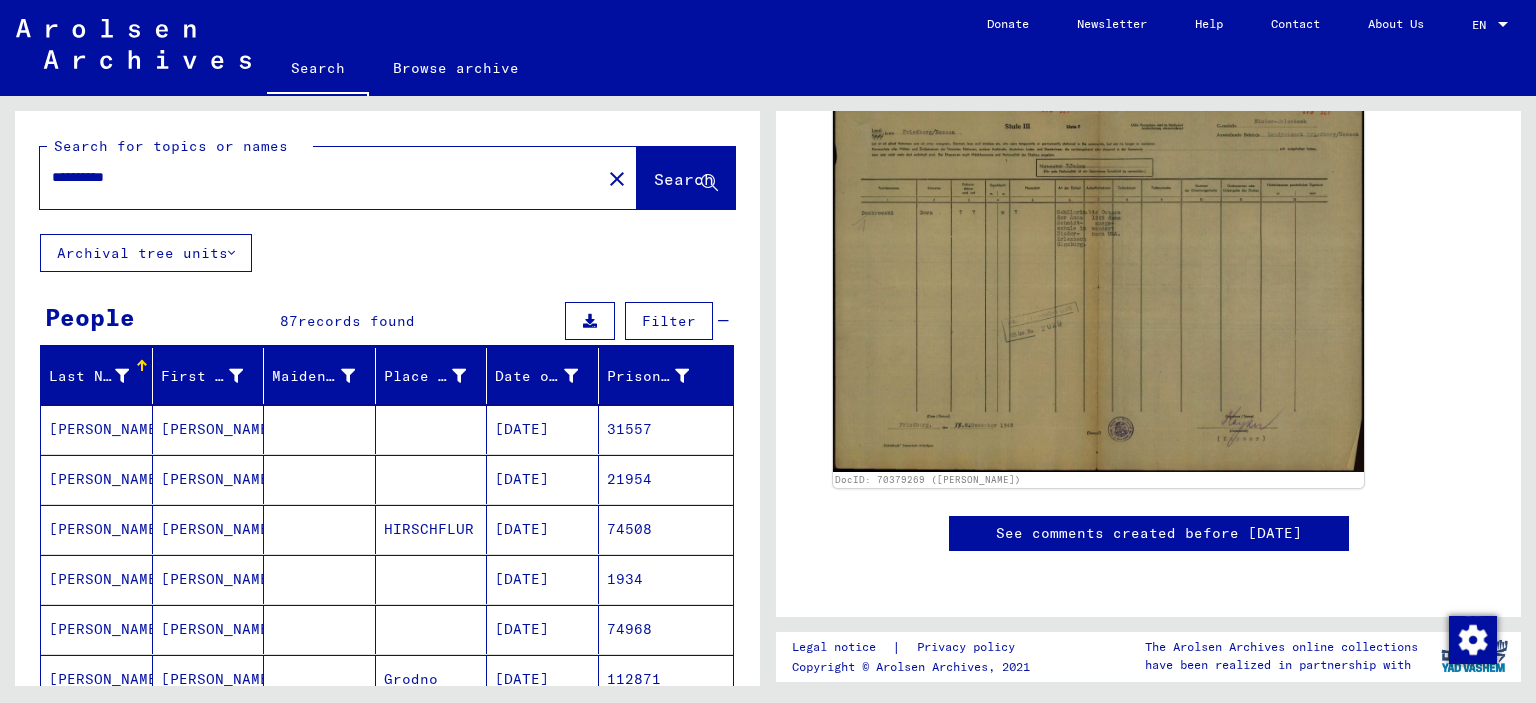 type on "**********" 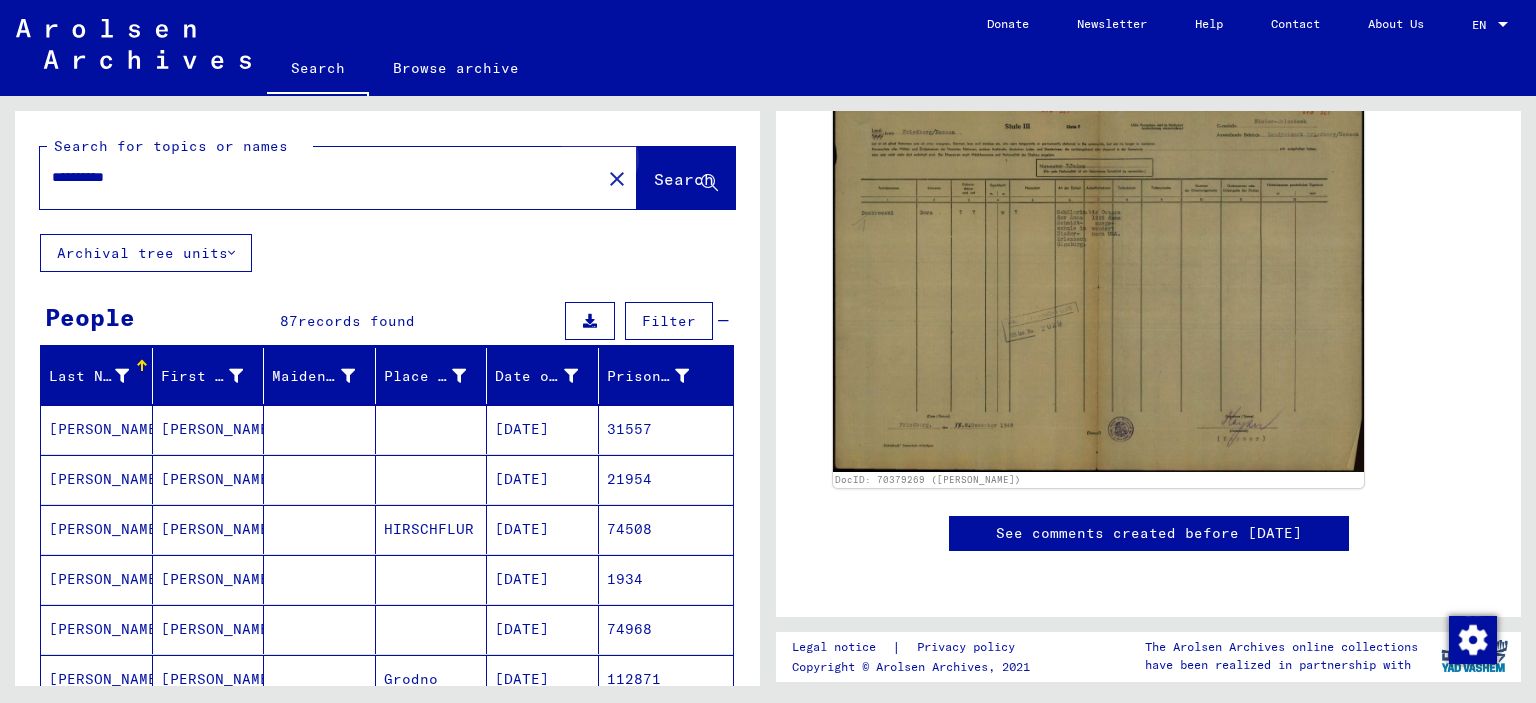 click on "Search" 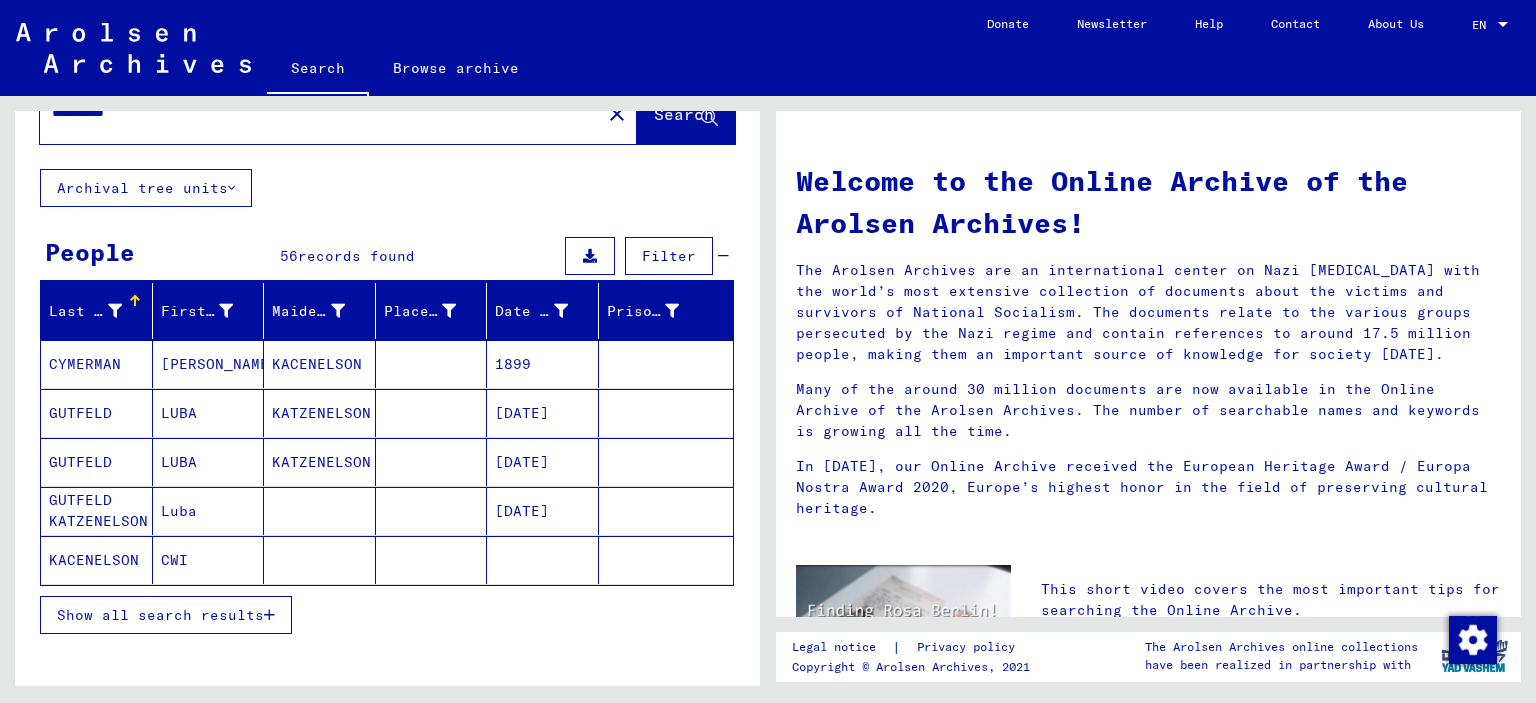 scroll, scrollTop: 100, scrollLeft: 0, axis: vertical 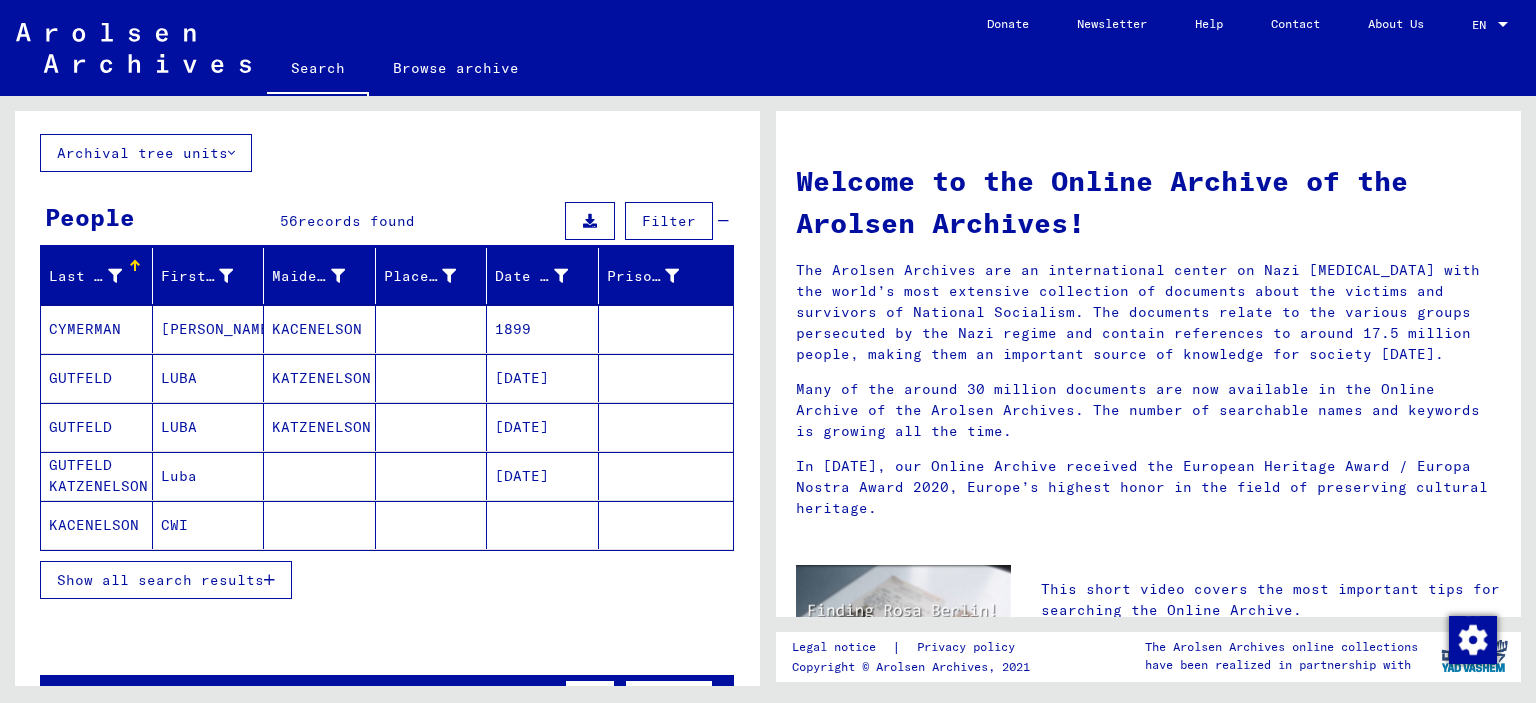 click on "Show all search results" at bounding box center [160, 580] 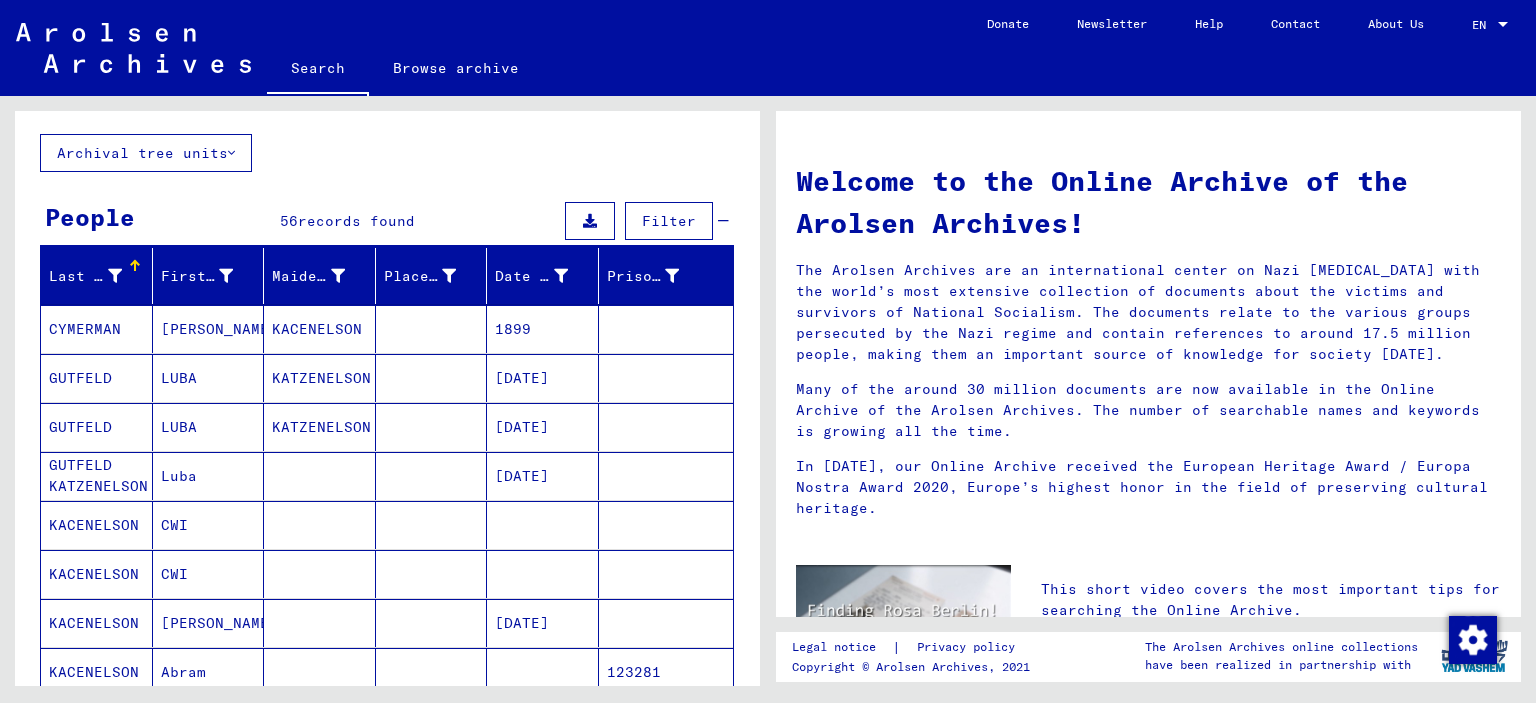 click on "CWI" at bounding box center (209, 574) 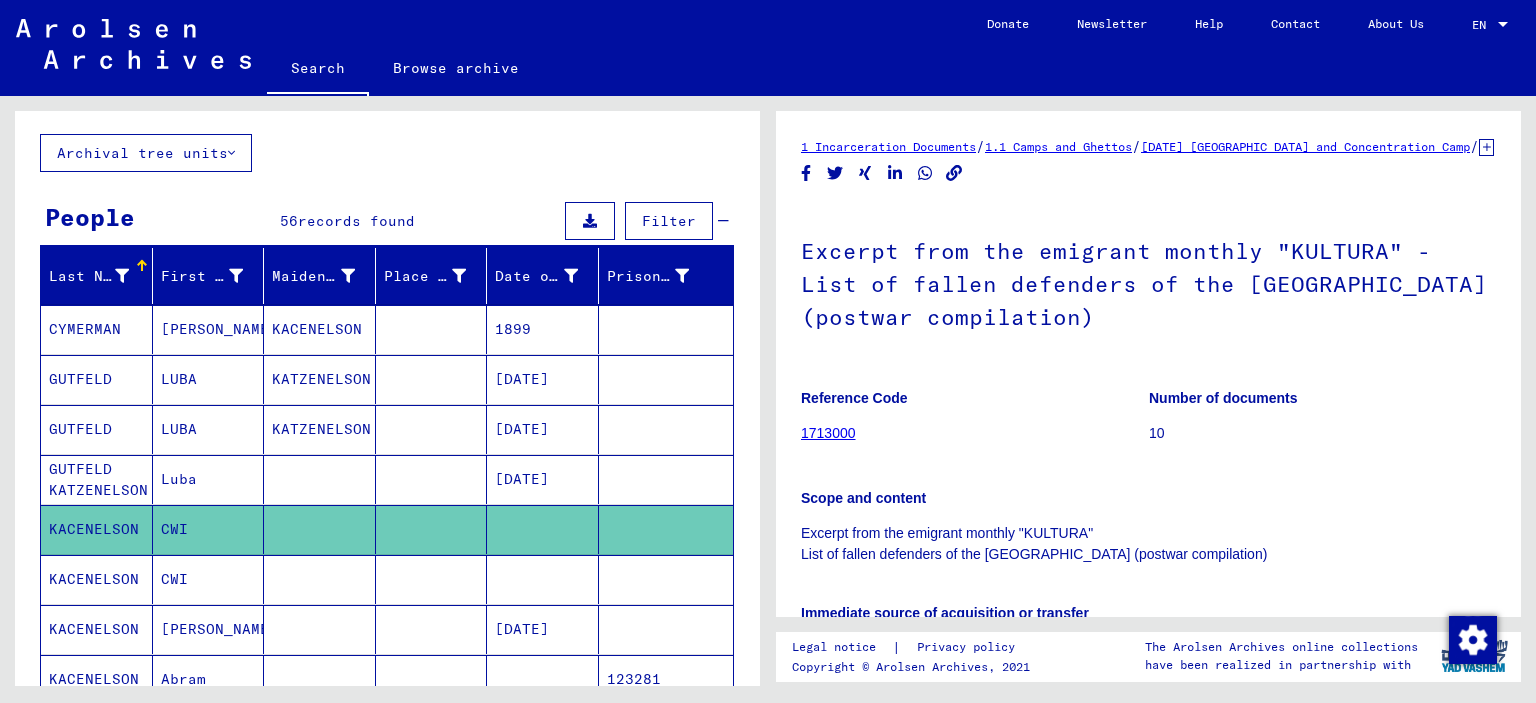 scroll, scrollTop: 0, scrollLeft: 0, axis: both 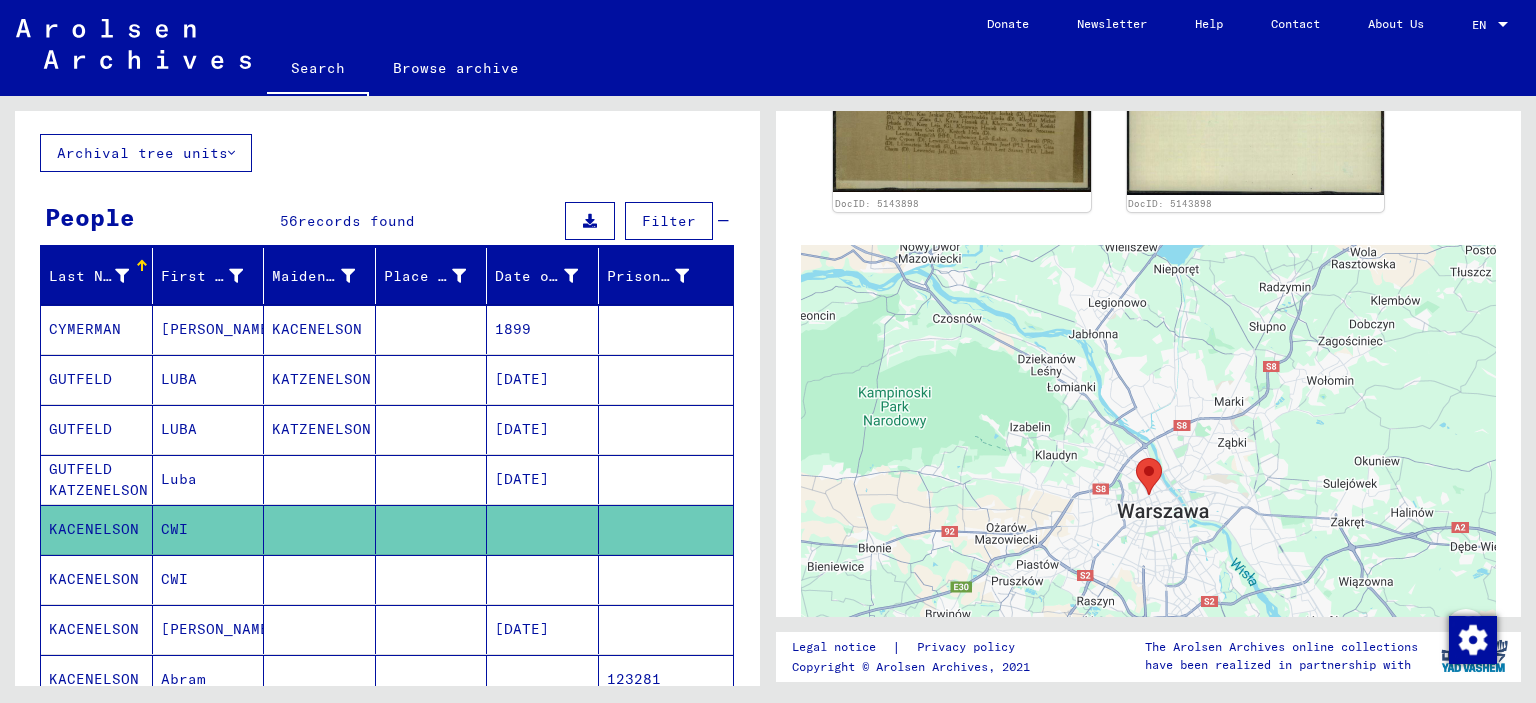 click at bounding box center [320, 629] 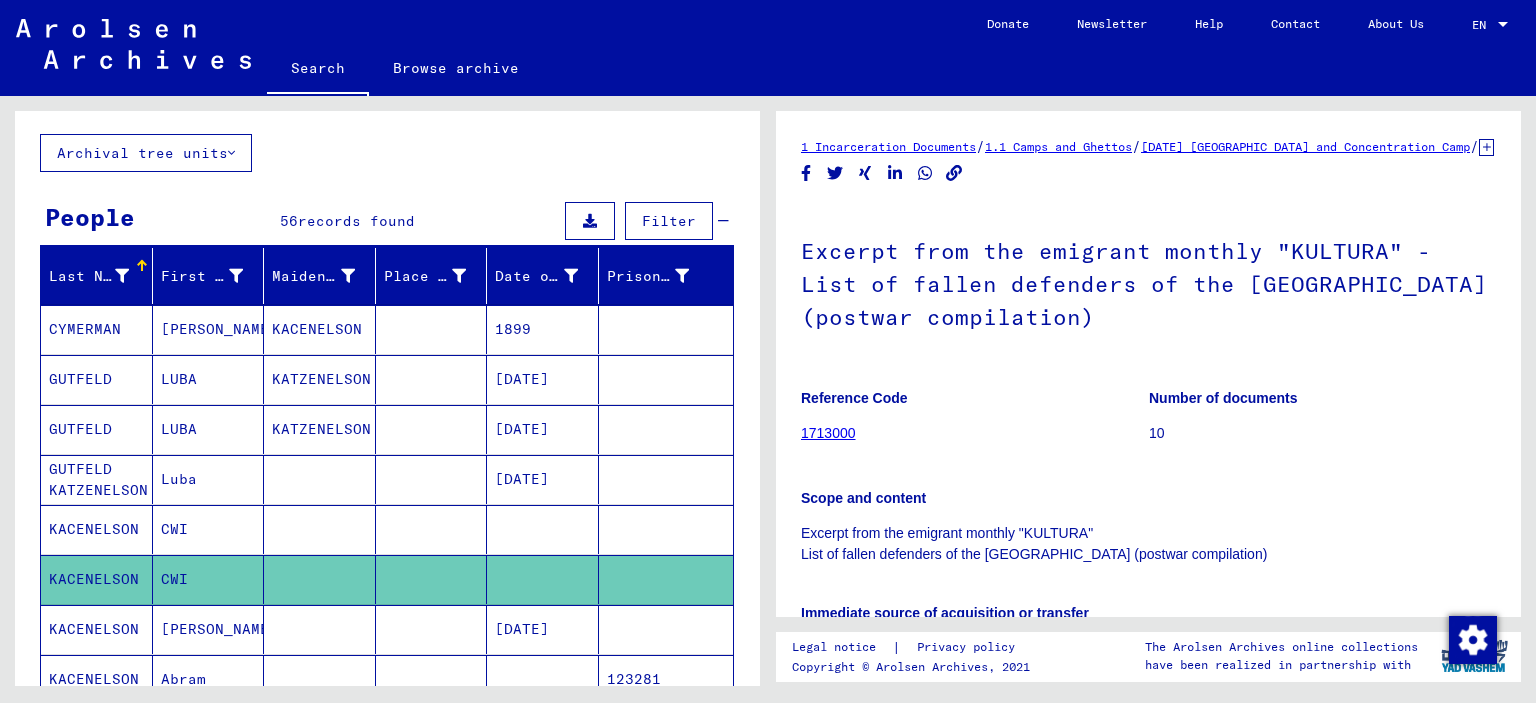 scroll, scrollTop: 0, scrollLeft: 0, axis: both 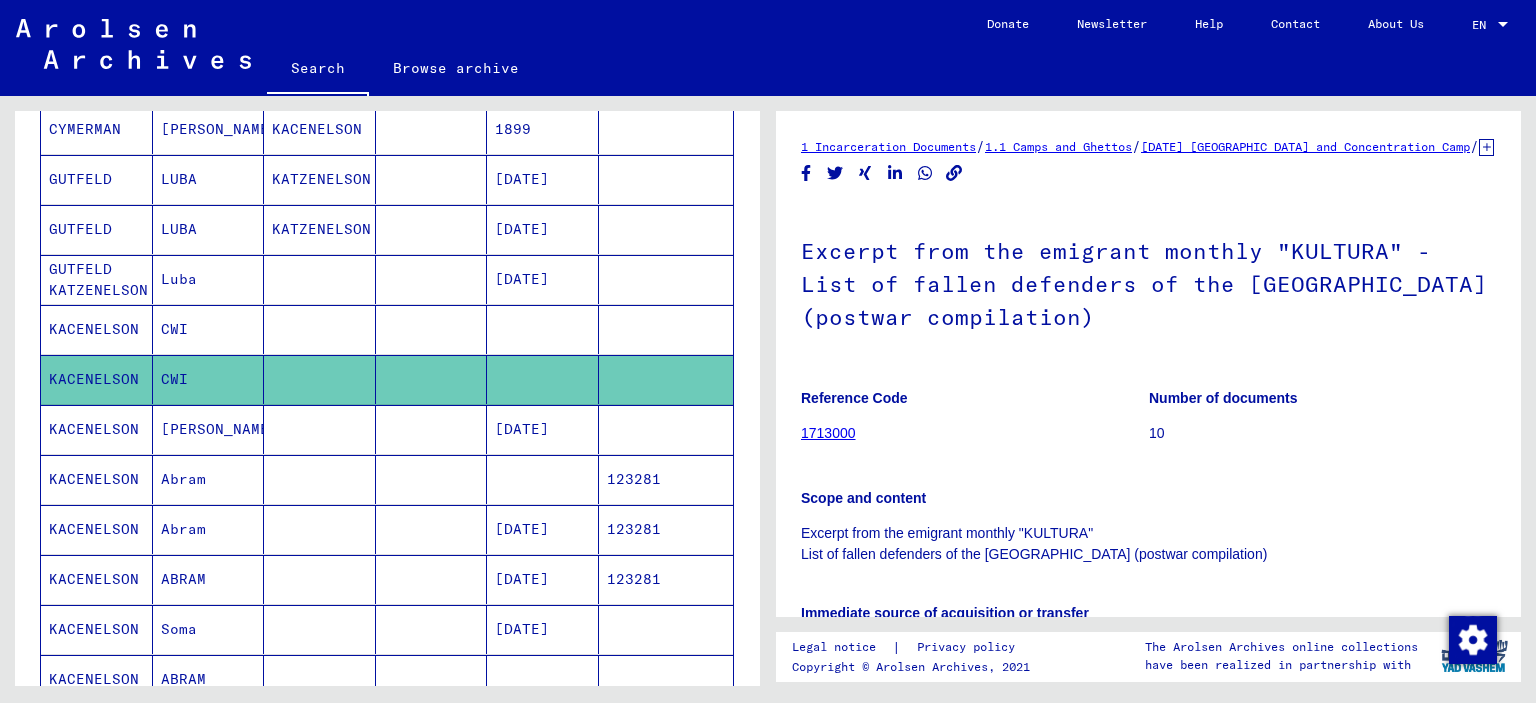 click on "KACENELSON" at bounding box center [97, 529] 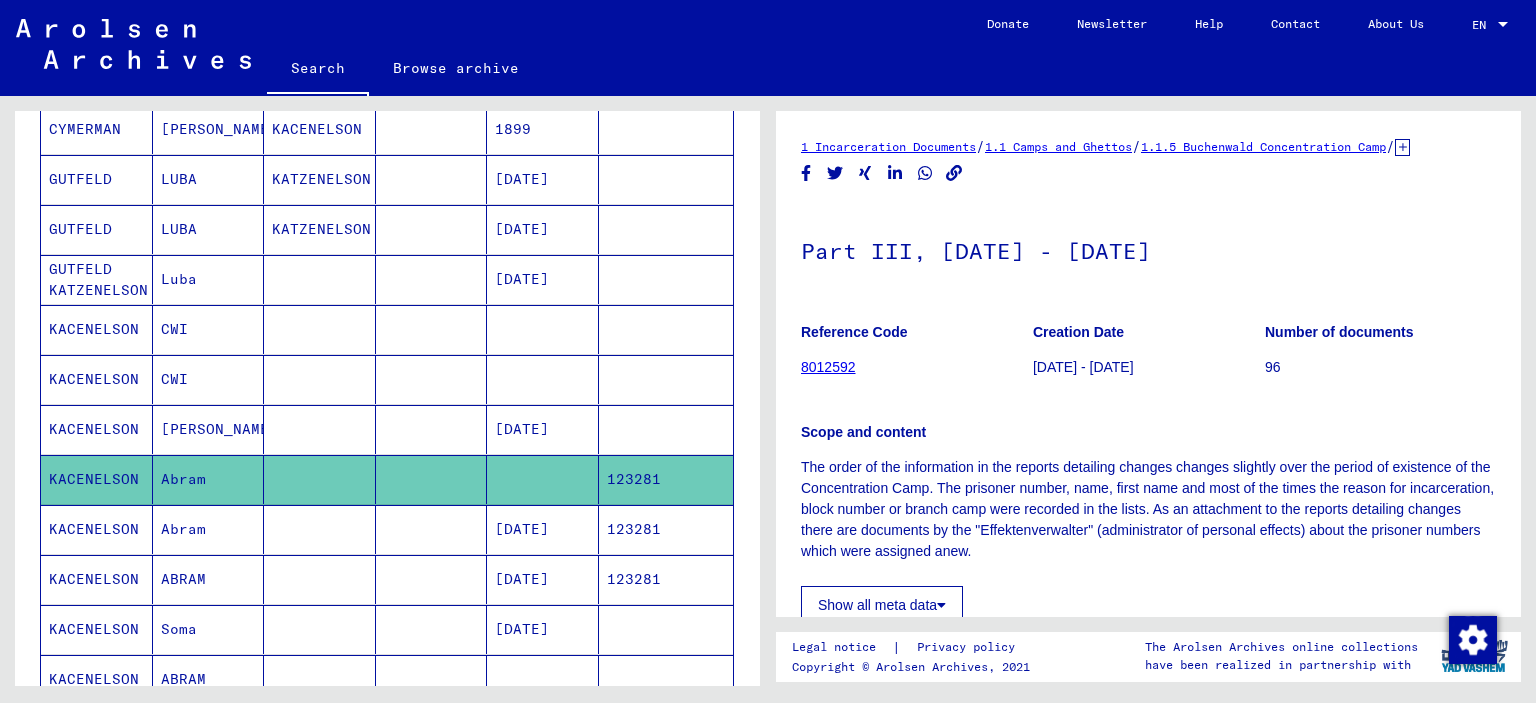 scroll, scrollTop: 0, scrollLeft: 0, axis: both 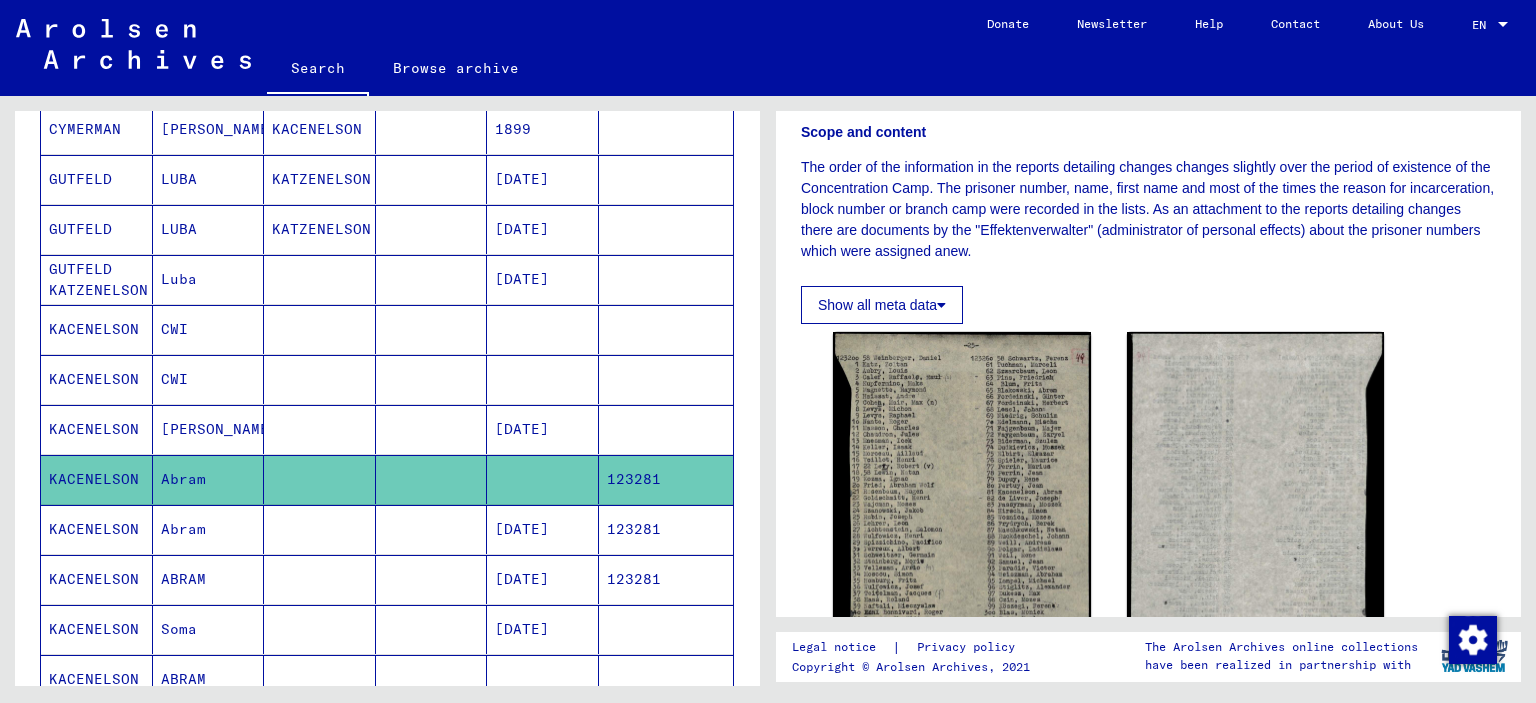 click on "KACENELSON" at bounding box center (97, 579) 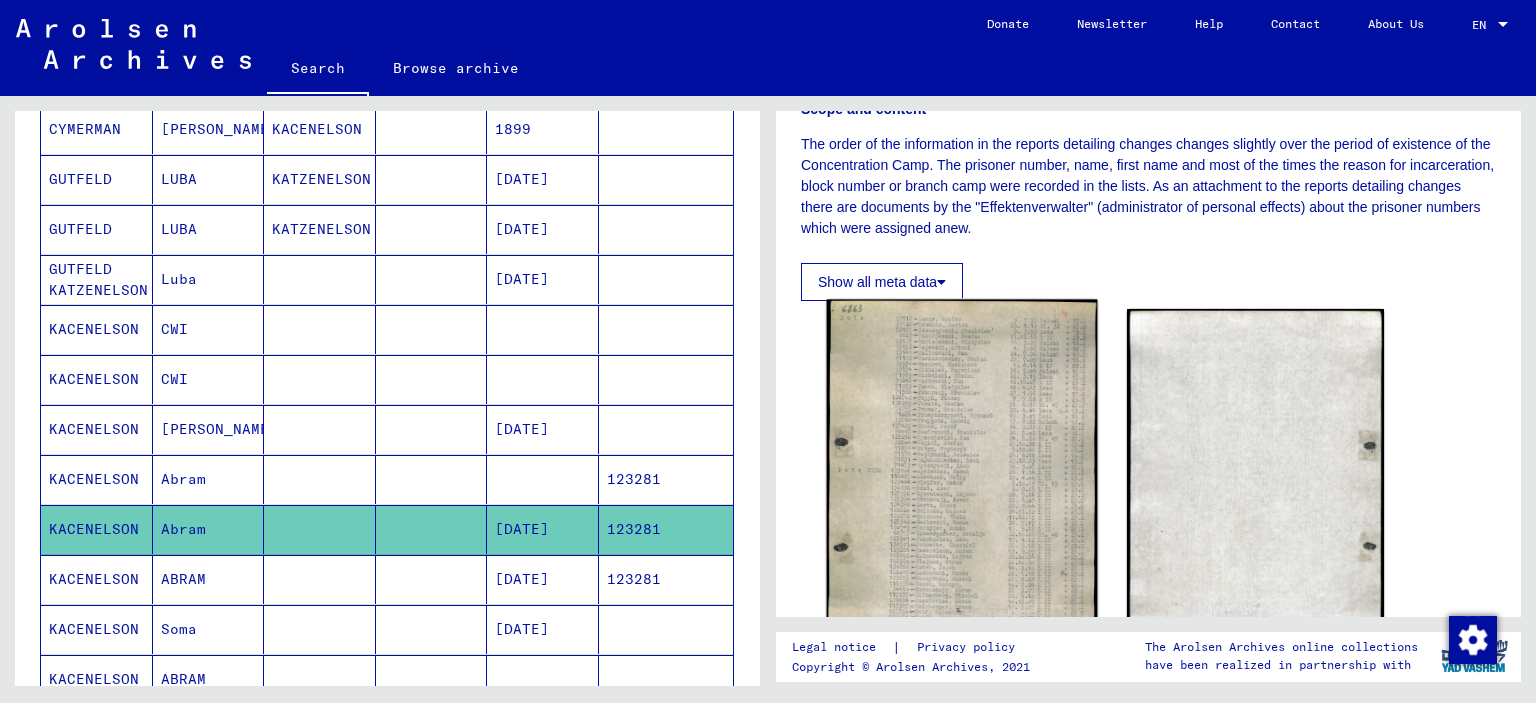 scroll, scrollTop: 400, scrollLeft: 0, axis: vertical 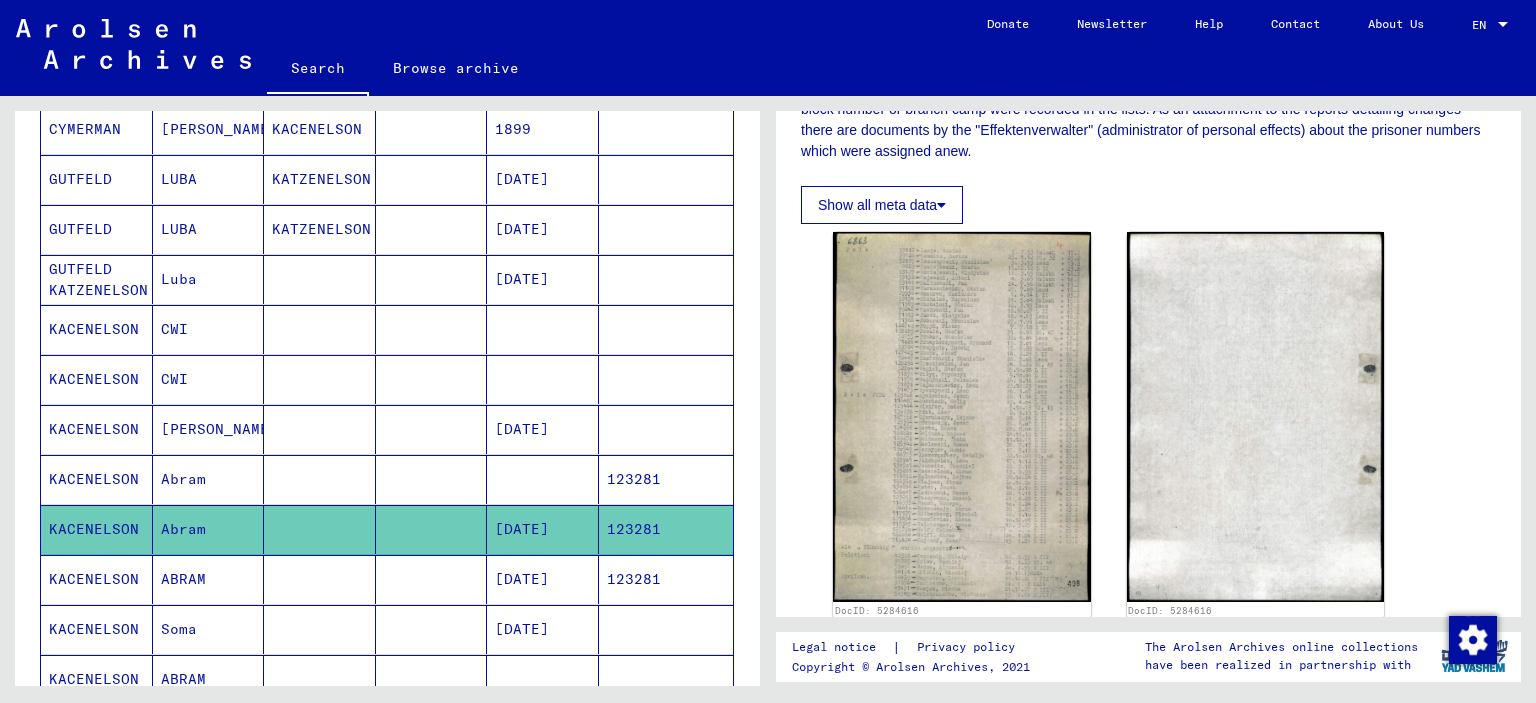 click on "KACENELSON" at bounding box center (97, 629) 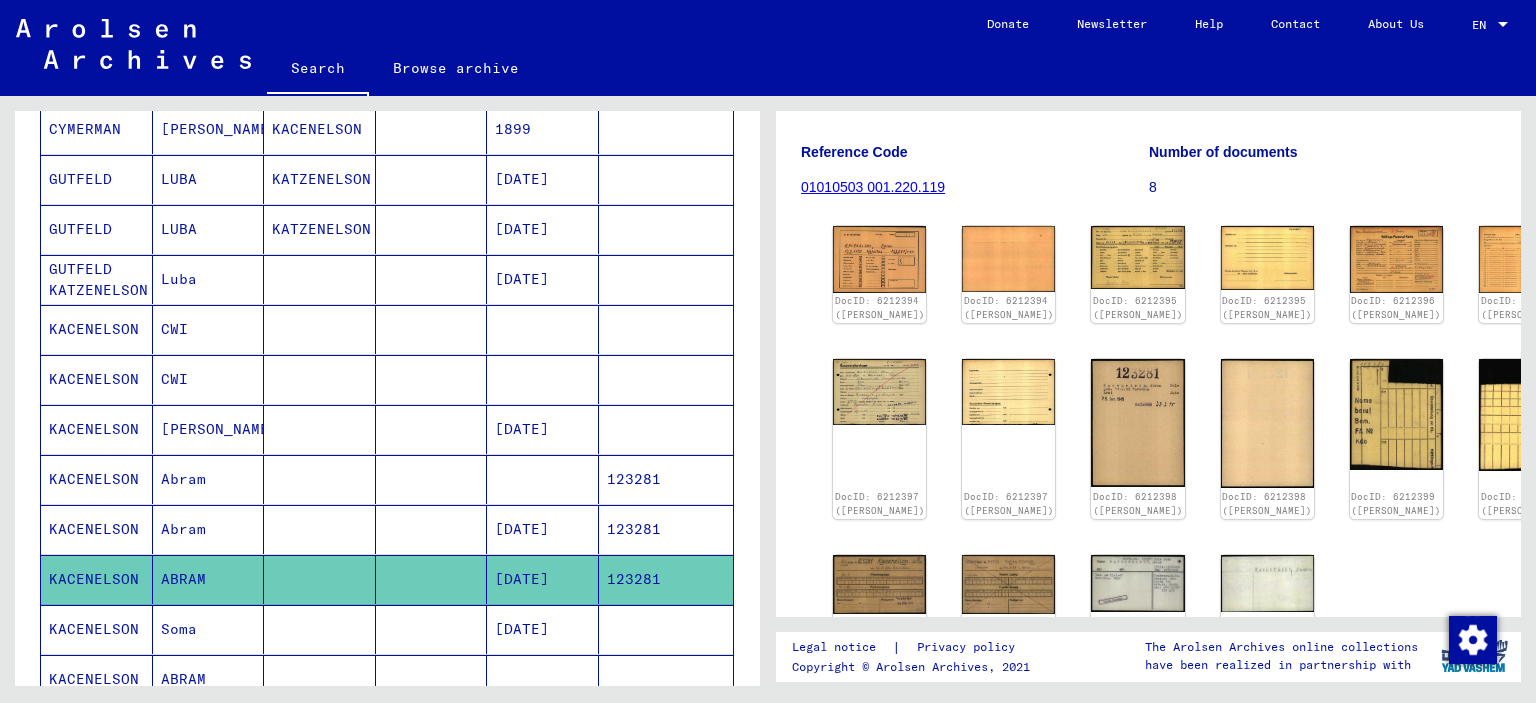 scroll, scrollTop: 100, scrollLeft: 0, axis: vertical 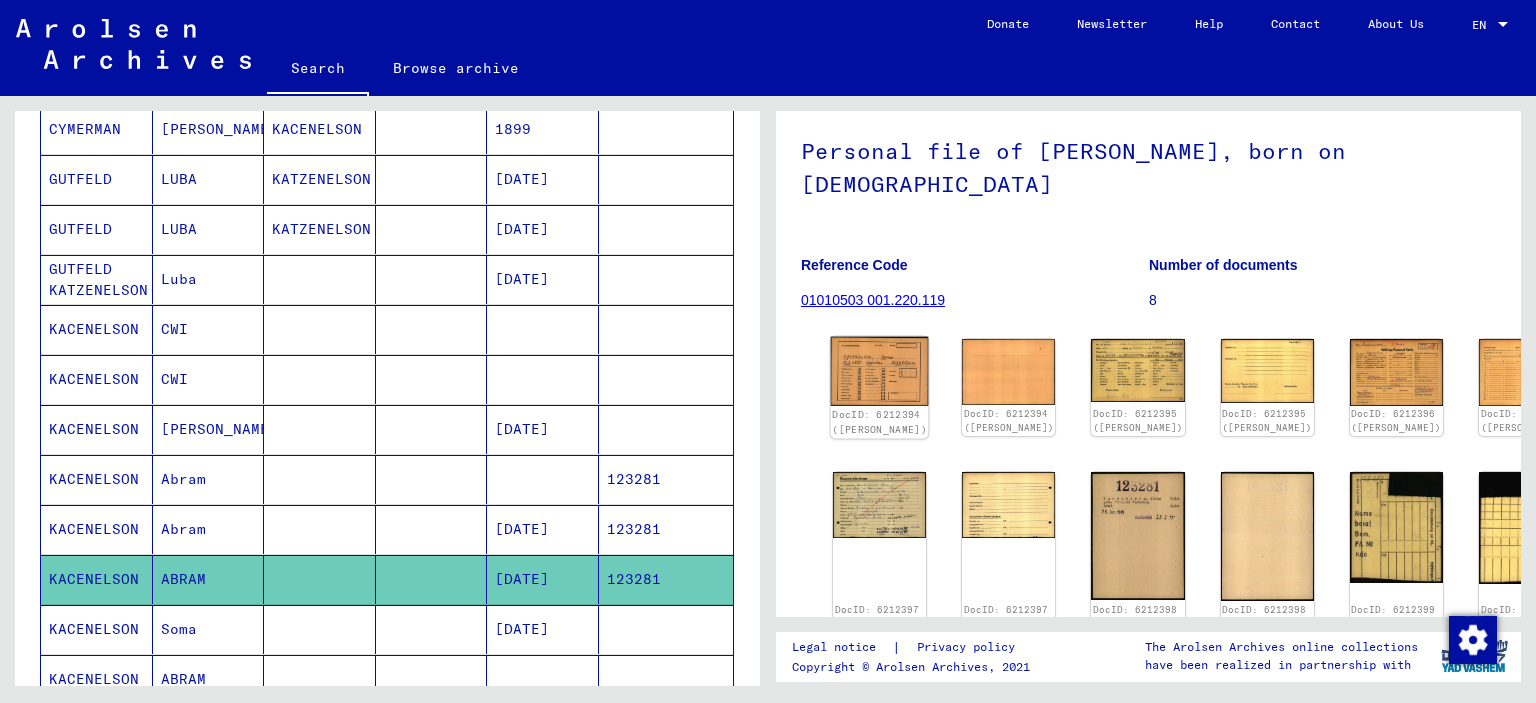 click 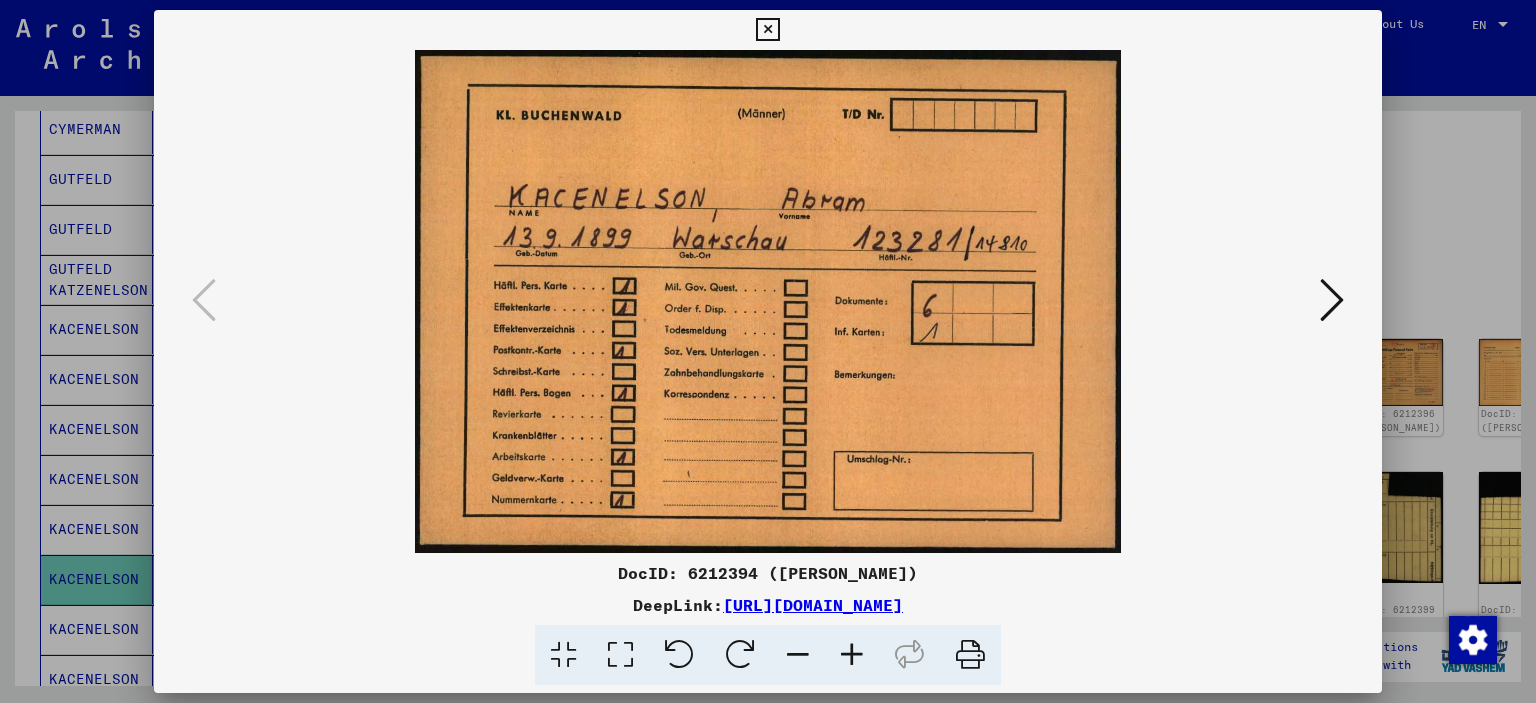 click at bounding box center (1332, 300) 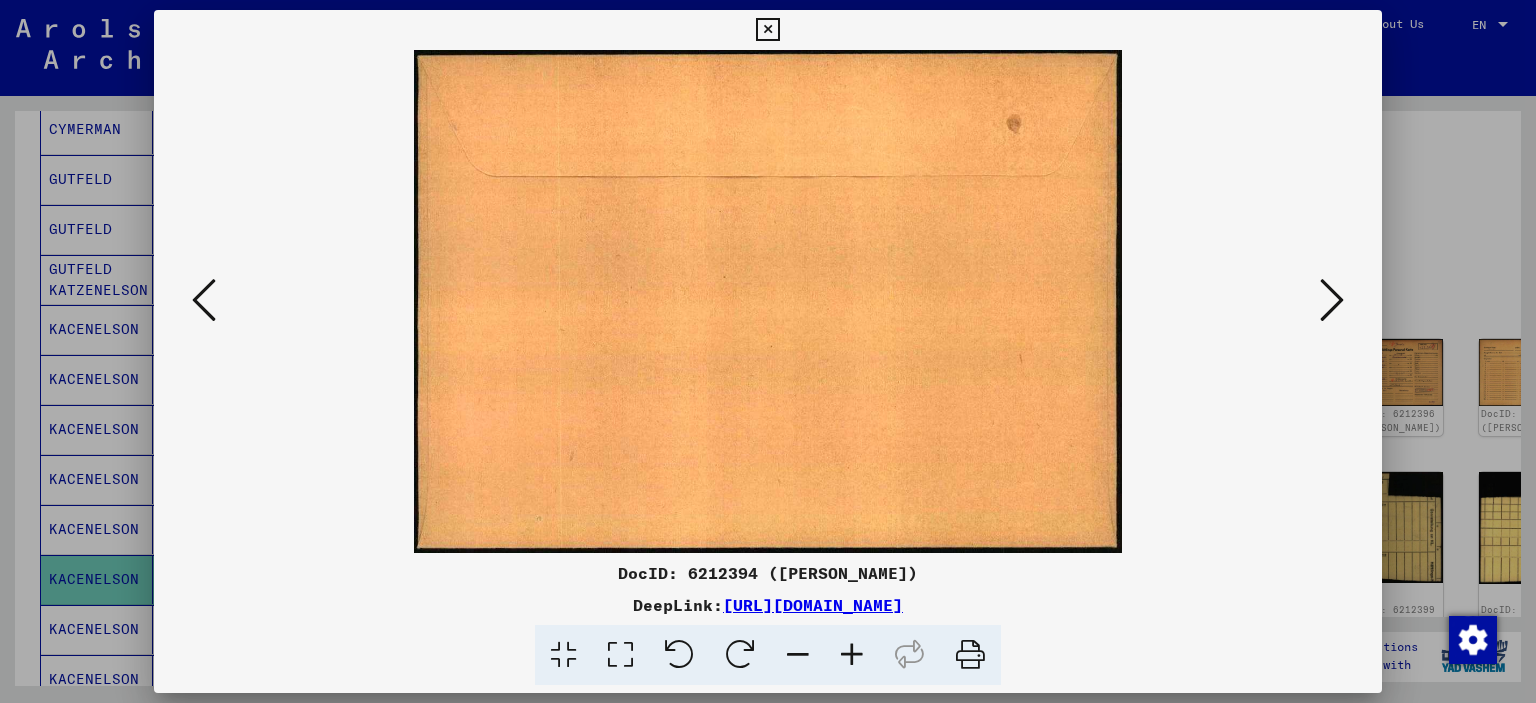 click at bounding box center (1332, 300) 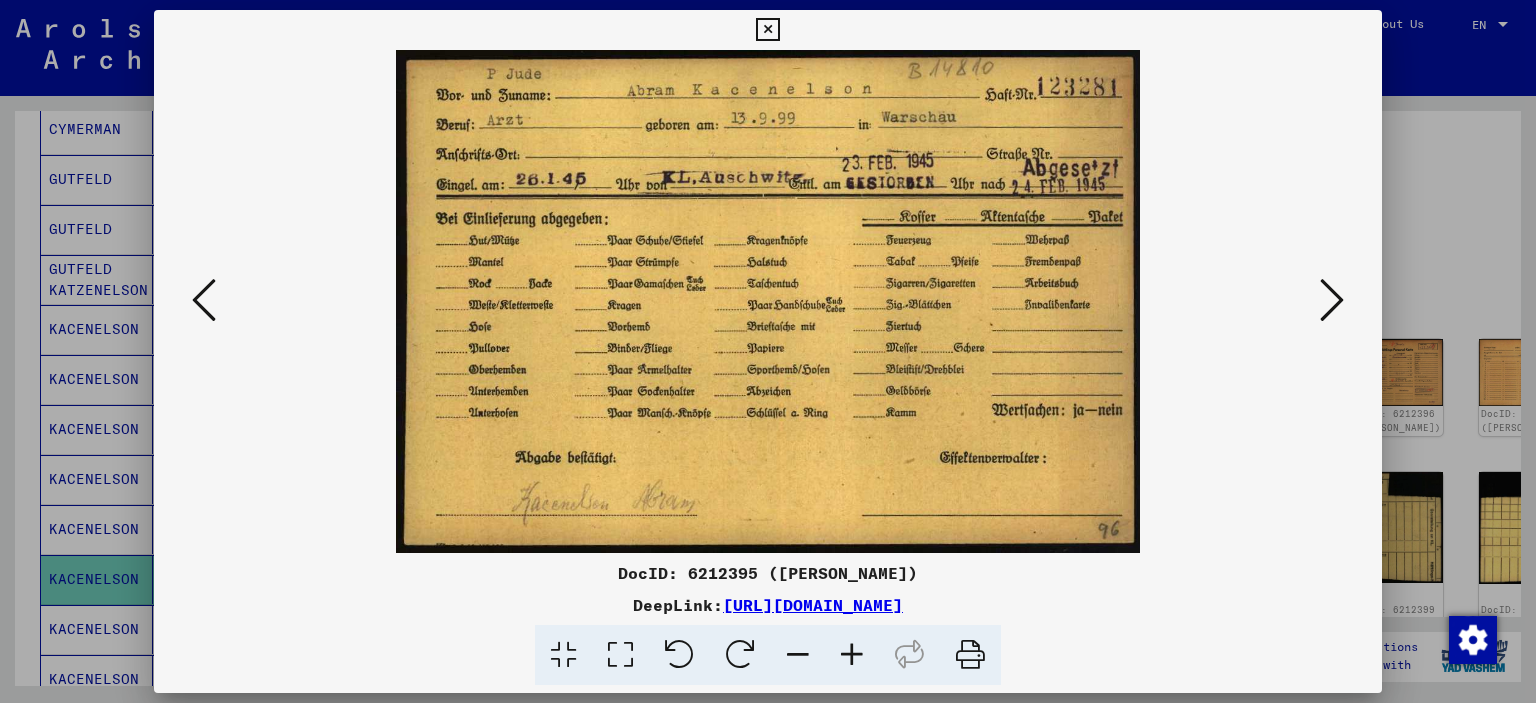 click at bounding box center (767, 30) 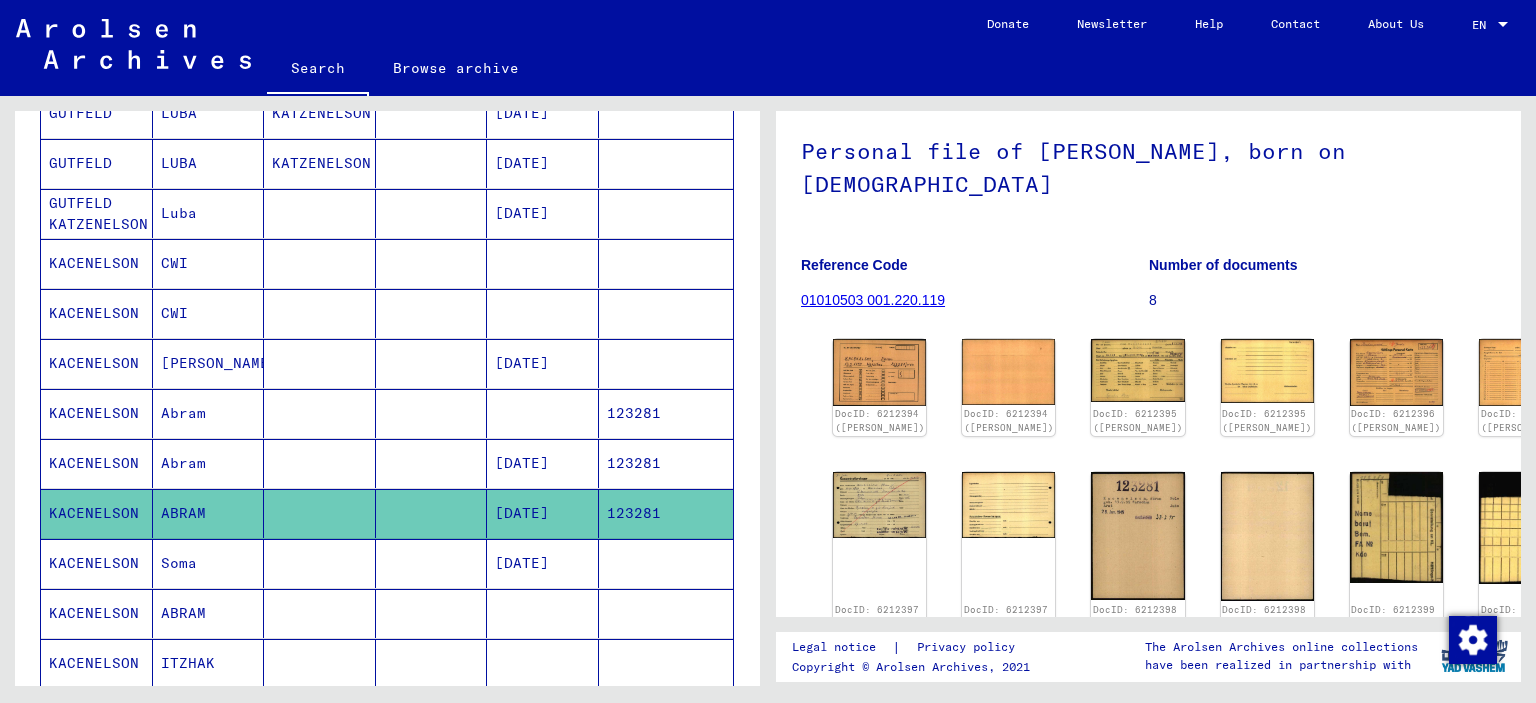 scroll, scrollTop: 400, scrollLeft: 0, axis: vertical 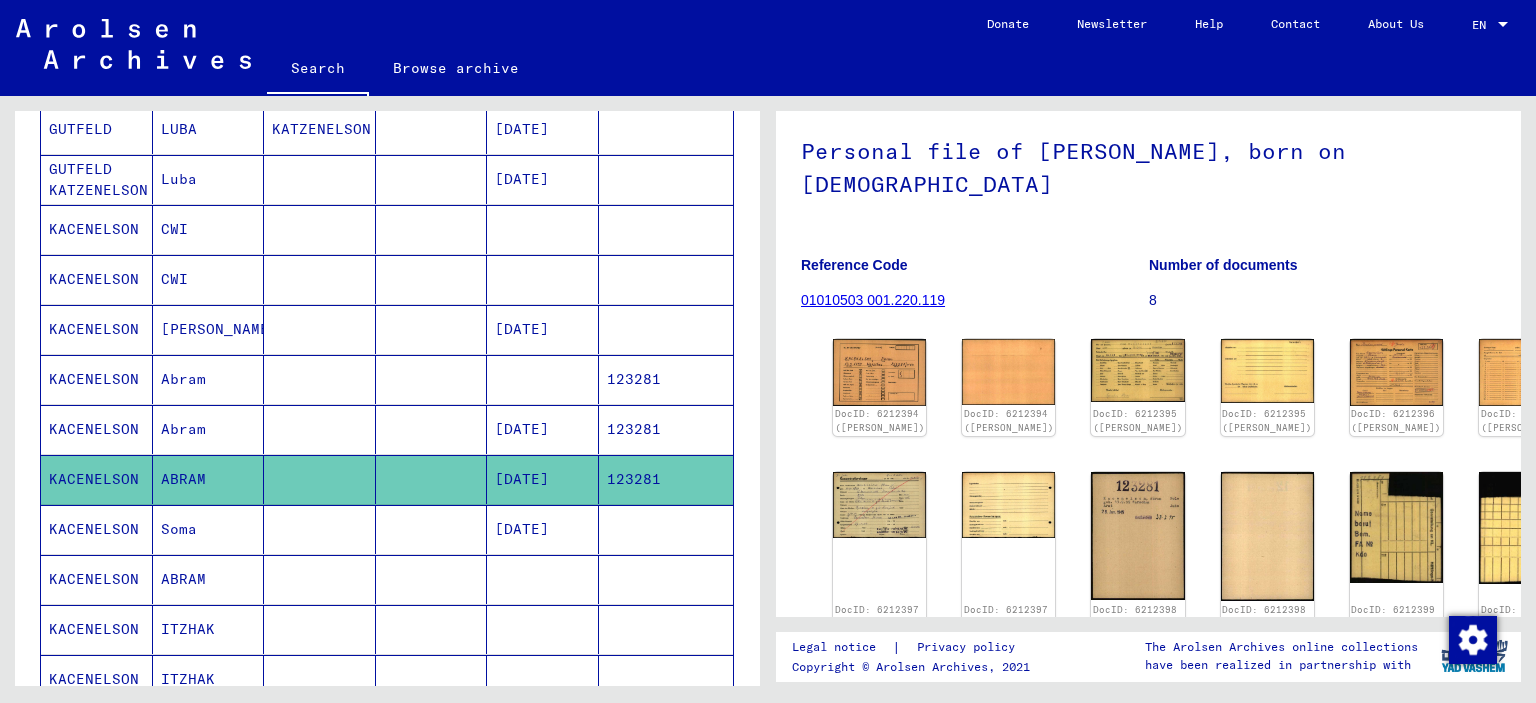 click on "ABRAM" at bounding box center (209, 629) 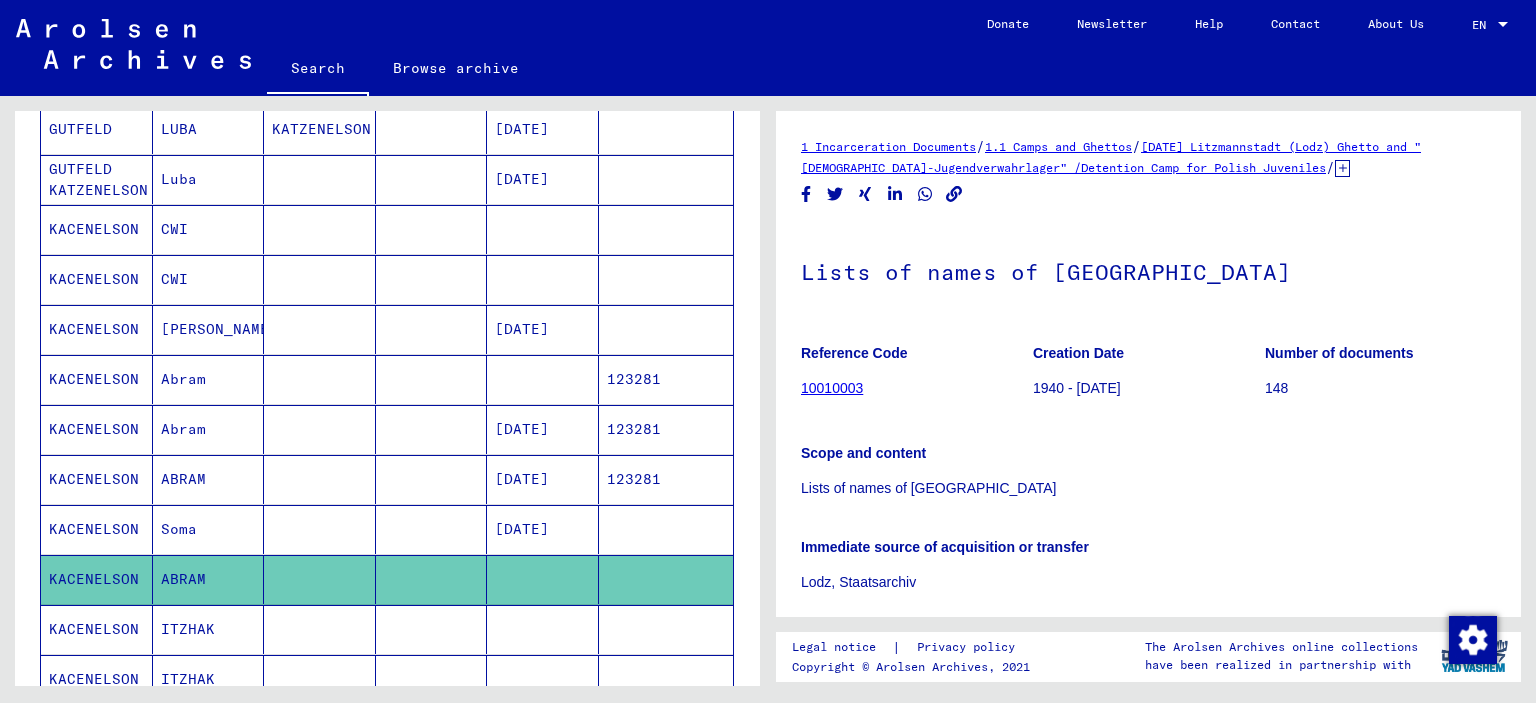 scroll, scrollTop: 0, scrollLeft: 0, axis: both 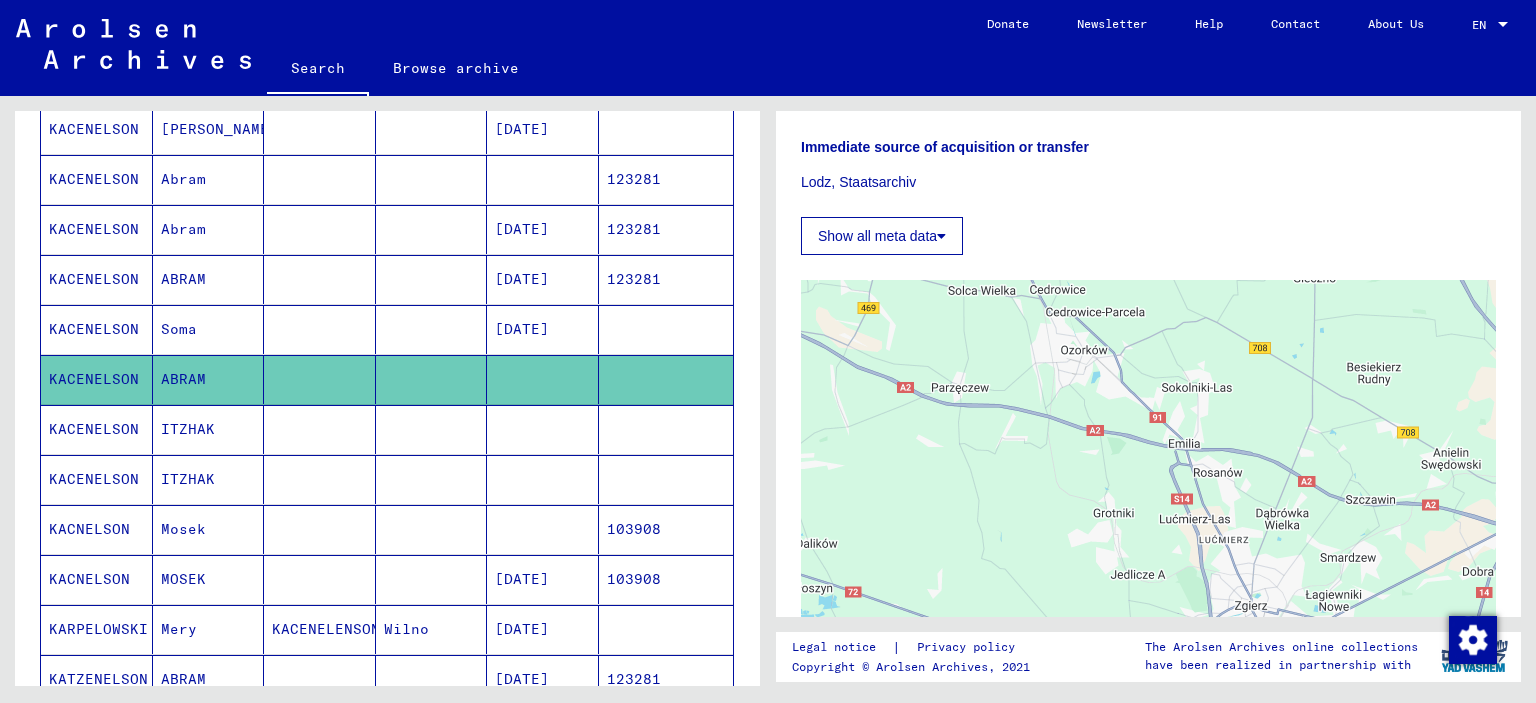 click on "ITZHAK" at bounding box center [209, 479] 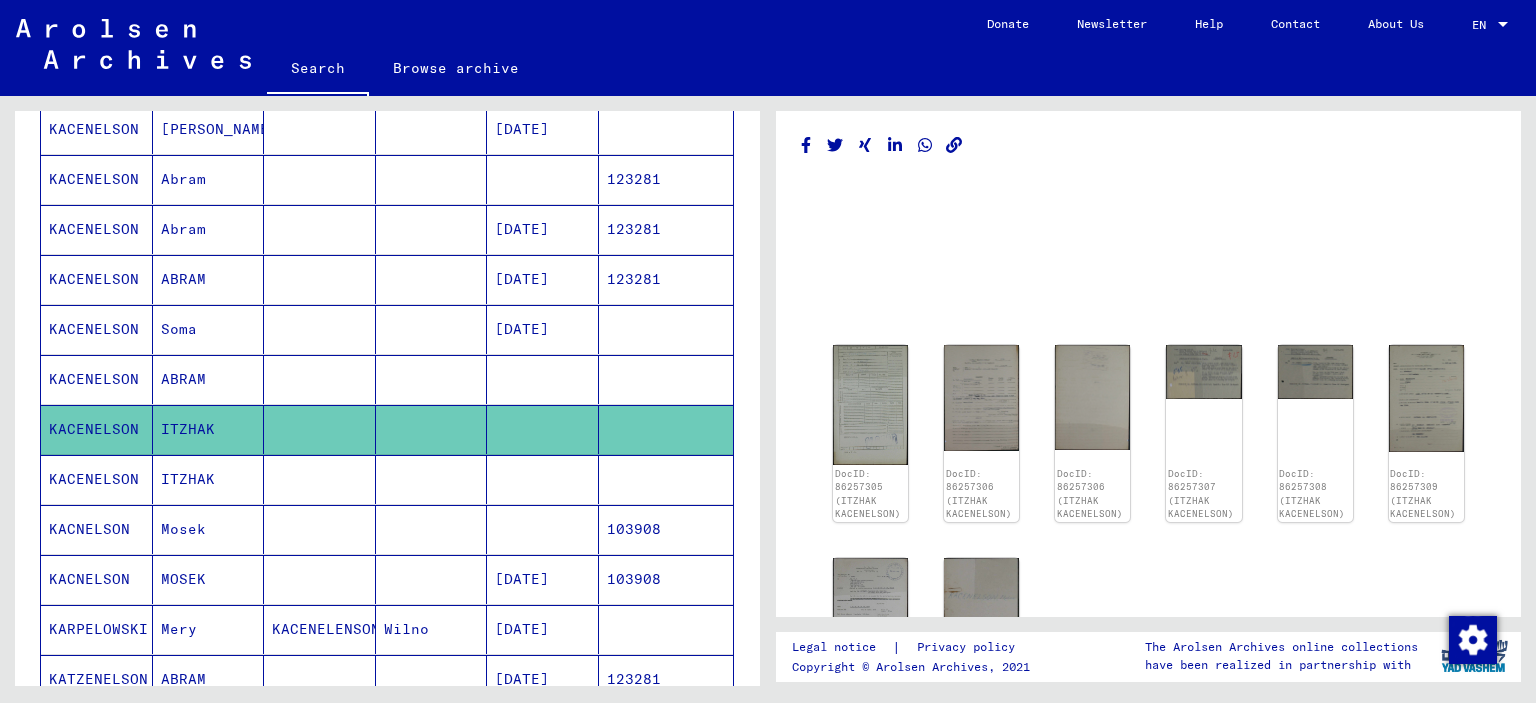 scroll, scrollTop: 0, scrollLeft: 0, axis: both 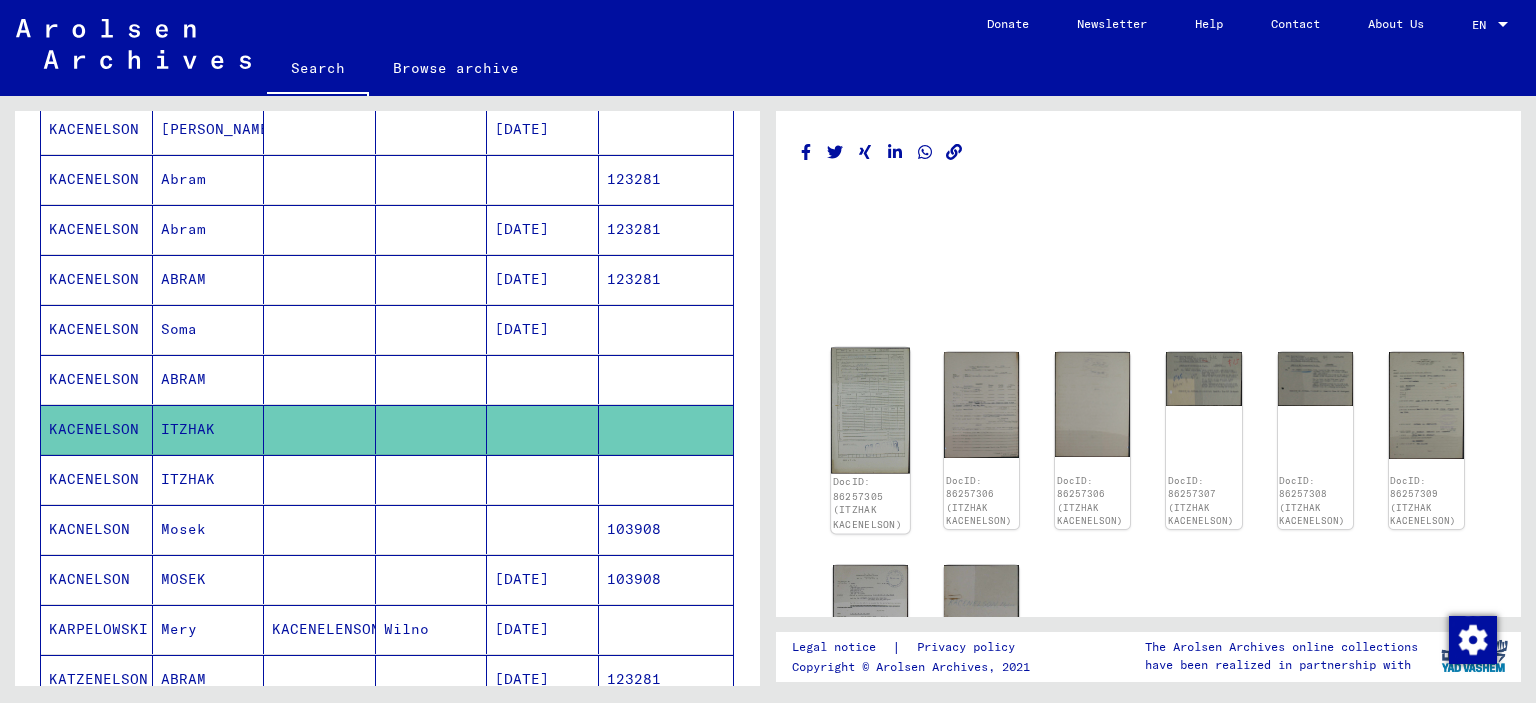 click 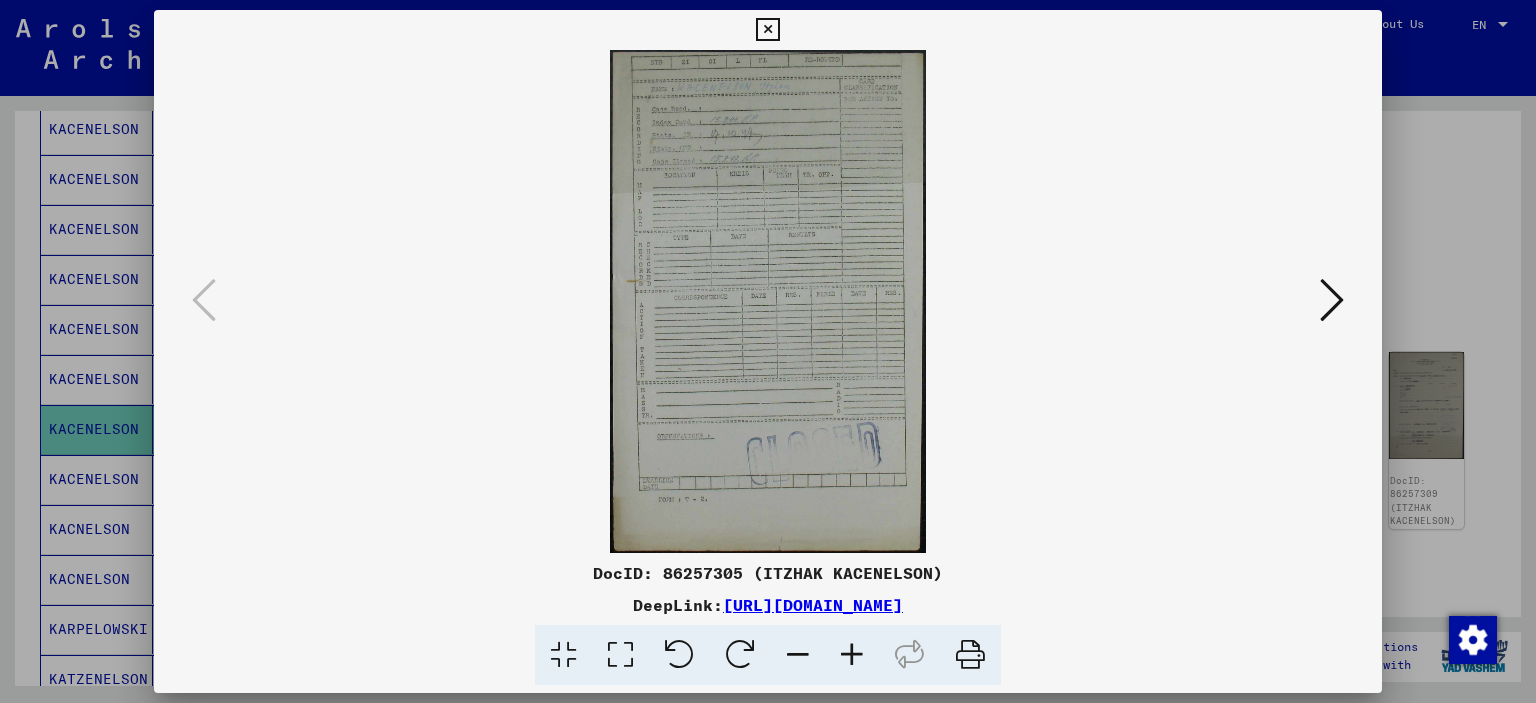 click at bounding box center (852, 655) 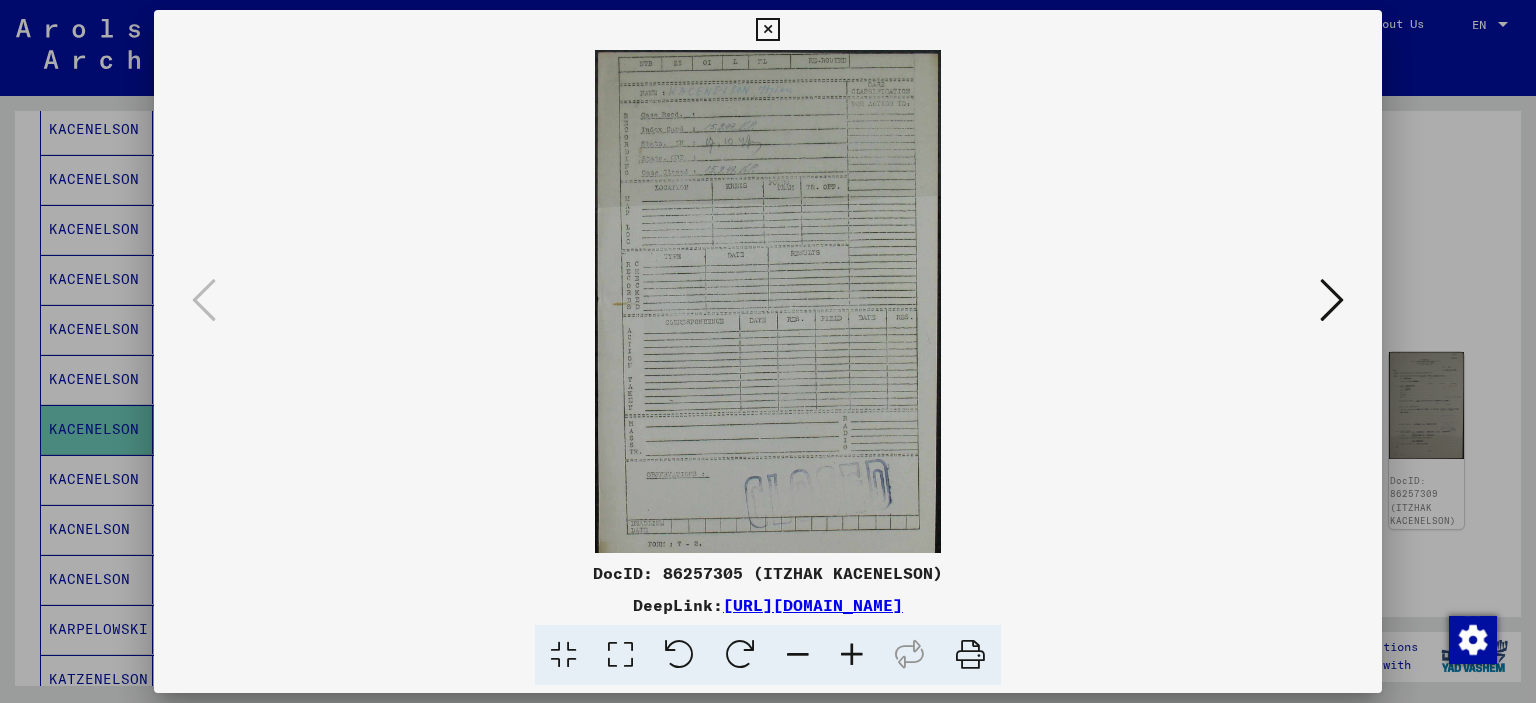 click at bounding box center [852, 655] 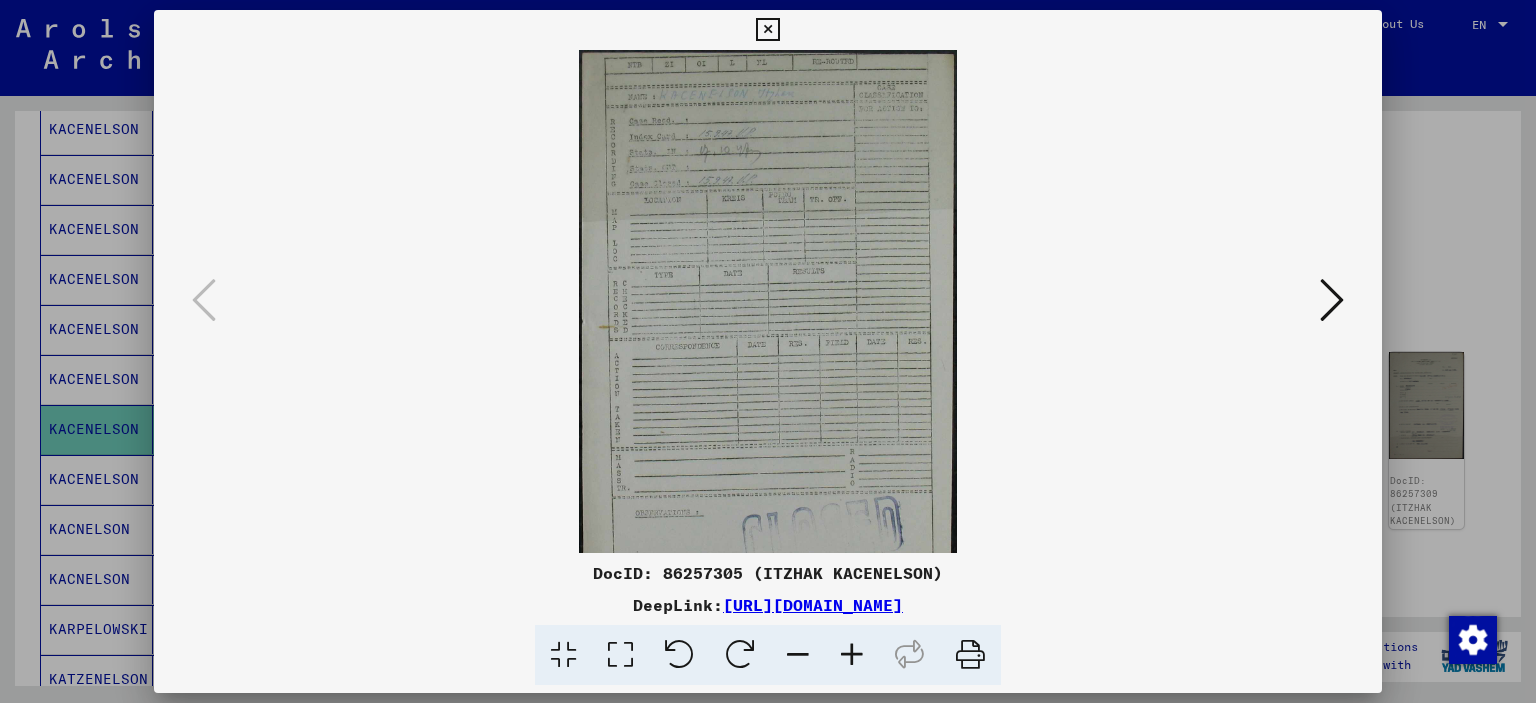 click at bounding box center [852, 655] 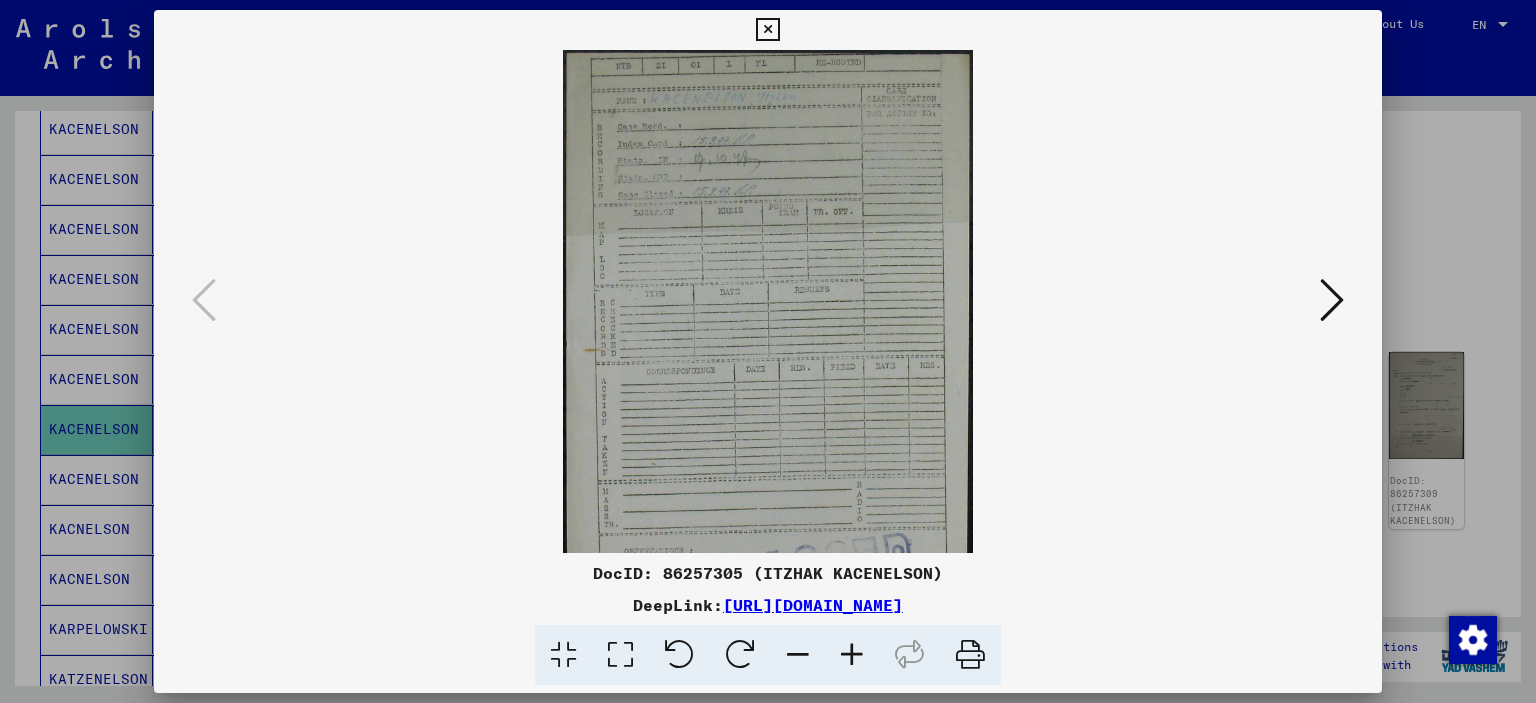 click at bounding box center [852, 655] 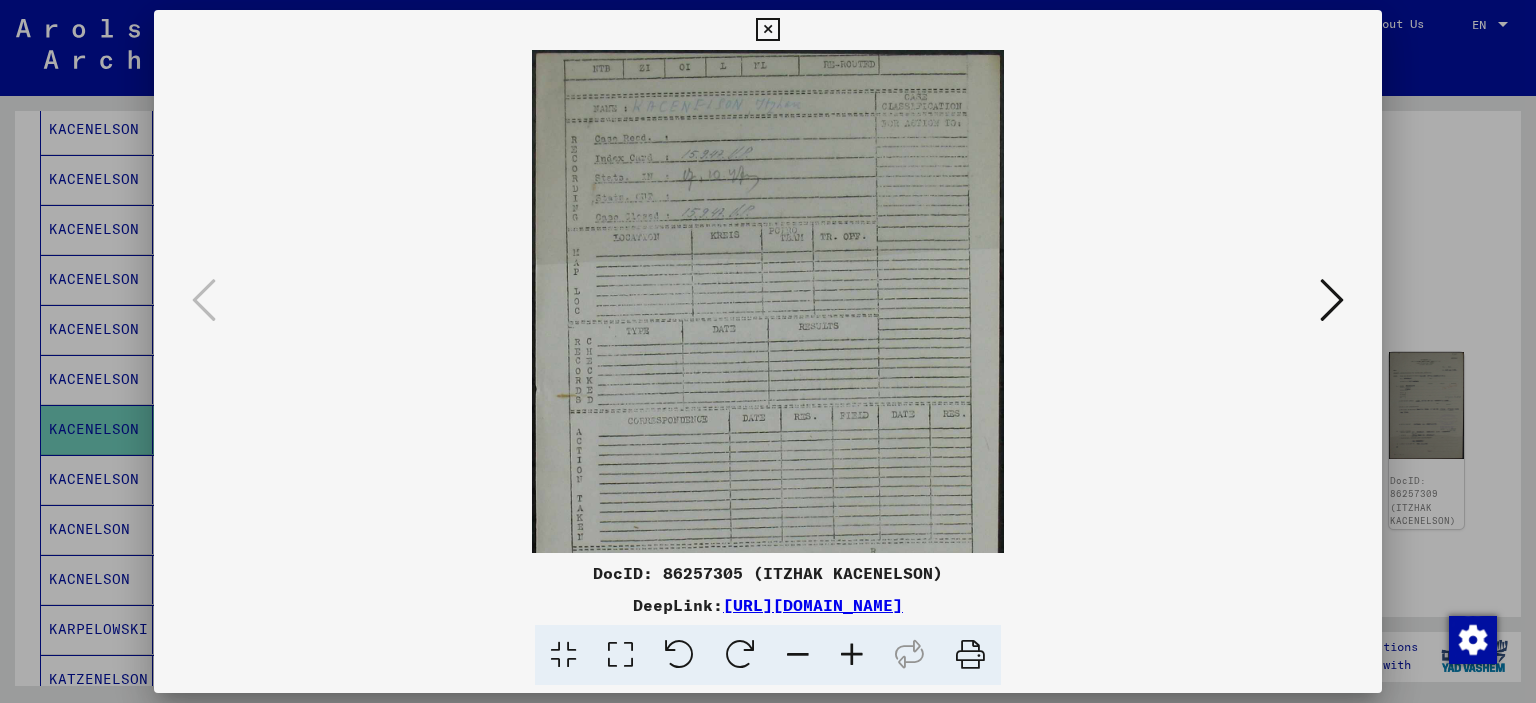 click at bounding box center [852, 655] 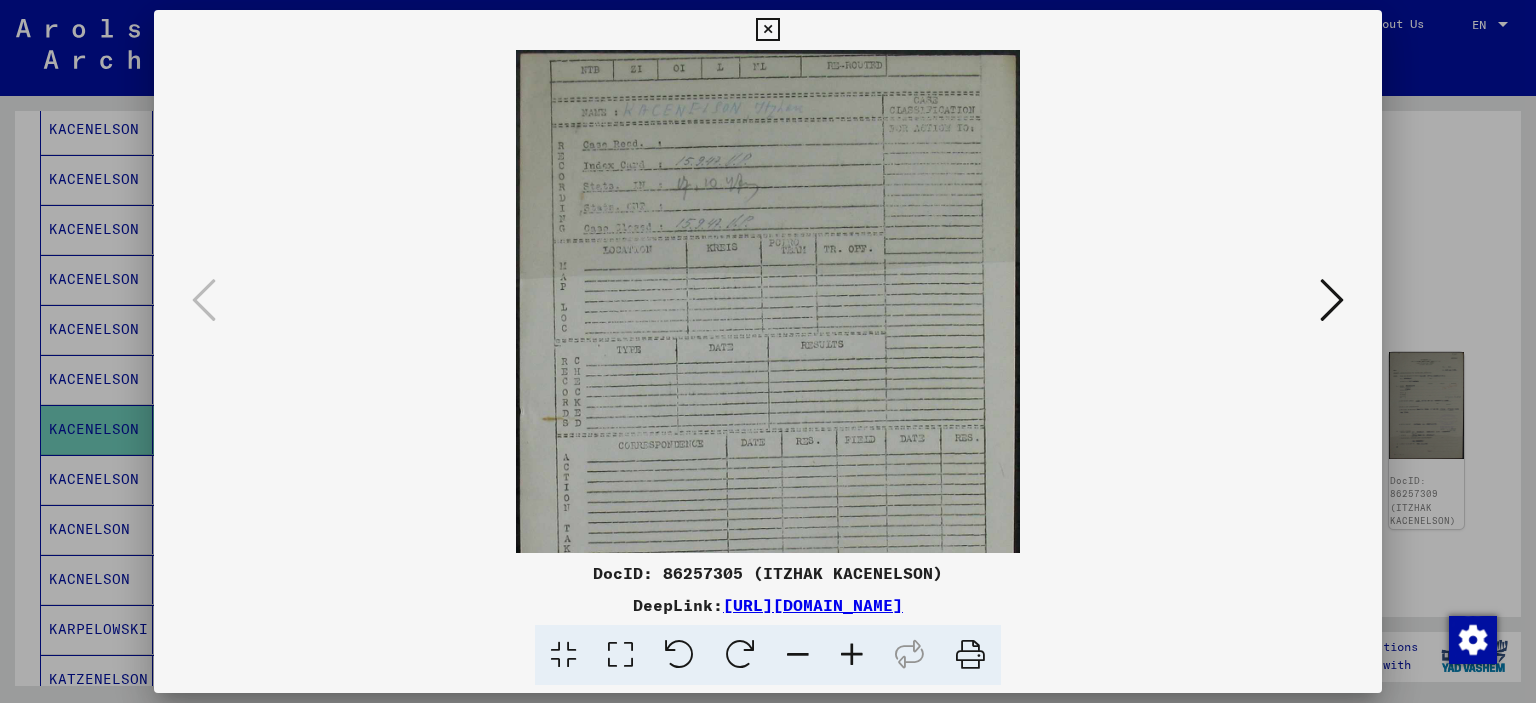 click at bounding box center [852, 655] 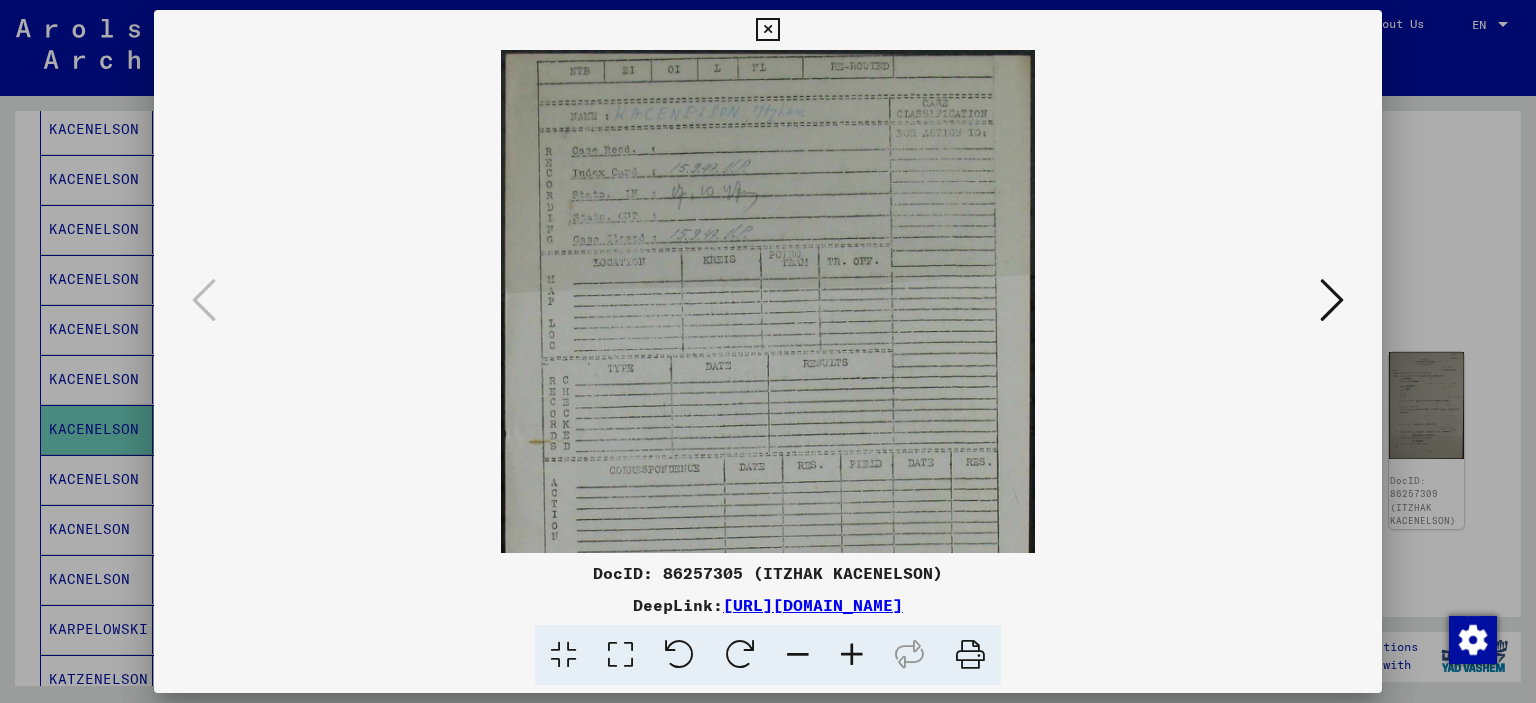 click at bounding box center (852, 655) 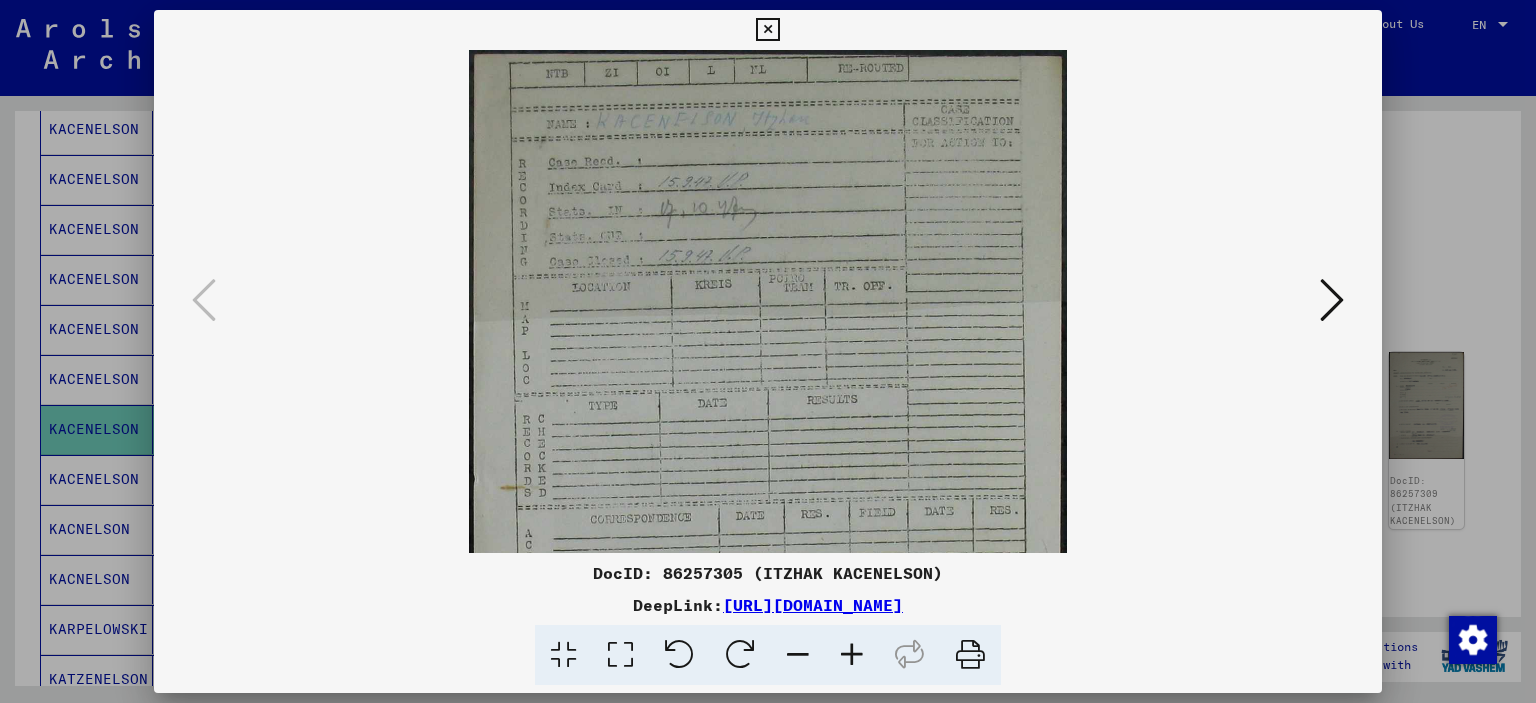 click at bounding box center (852, 655) 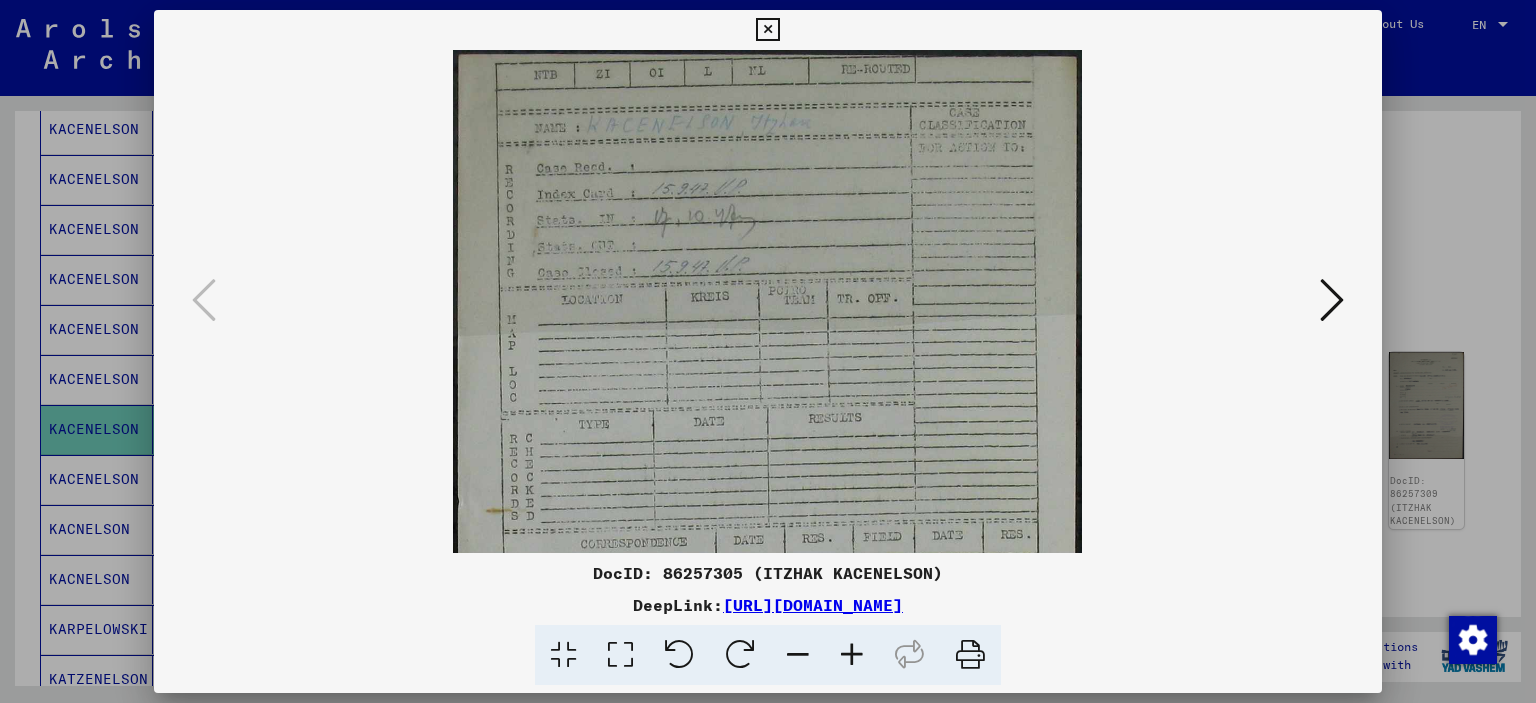 click at bounding box center [852, 655] 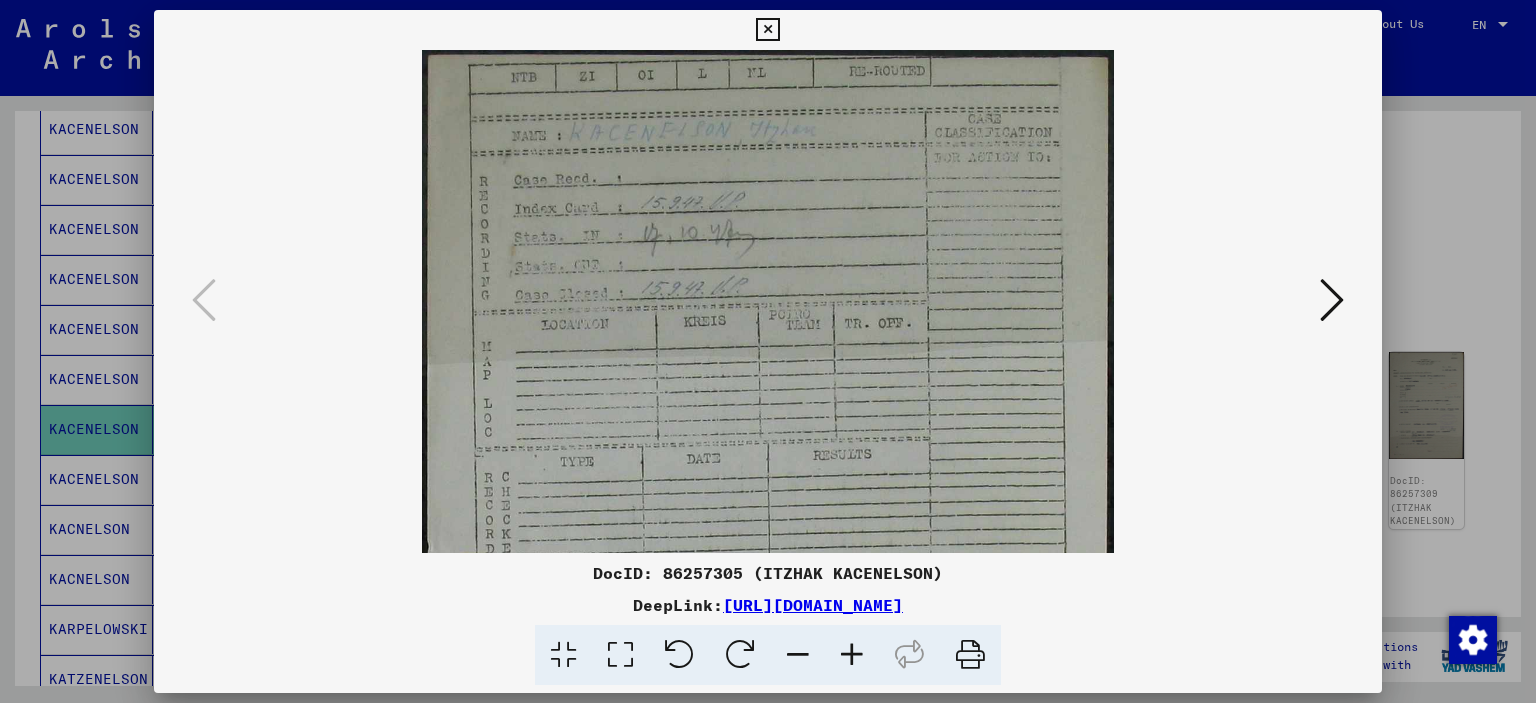 click at bounding box center [852, 655] 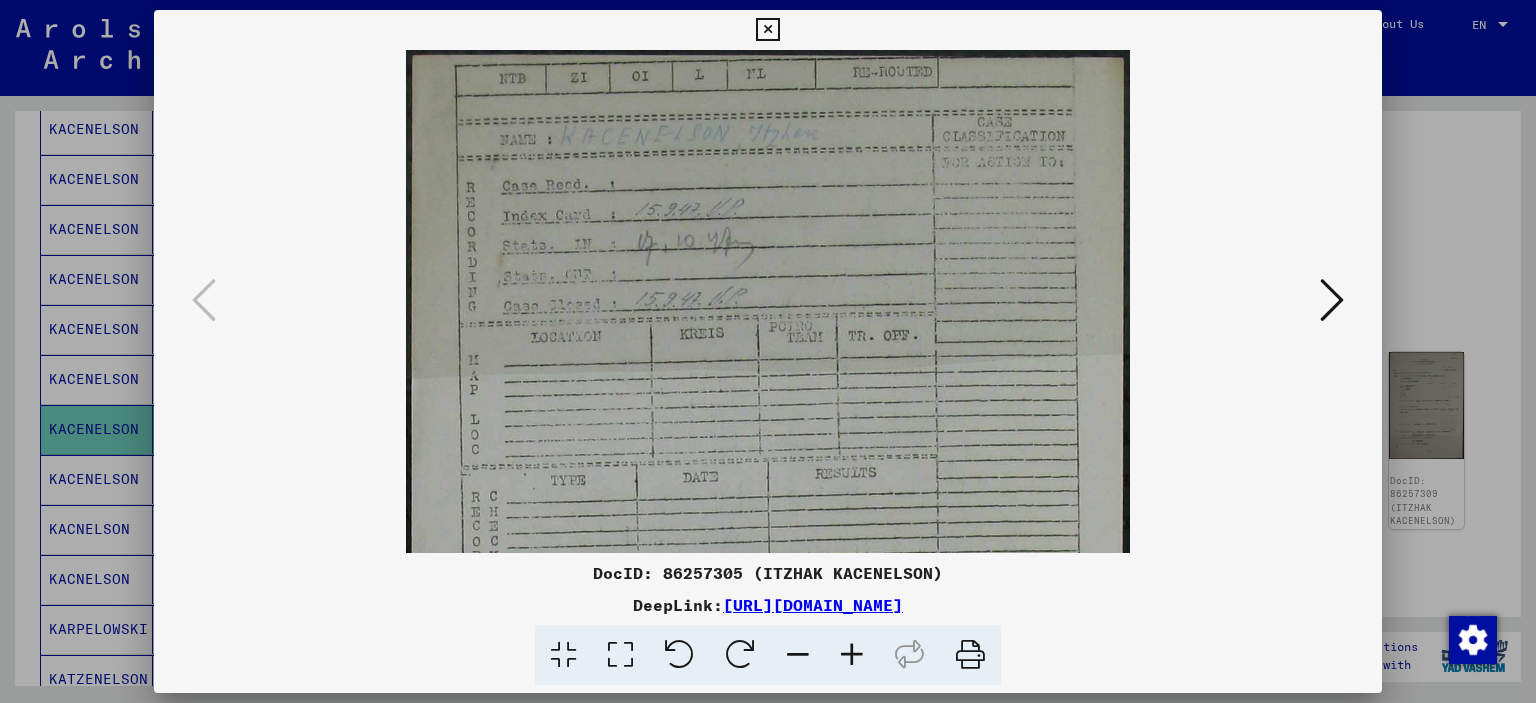 click at bounding box center [852, 655] 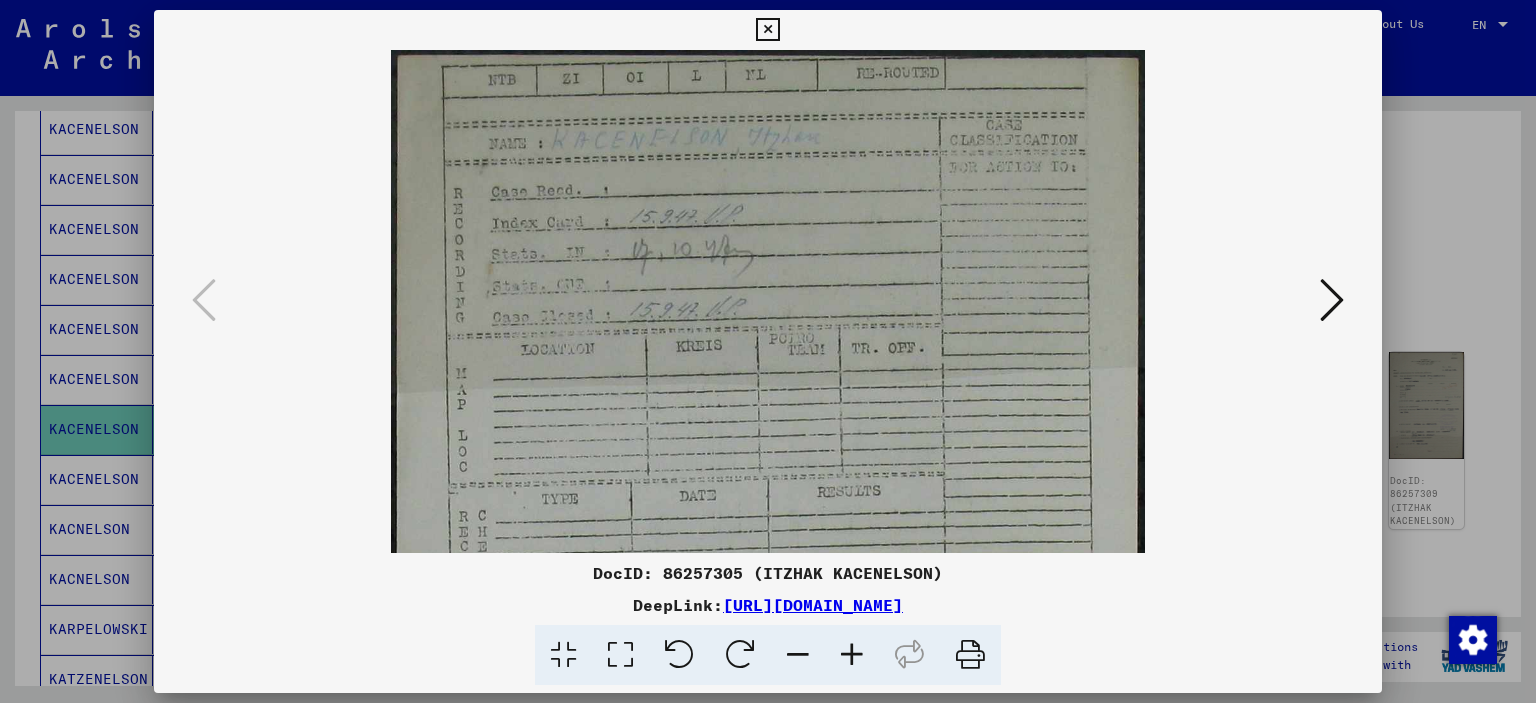 click at bounding box center [852, 655] 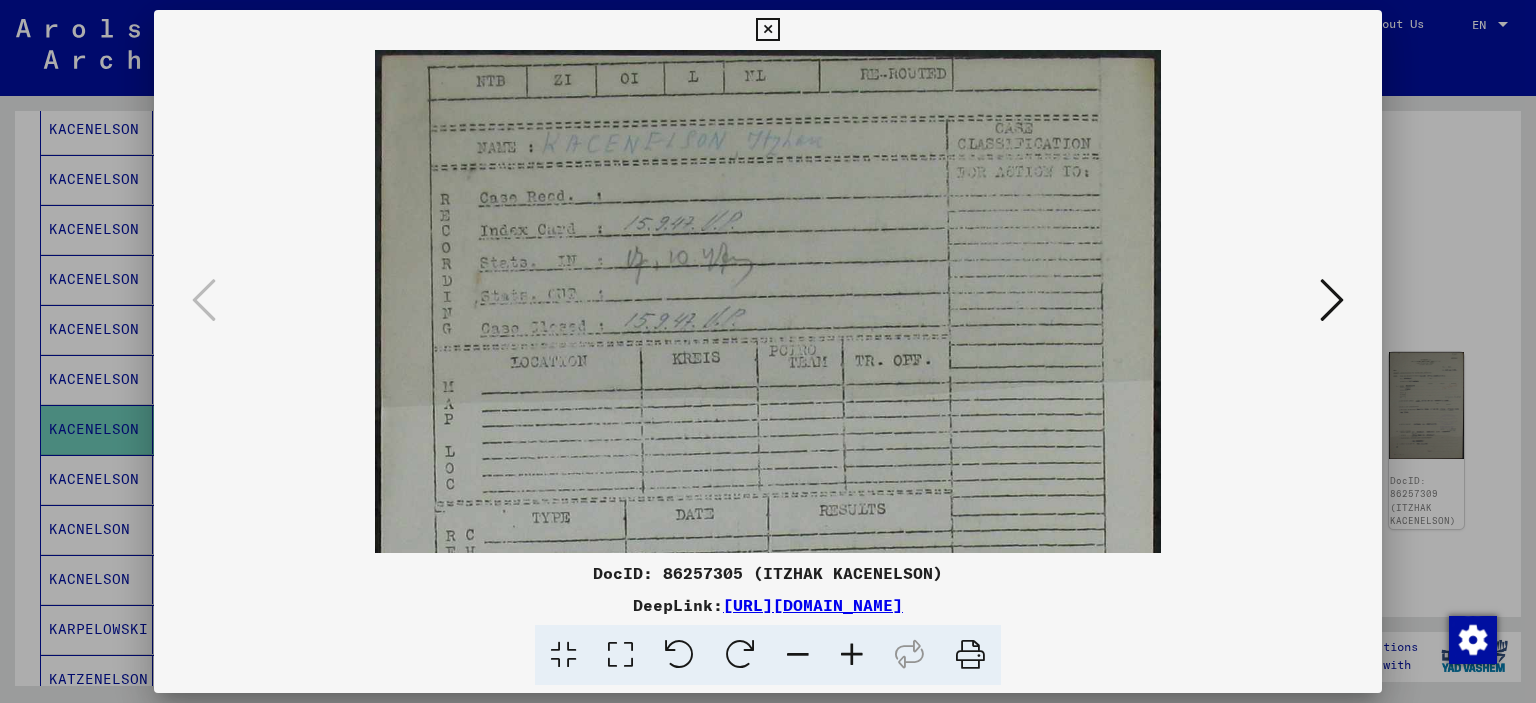 click at bounding box center (852, 655) 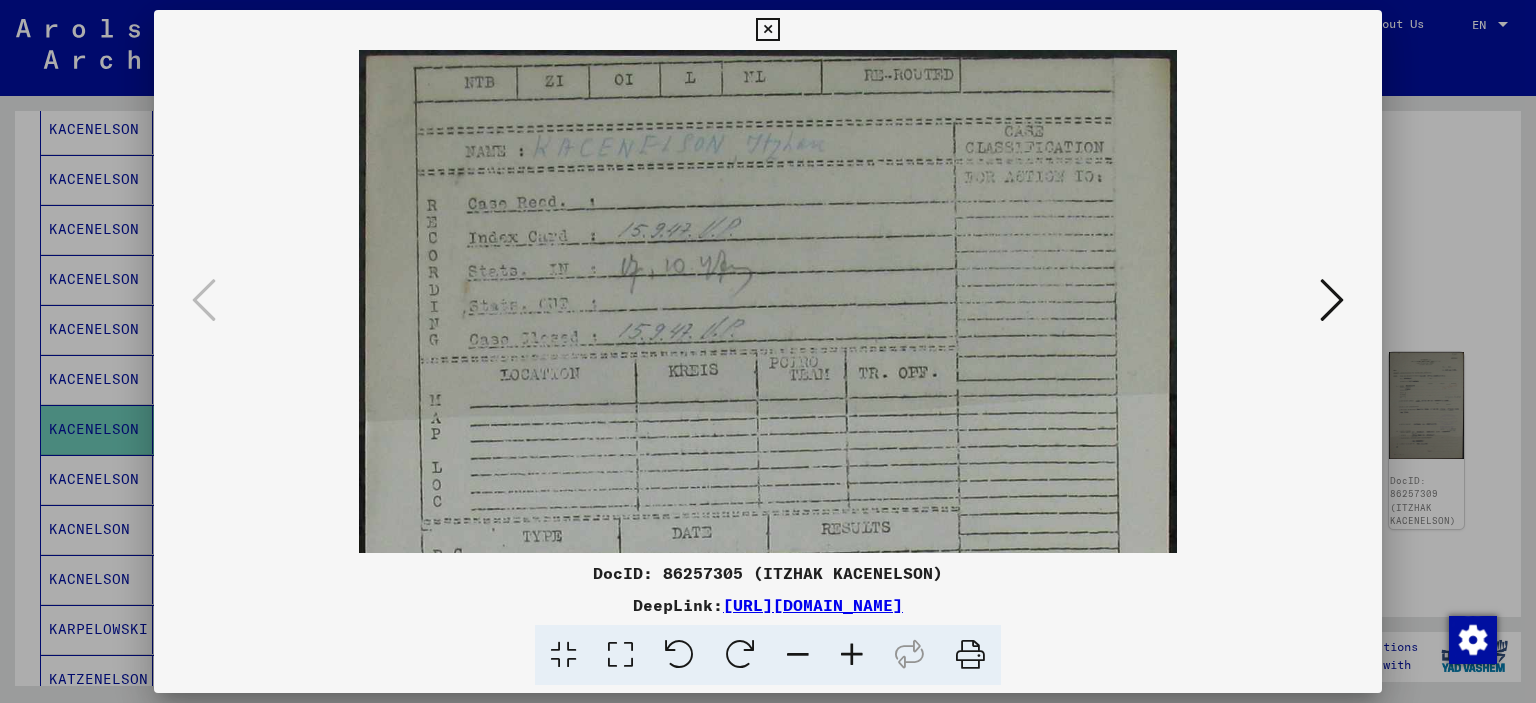 click at bounding box center [852, 655] 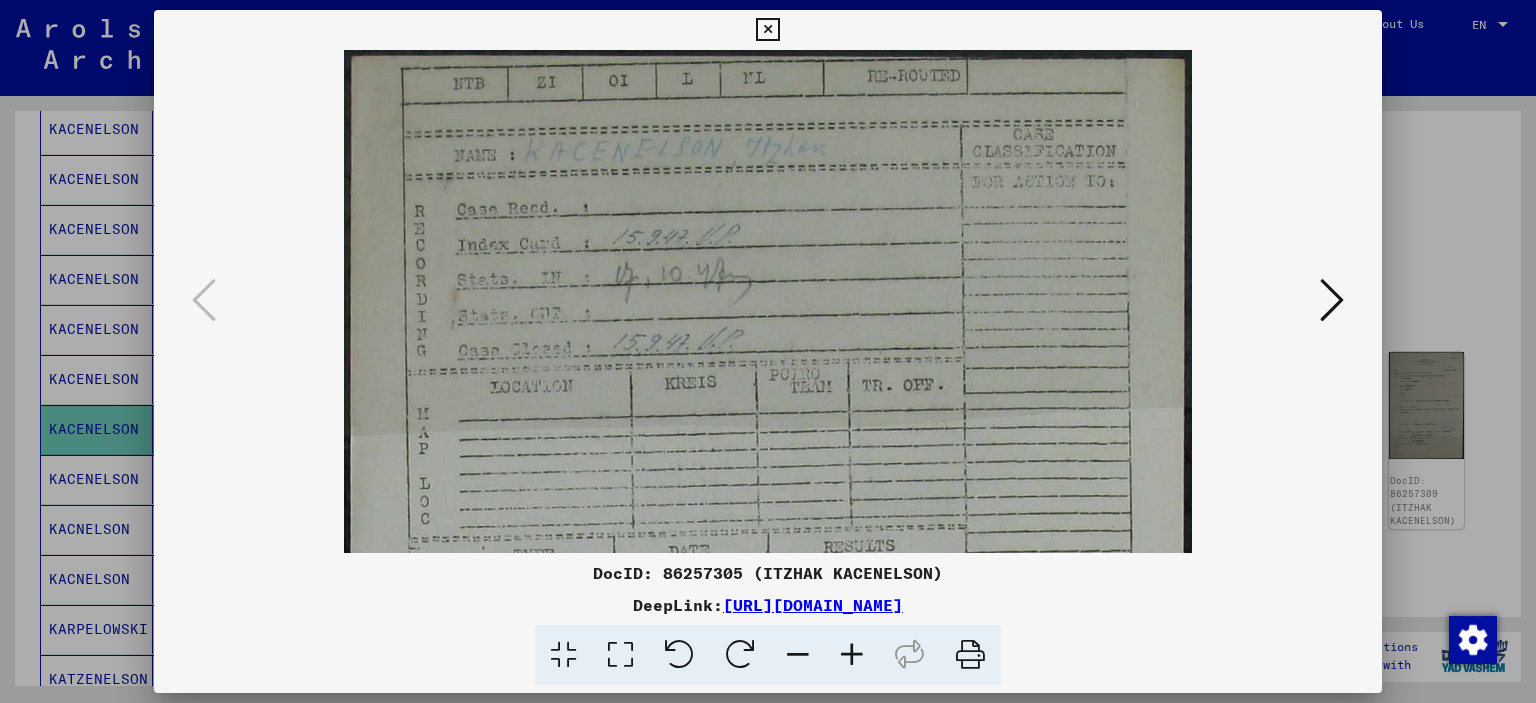 click at bounding box center (852, 655) 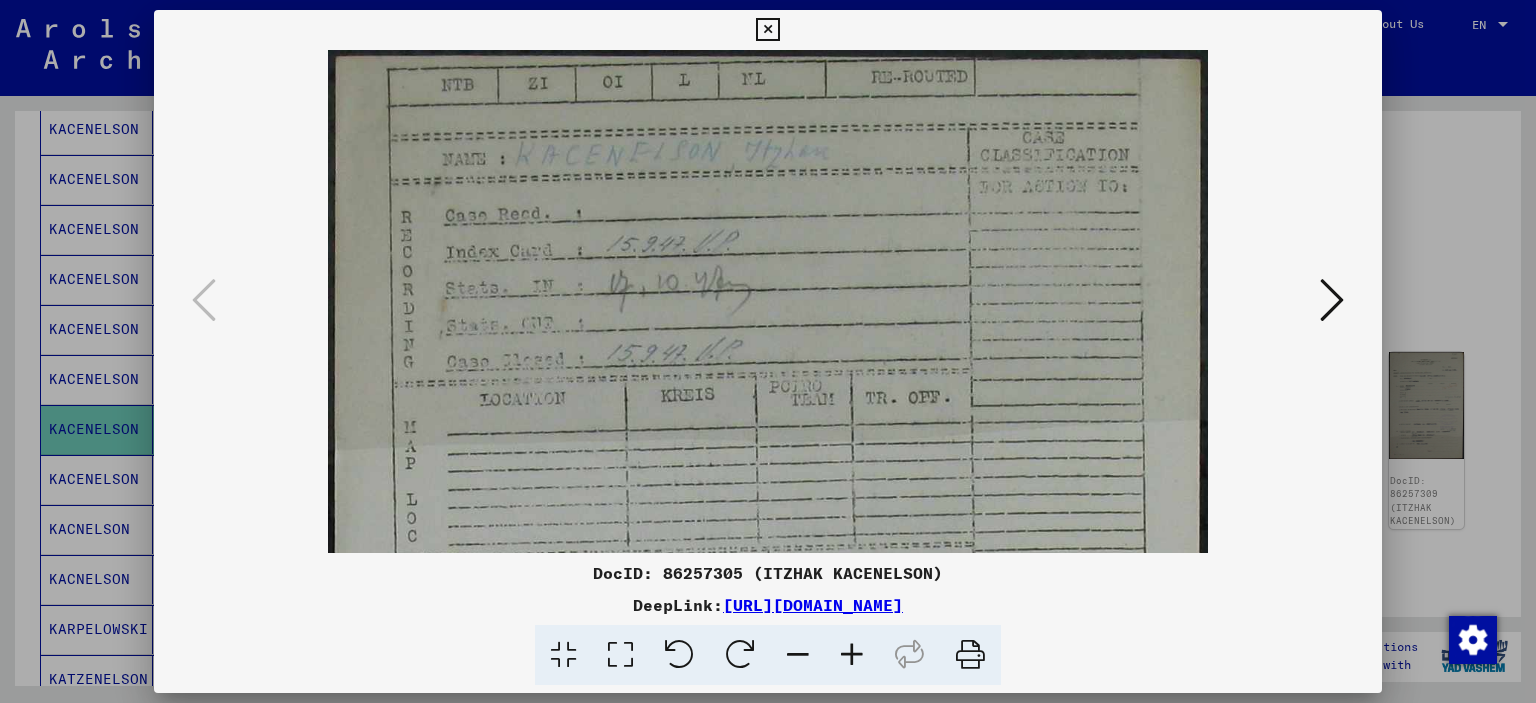 click at bounding box center (1332, 300) 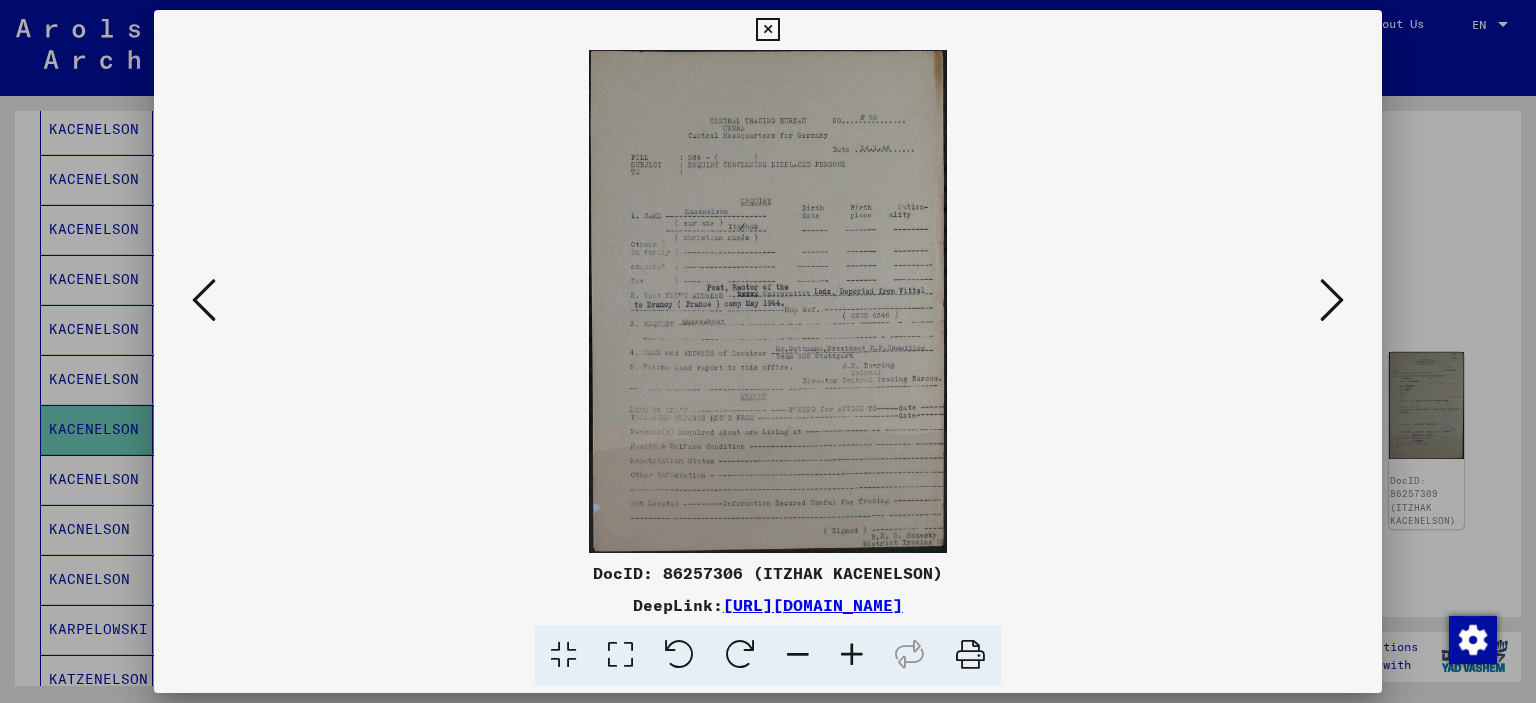 click at bounding box center (852, 655) 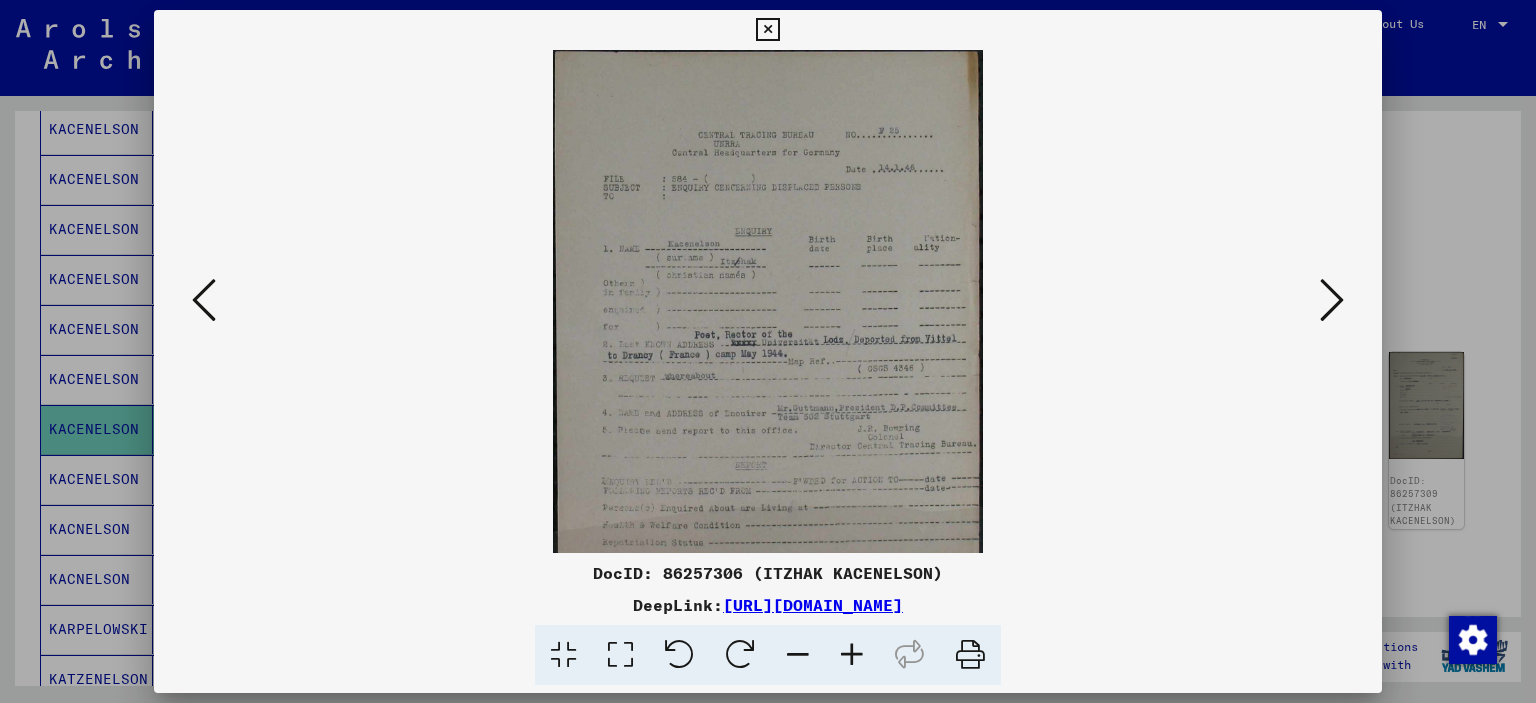 click at bounding box center [852, 655] 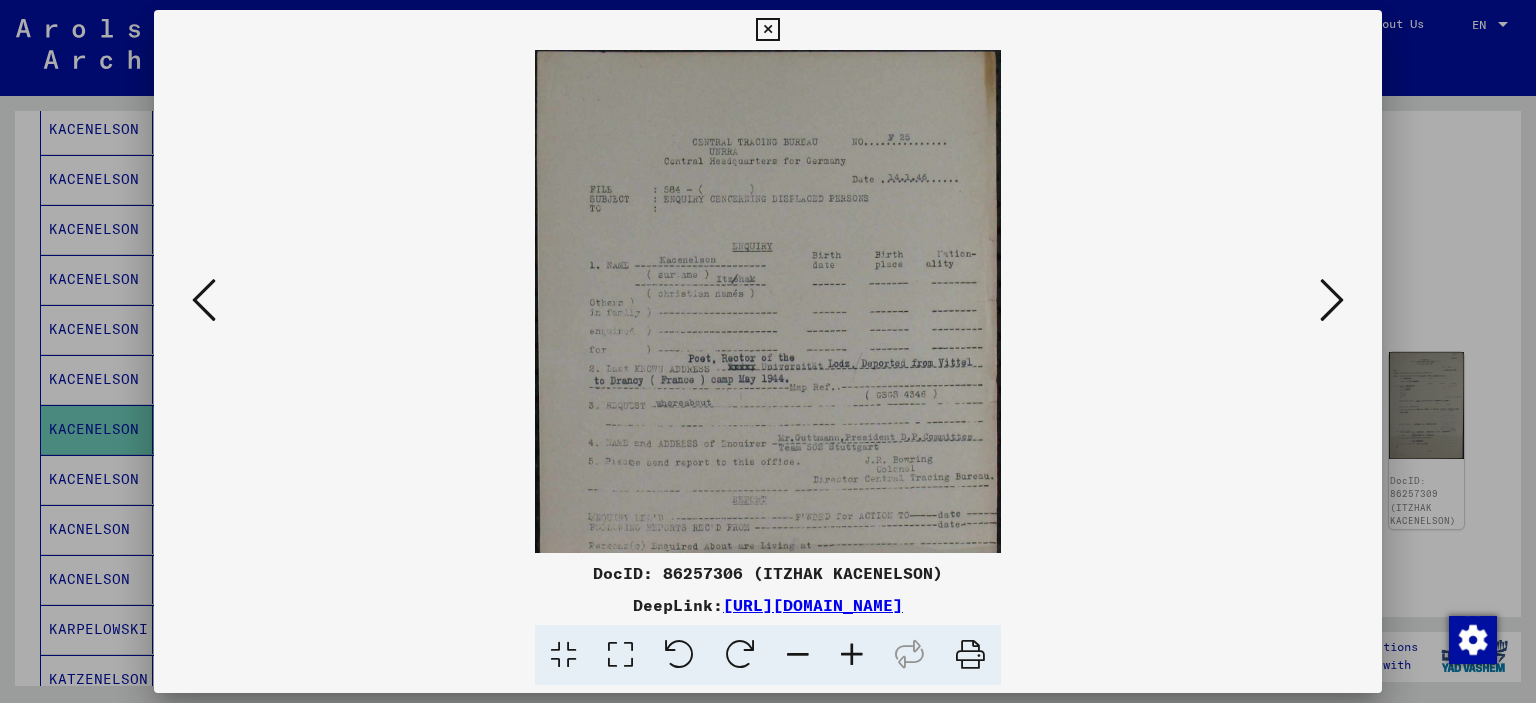 click at bounding box center (852, 655) 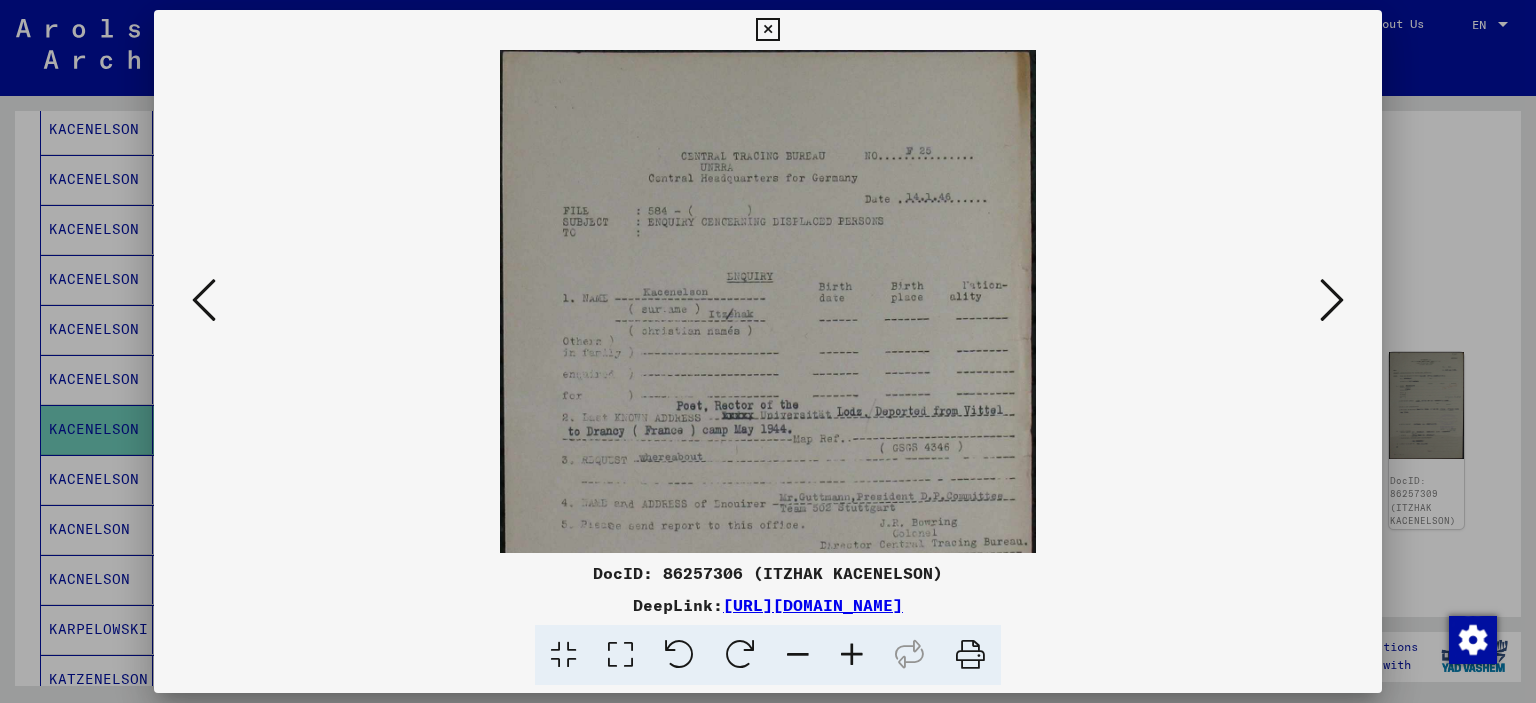 click at bounding box center [852, 655] 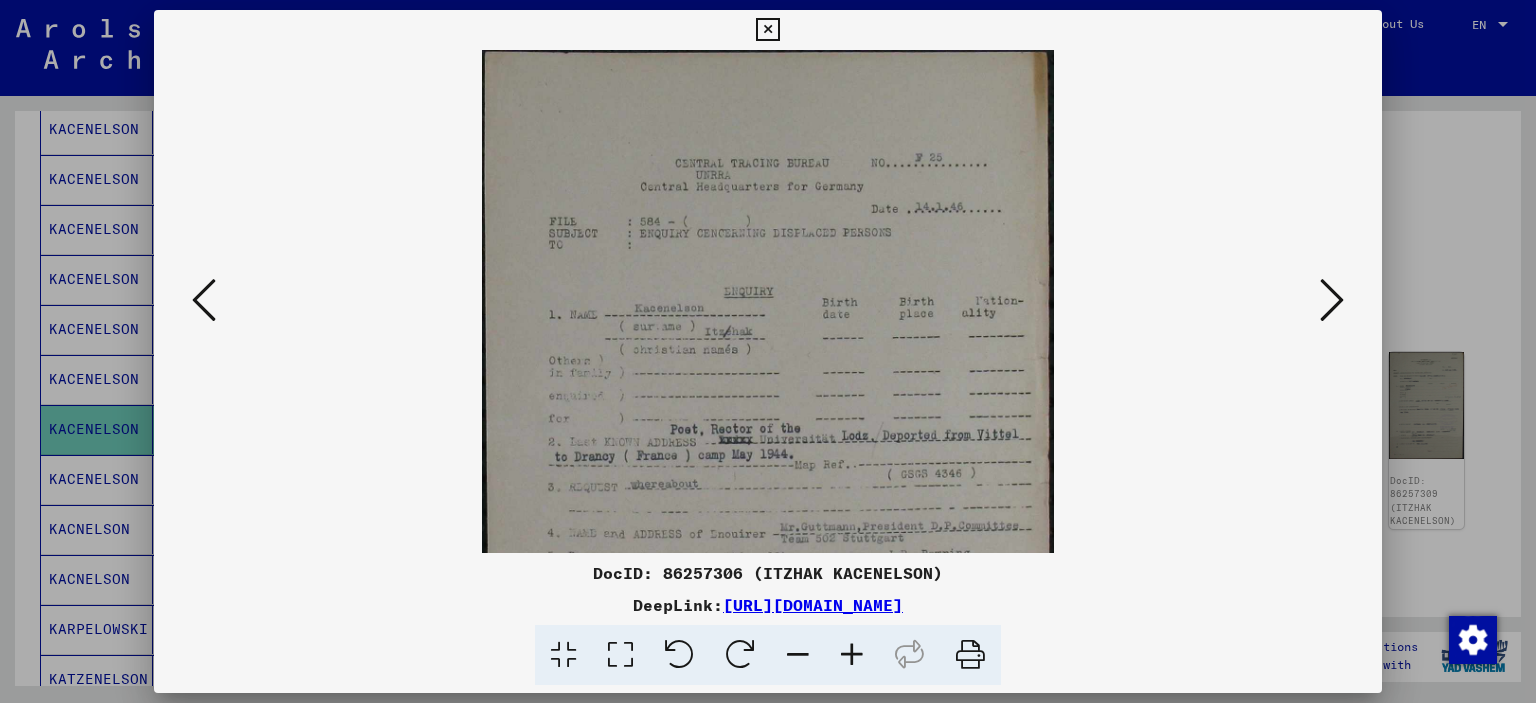 click at bounding box center (852, 655) 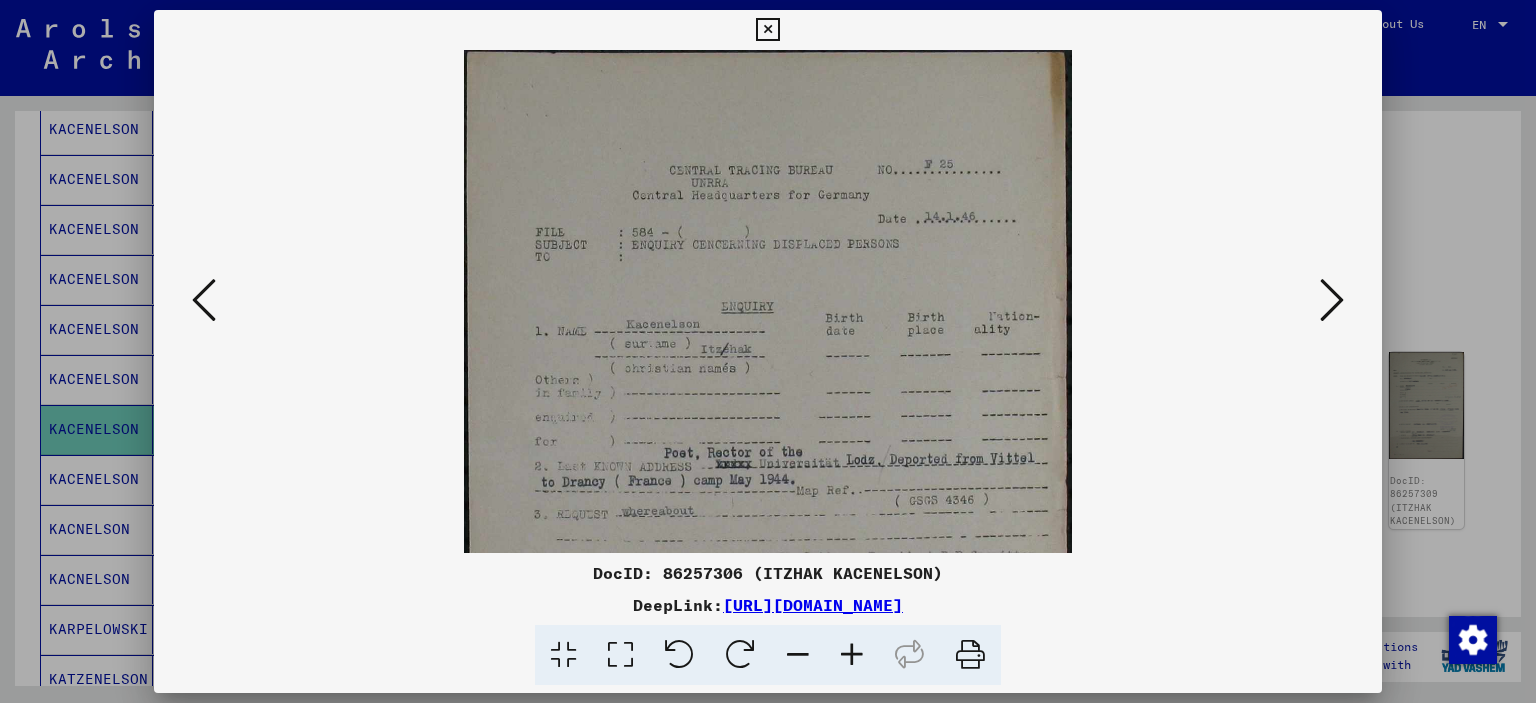 click at bounding box center (852, 655) 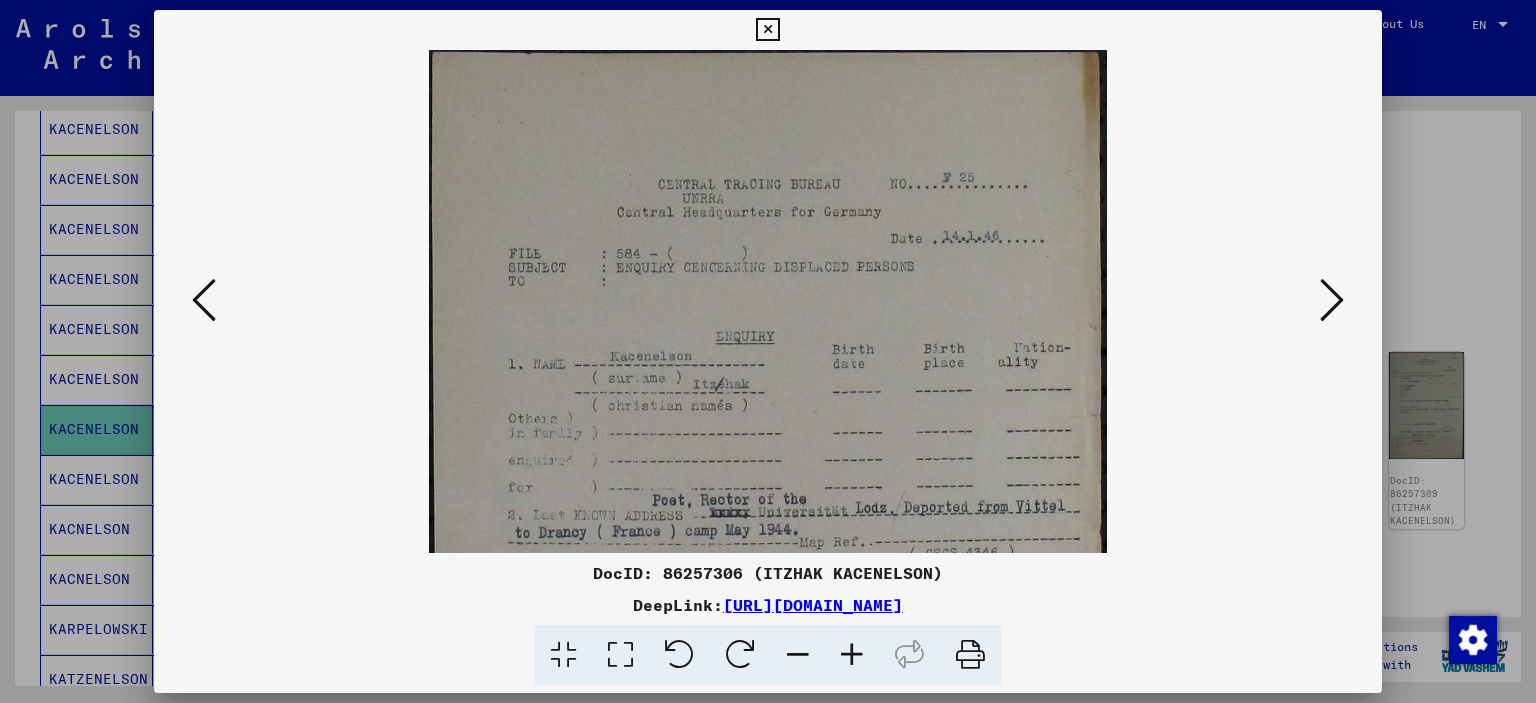 click at bounding box center [852, 655] 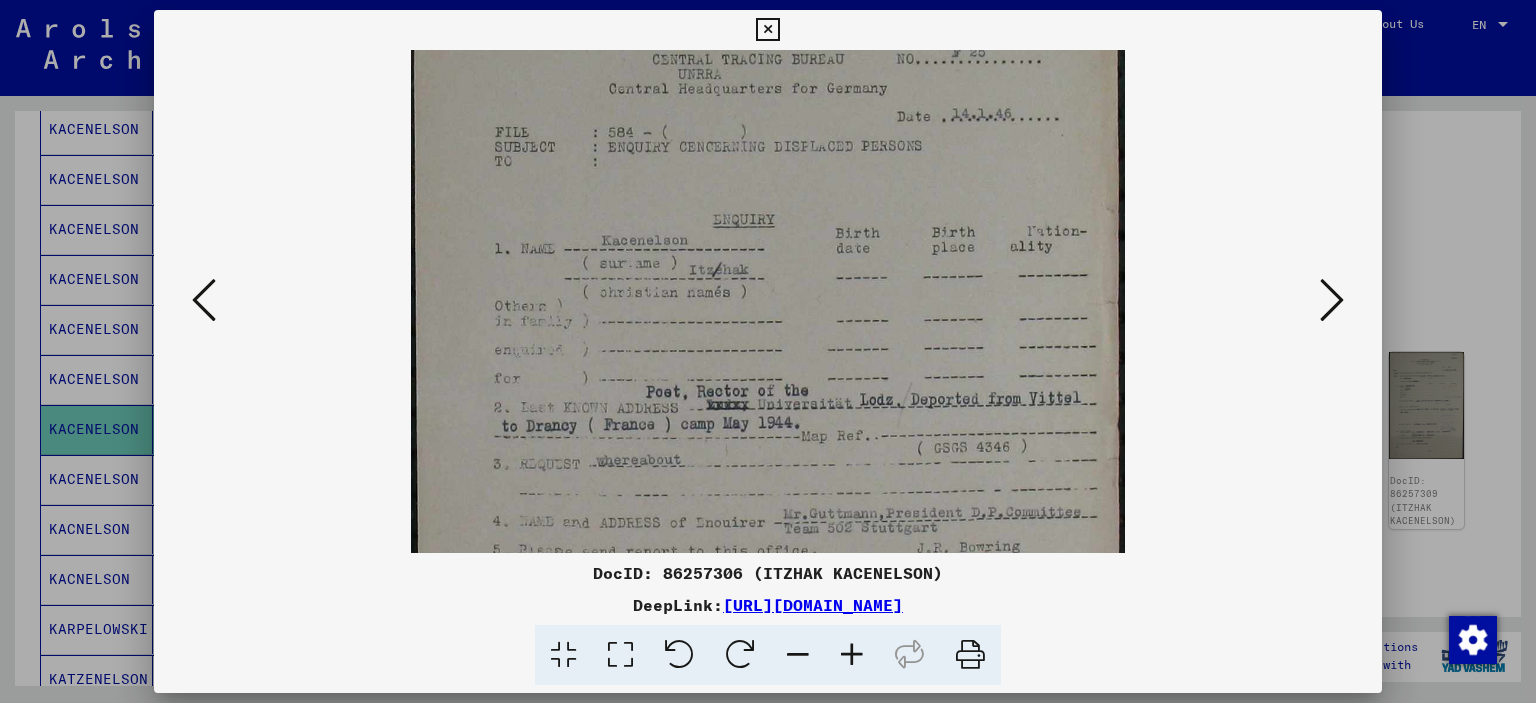 scroll, scrollTop: 143, scrollLeft: 0, axis: vertical 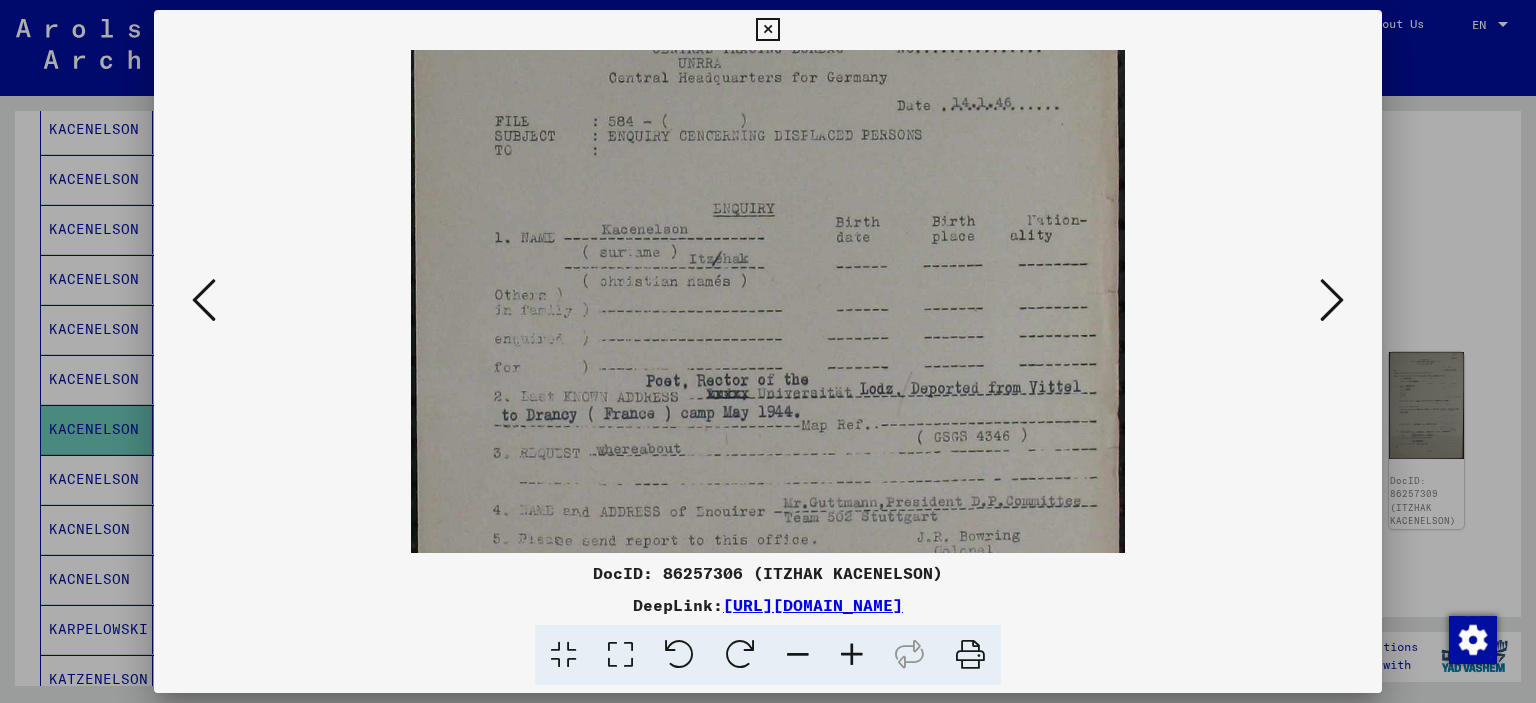 drag, startPoint x: 751, startPoint y: 447, endPoint x: 755, endPoint y: 308, distance: 139.05754 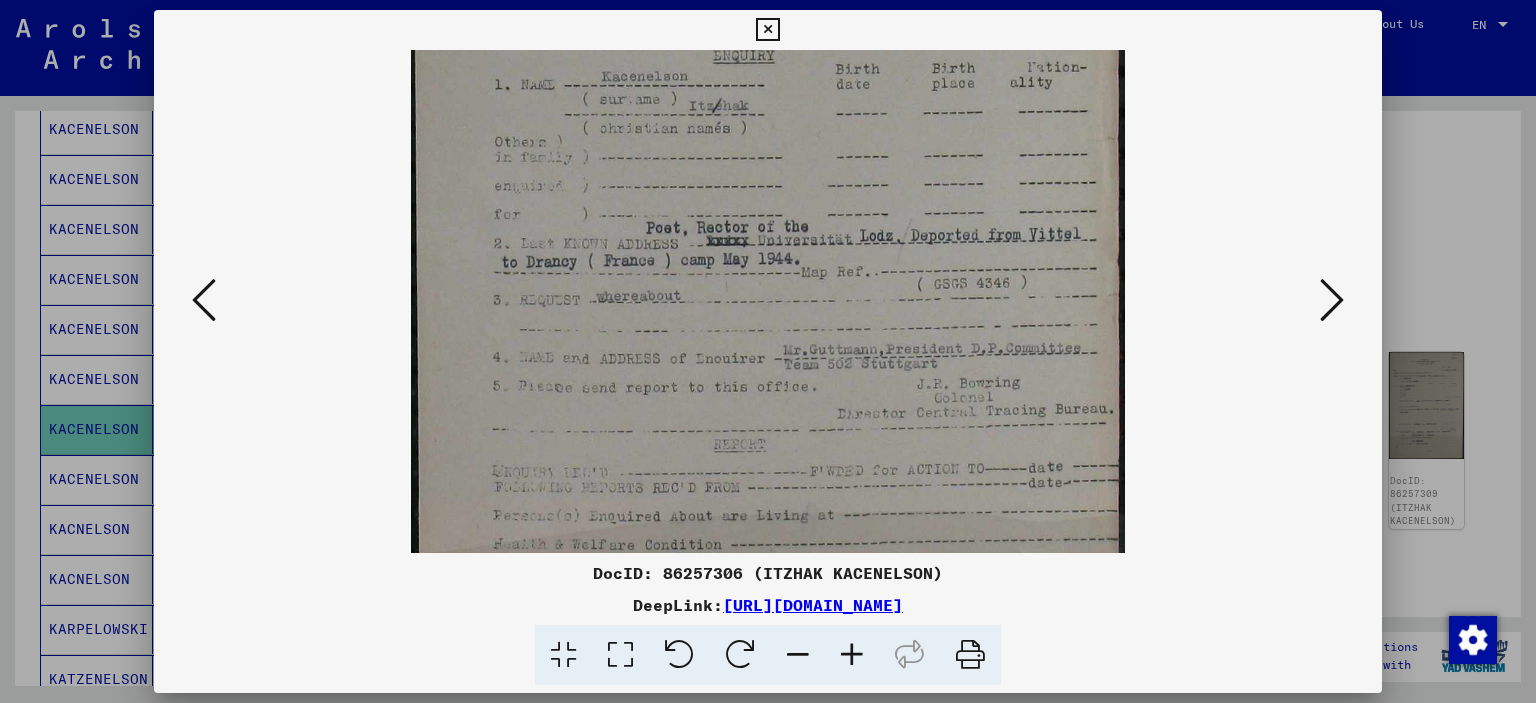 scroll, scrollTop: 305, scrollLeft: 0, axis: vertical 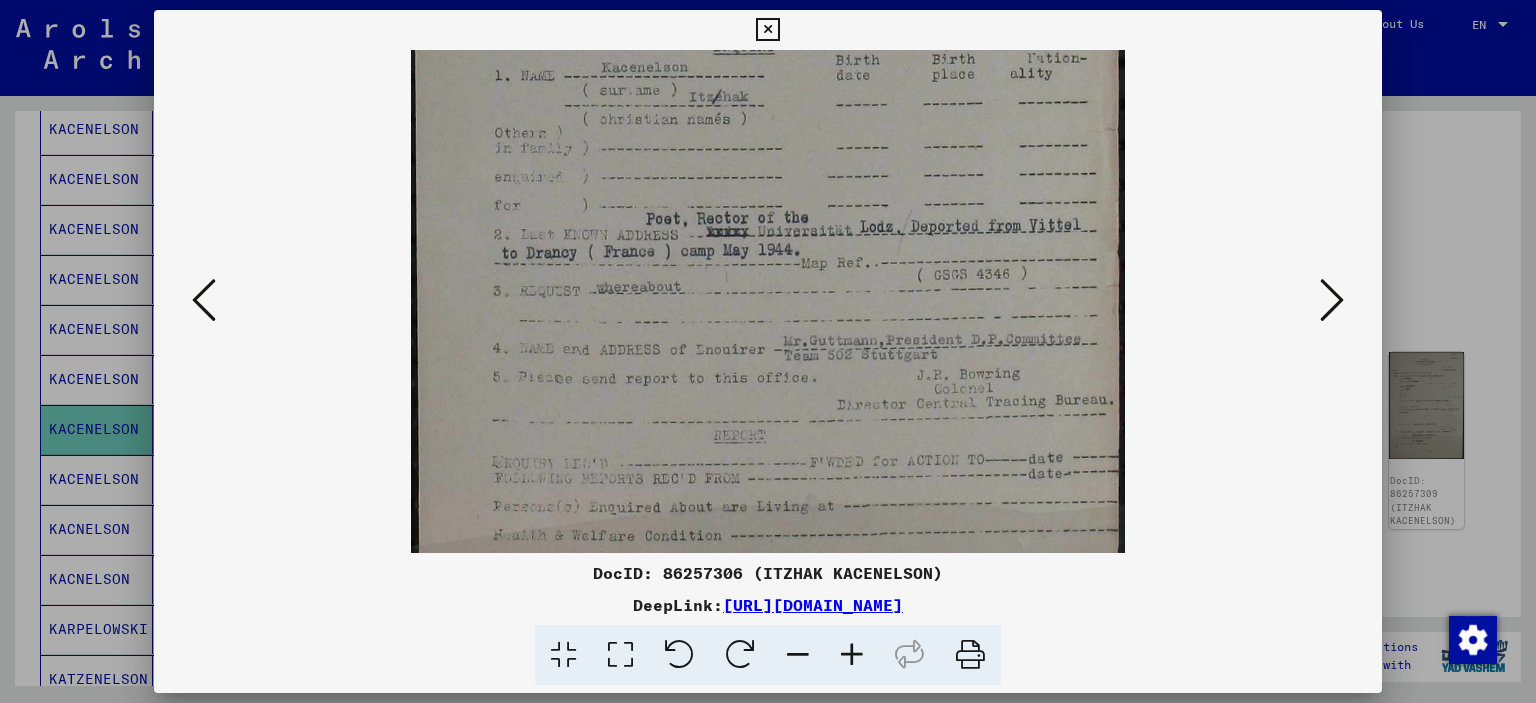 drag, startPoint x: 746, startPoint y: 366, endPoint x: 736, endPoint y: 206, distance: 160.3122 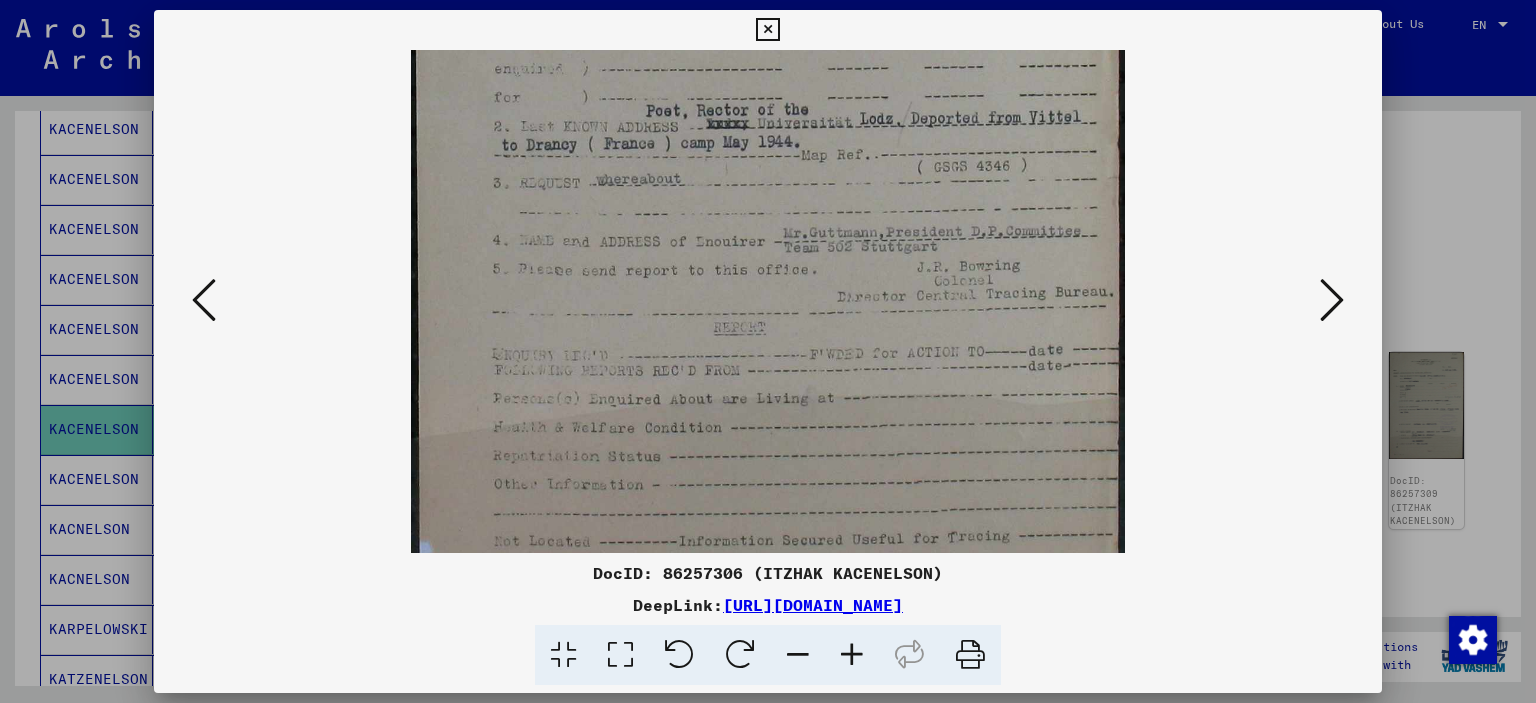 scroll, scrollTop: 500, scrollLeft: 0, axis: vertical 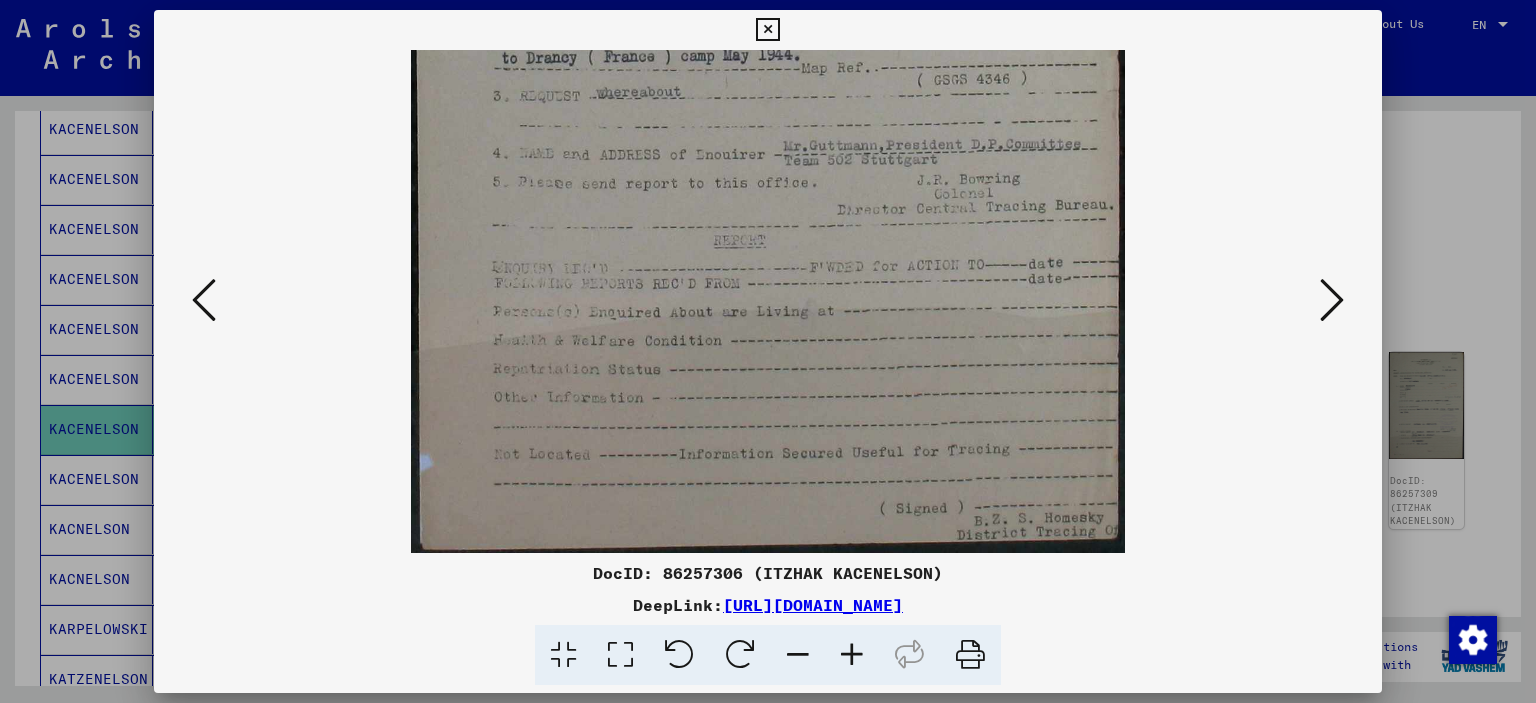 drag, startPoint x: 743, startPoint y: 387, endPoint x: 744, endPoint y: 156, distance: 231.00217 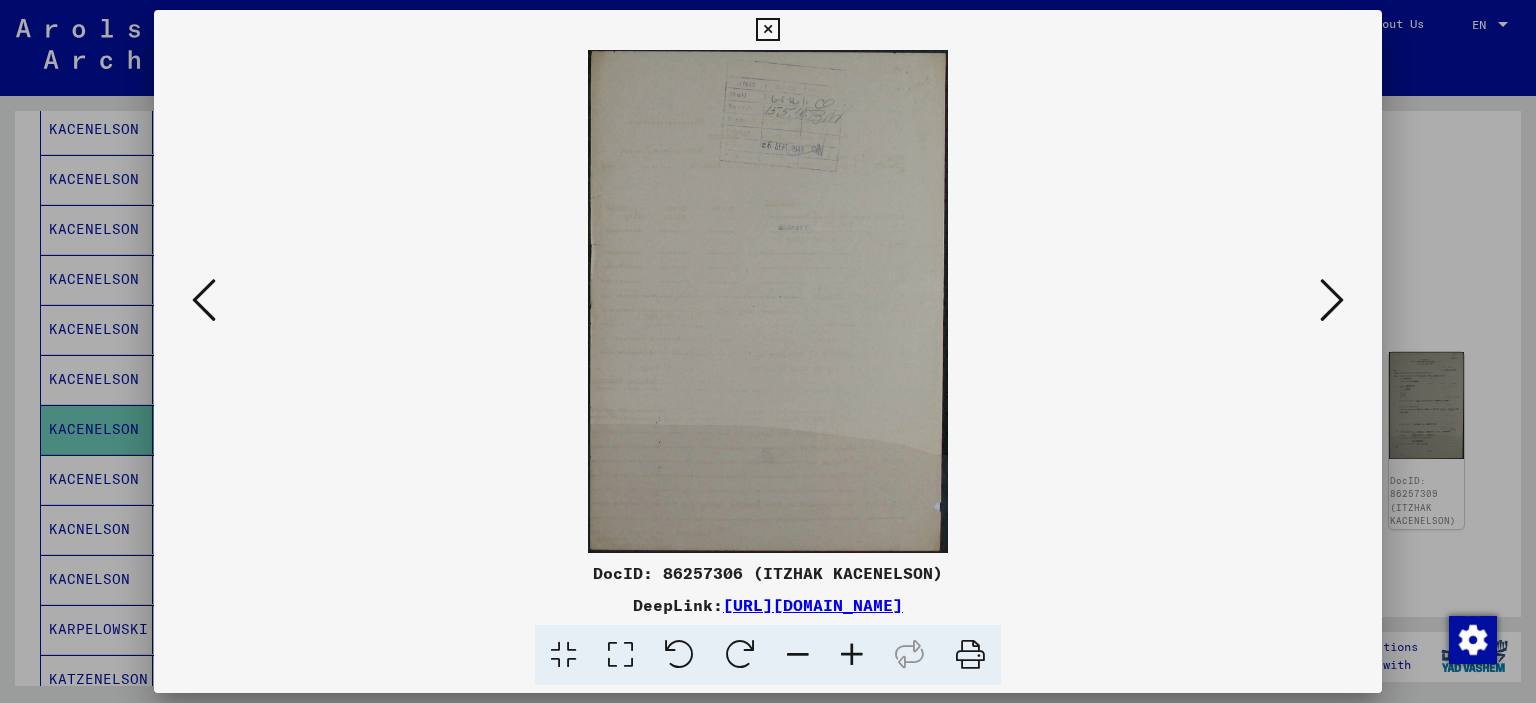 click at bounding box center [1332, 300] 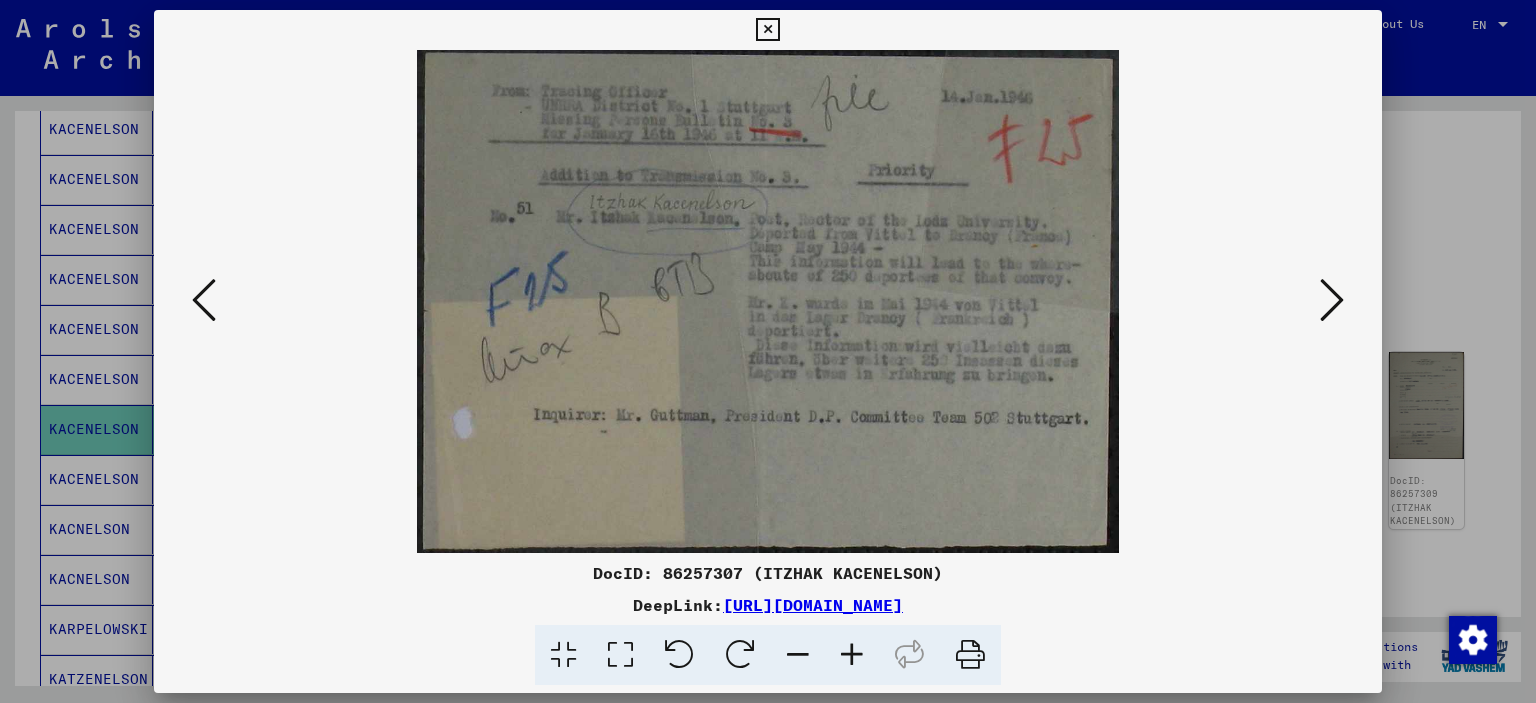 click at bounding box center [1332, 300] 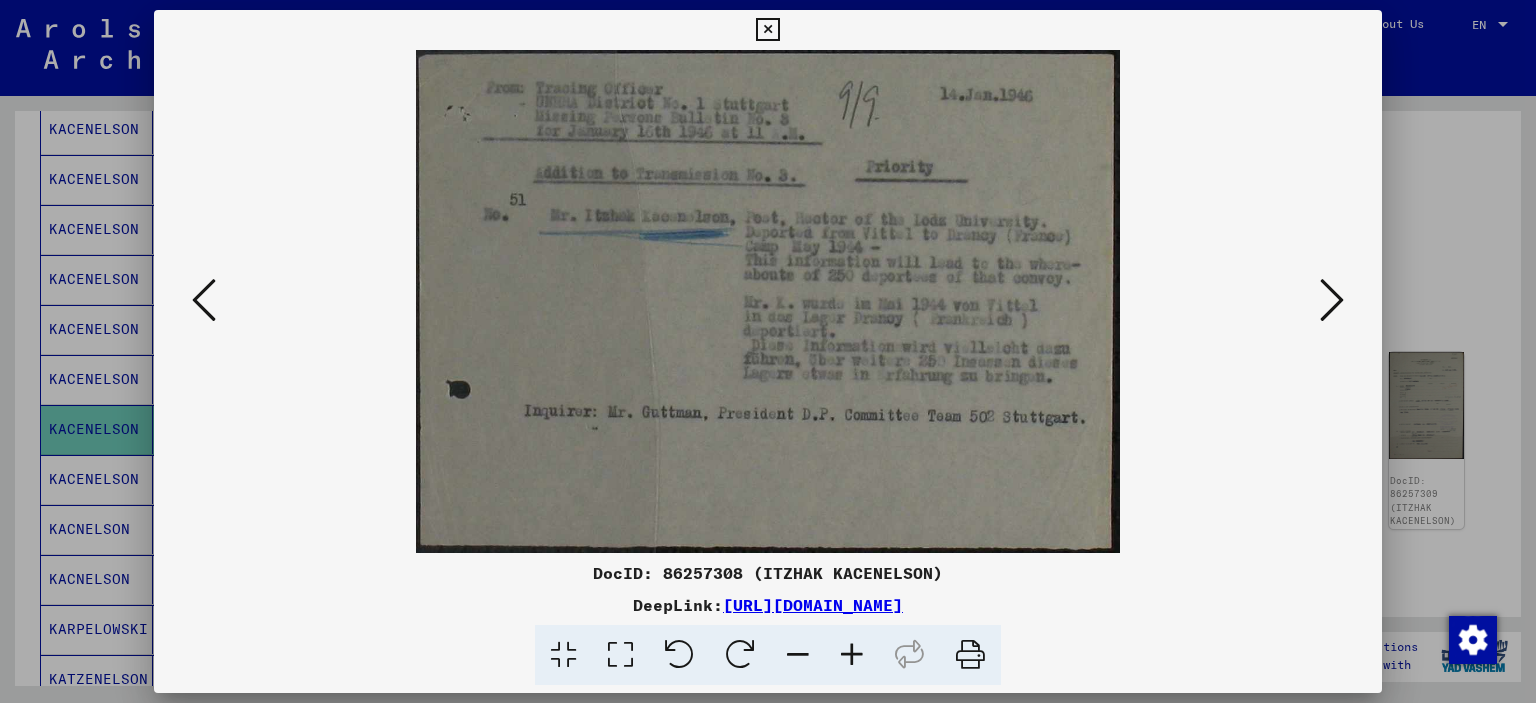 click at bounding box center [1332, 300] 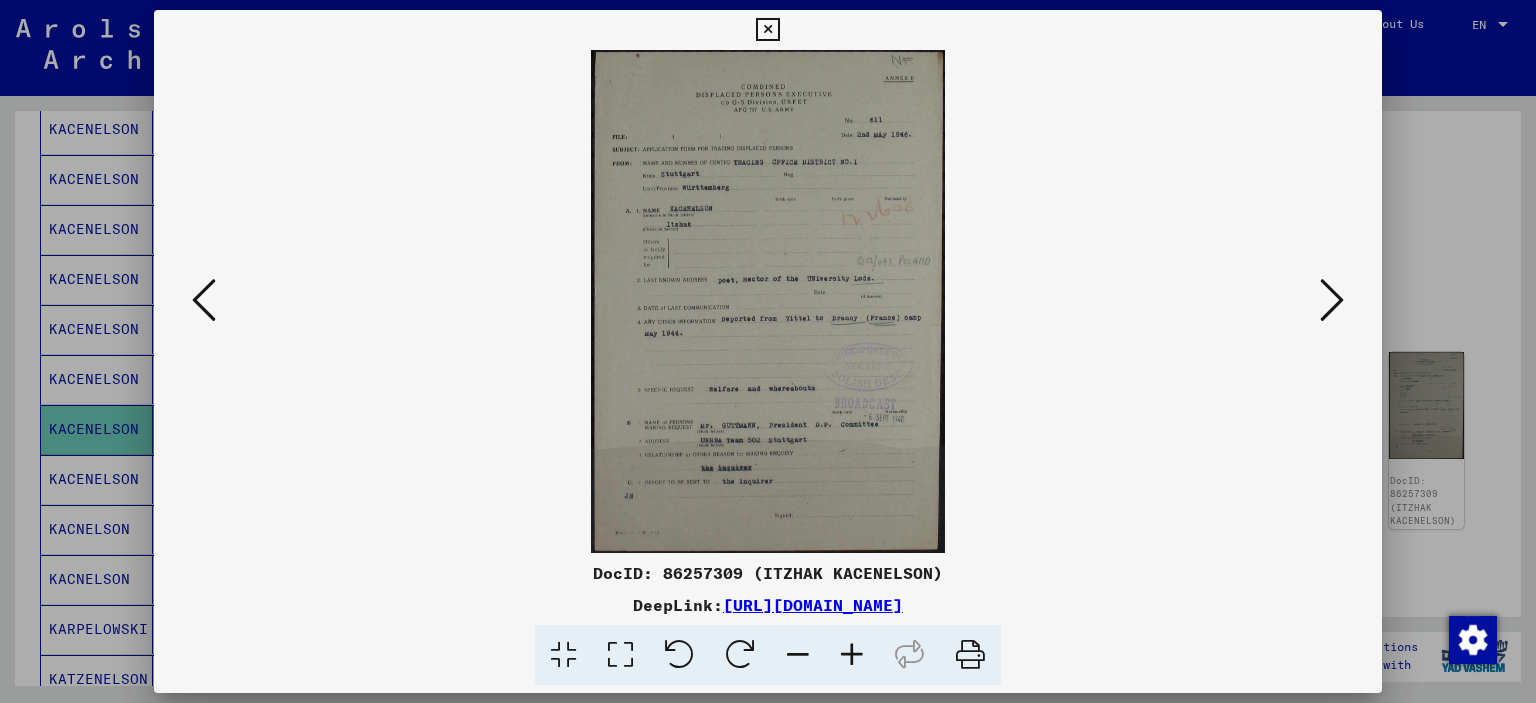 click at bounding box center [1332, 300] 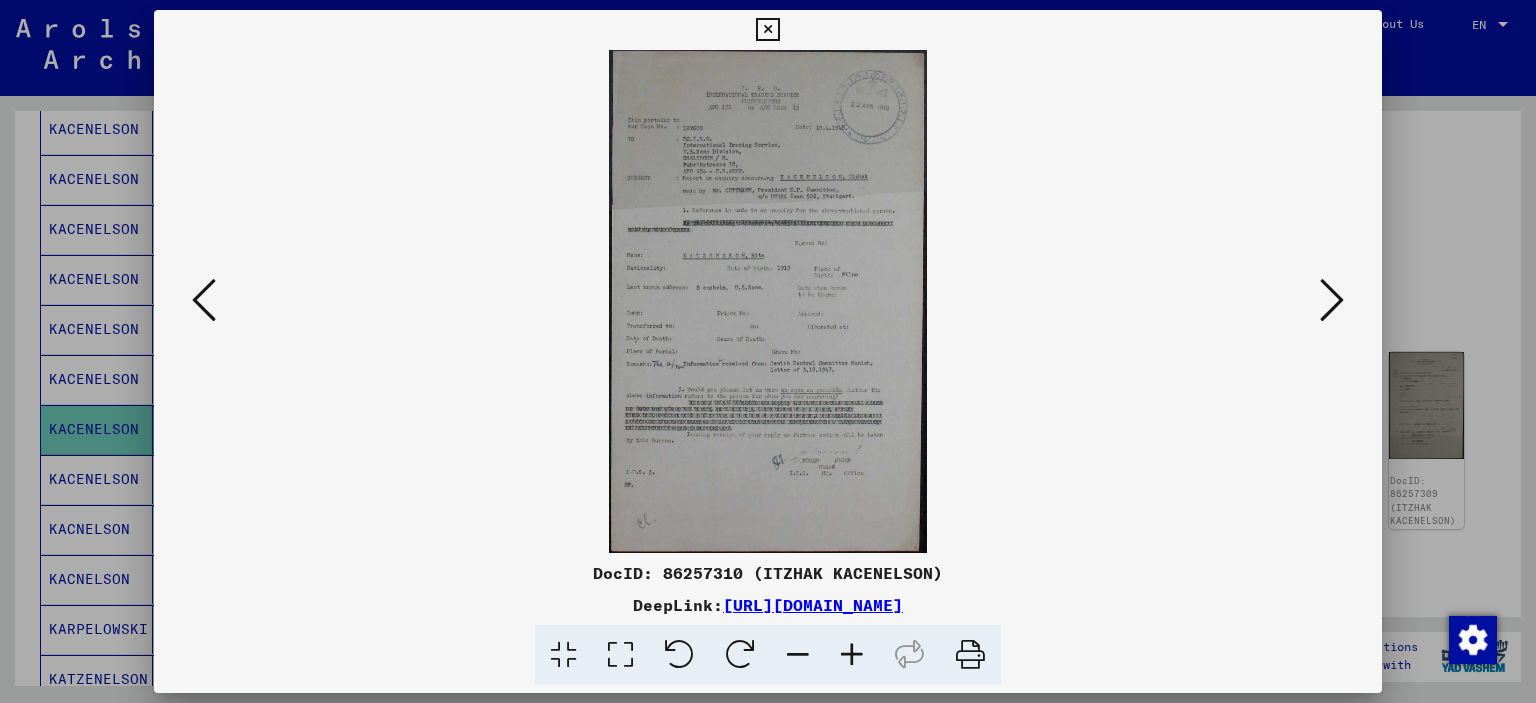 click at bounding box center [852, 655] 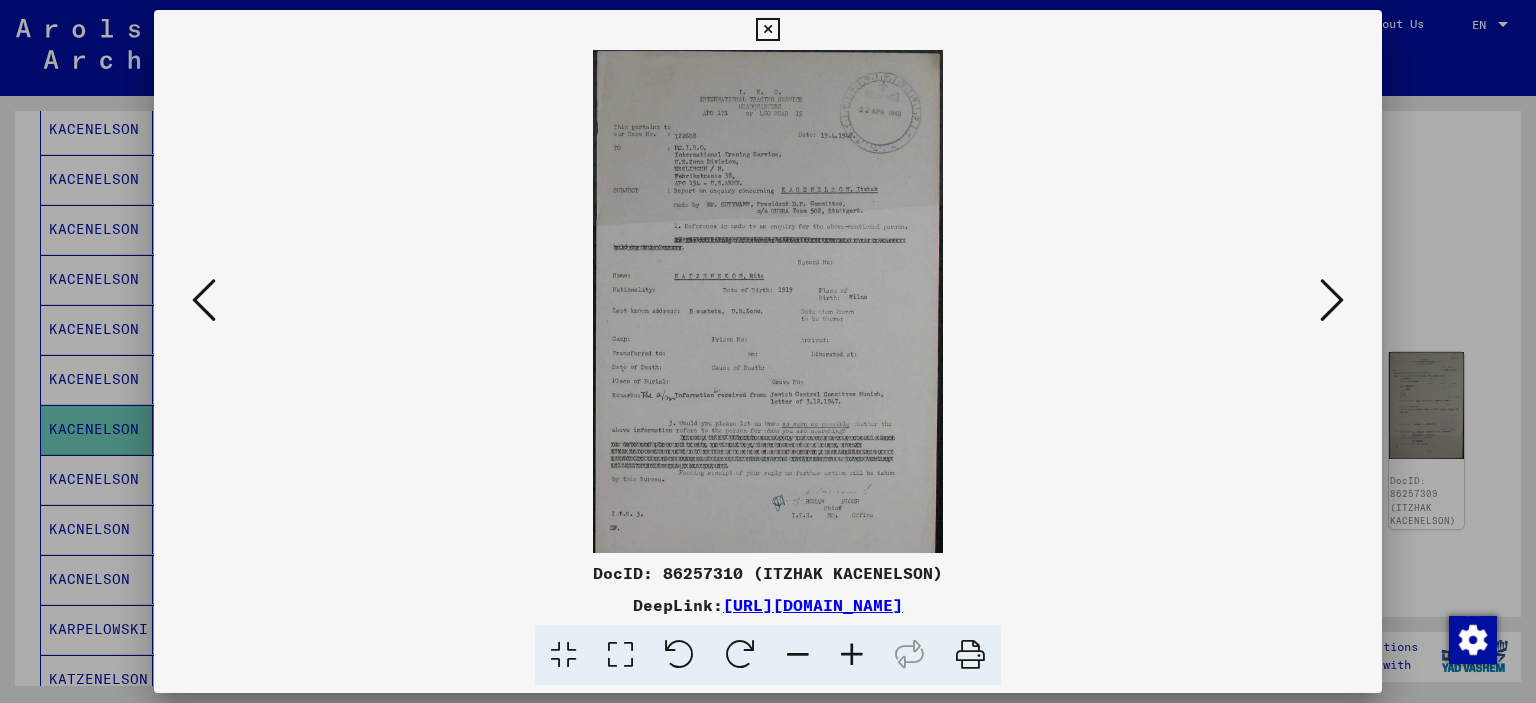 click at bounding box center [852, 655] 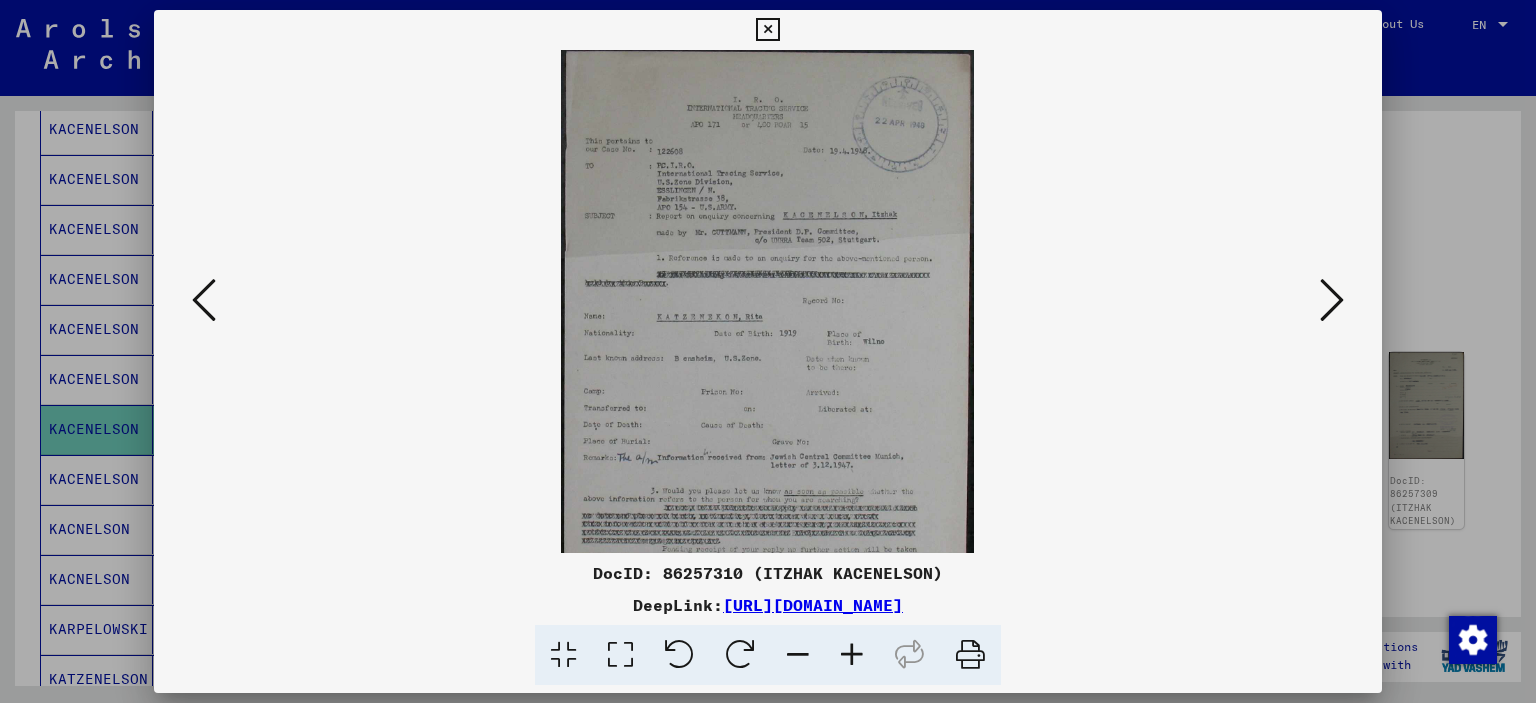 click at bounding box center [852, 655] 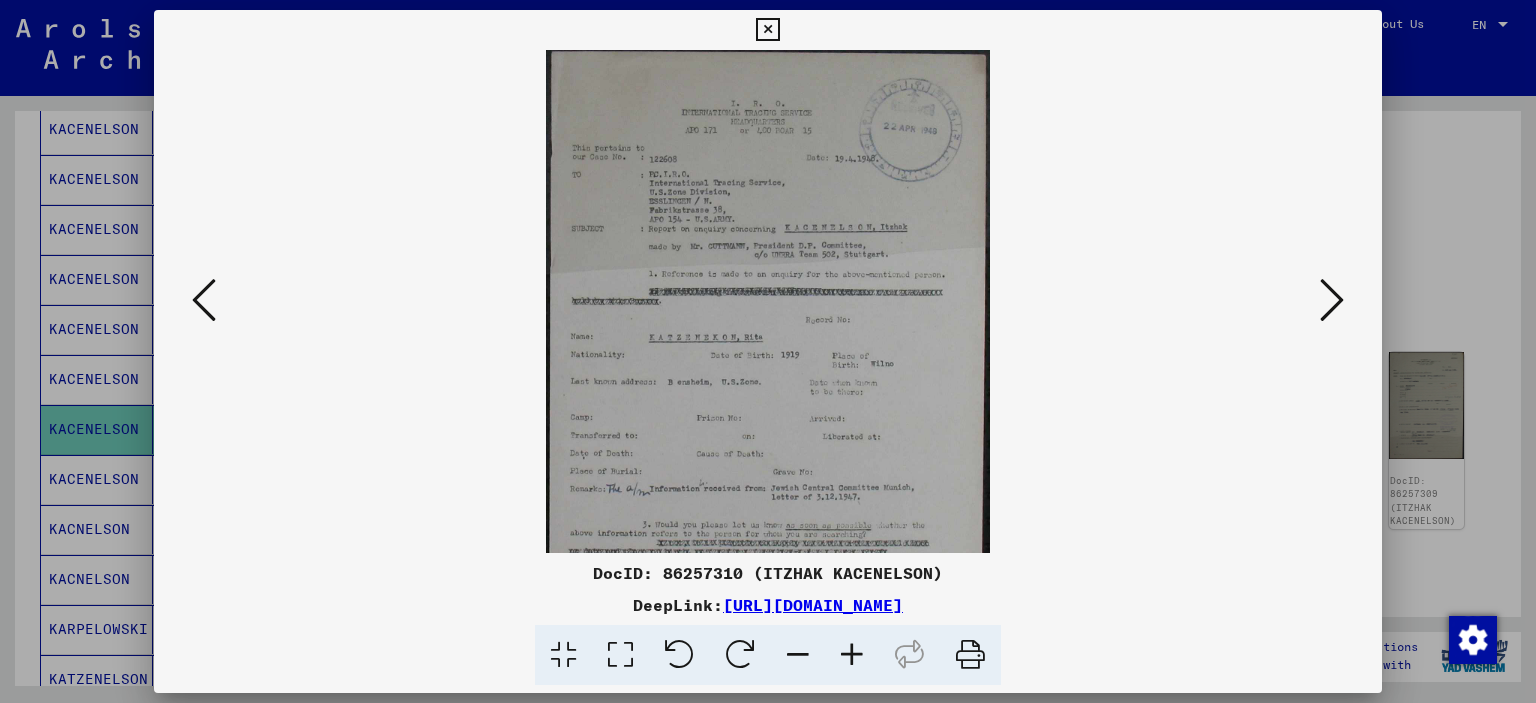 click at bounding box center (852, 655) 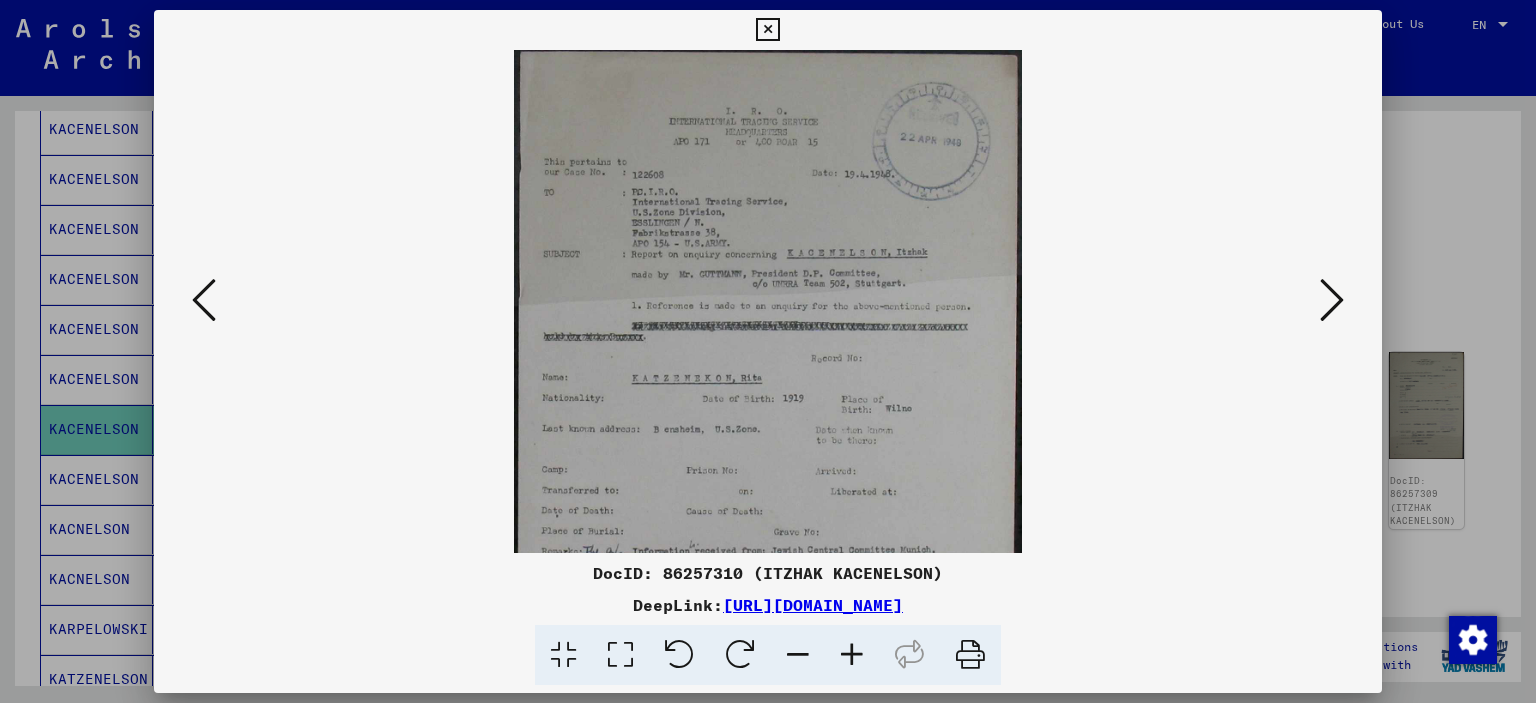 click at bounding box center (852, 655) 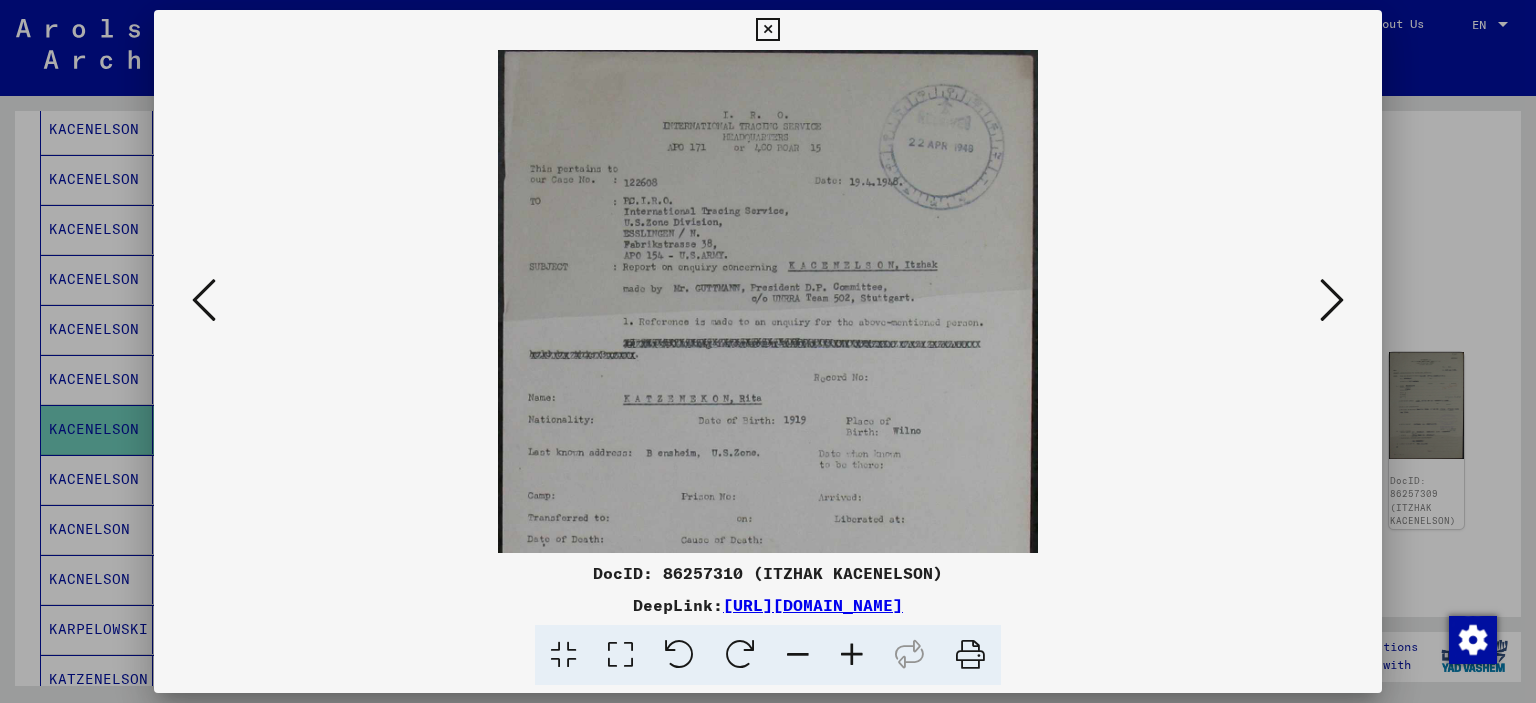 click at bounding box center [852, 655] 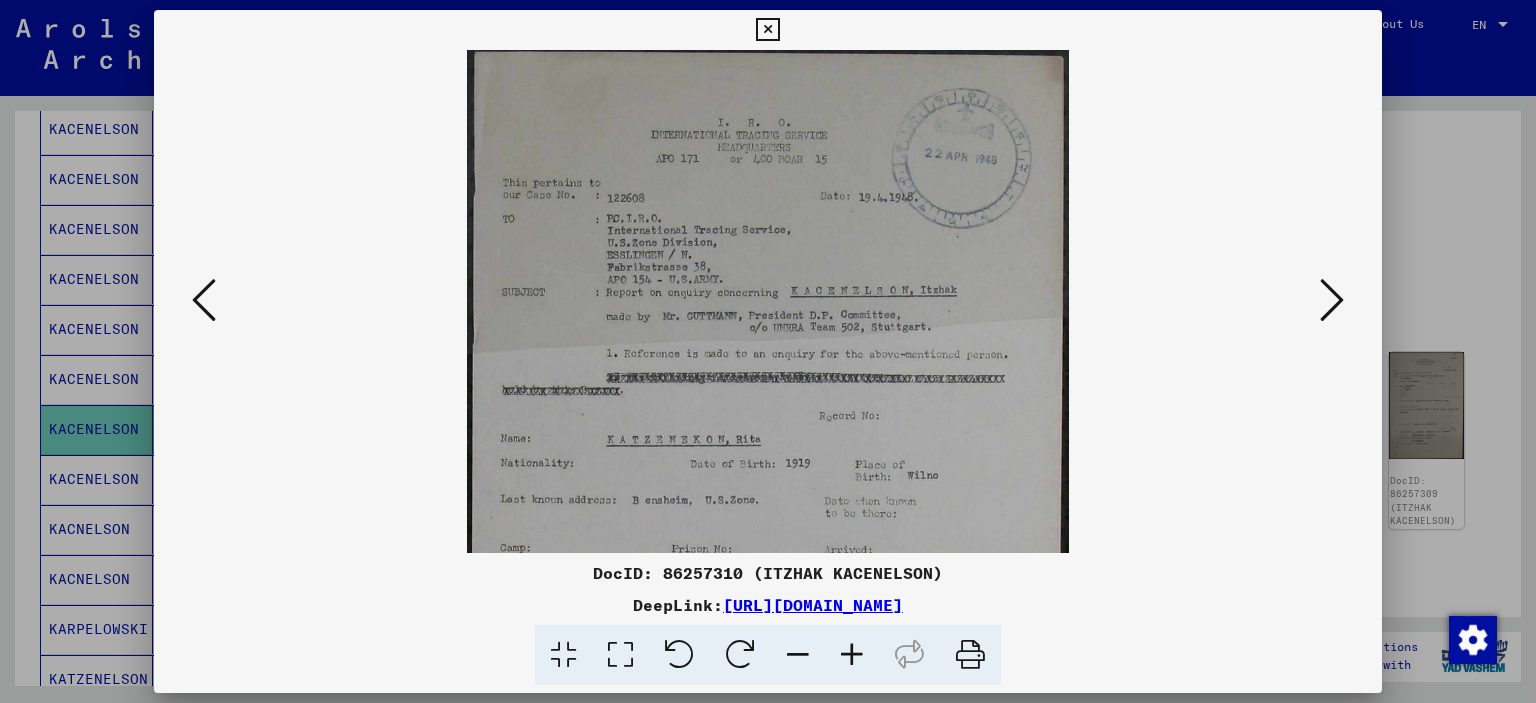 click at bounding box center (852, 655) 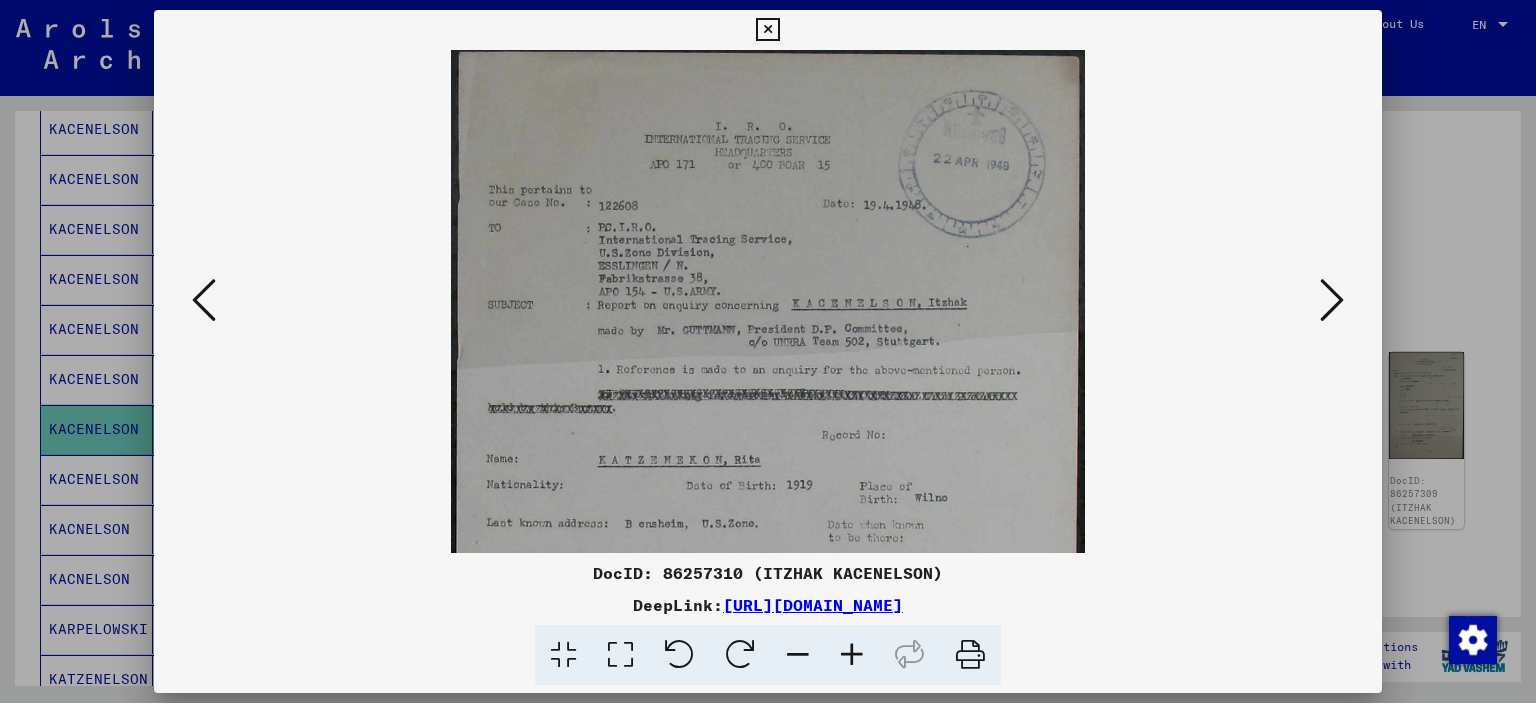 click at bounding box center (852, 655) 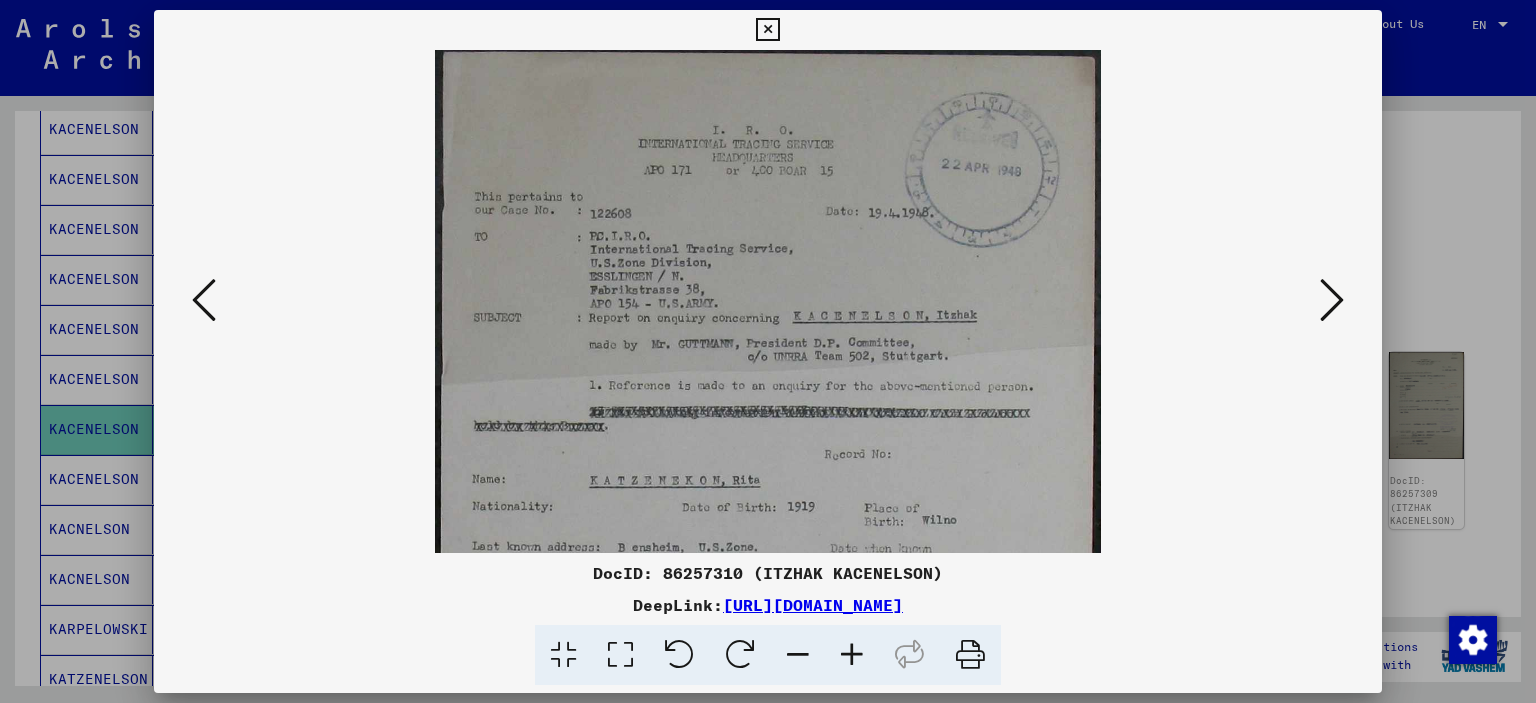 click at bounding box center [852, 655] 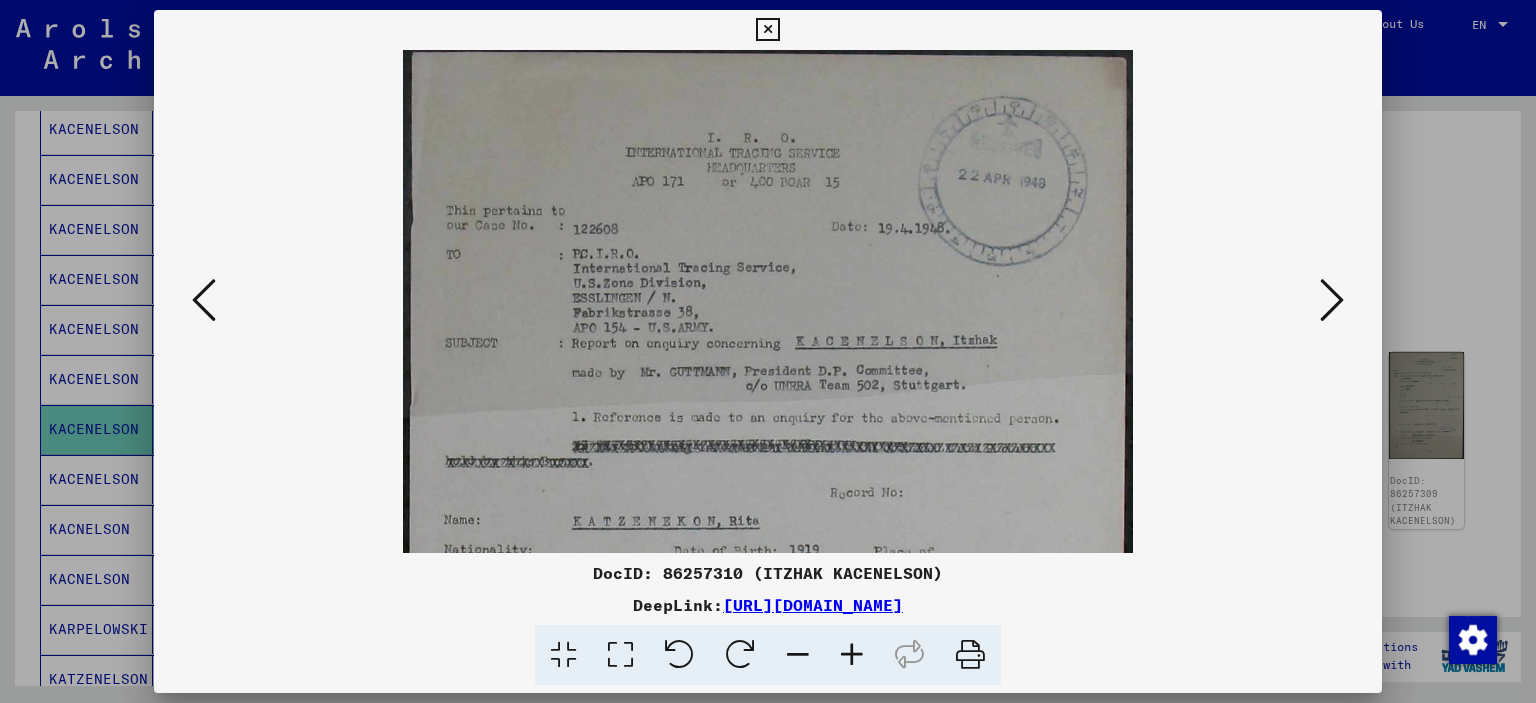 click at bounding box center [852, 655] 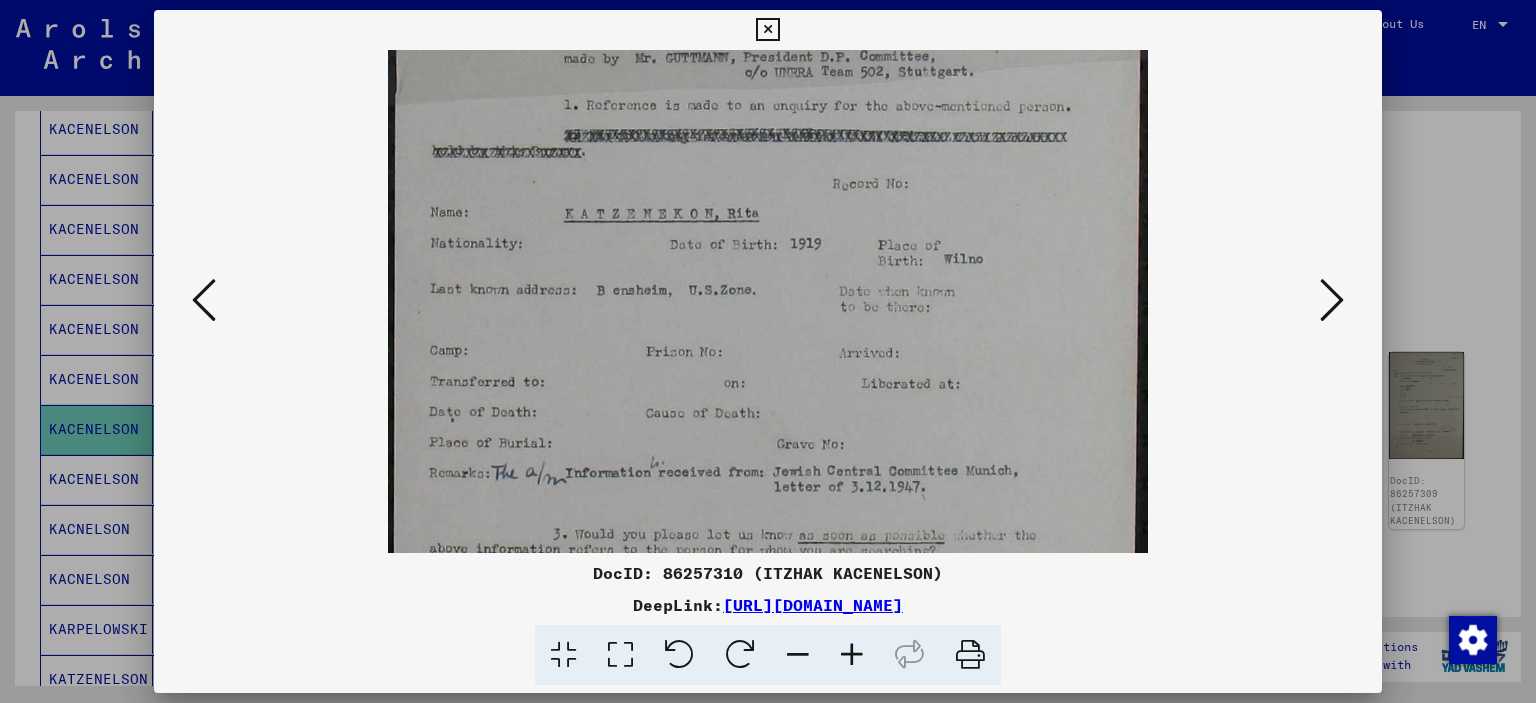 scroll, scrollTop: 331, scrollLeft: 0, axis: vertical 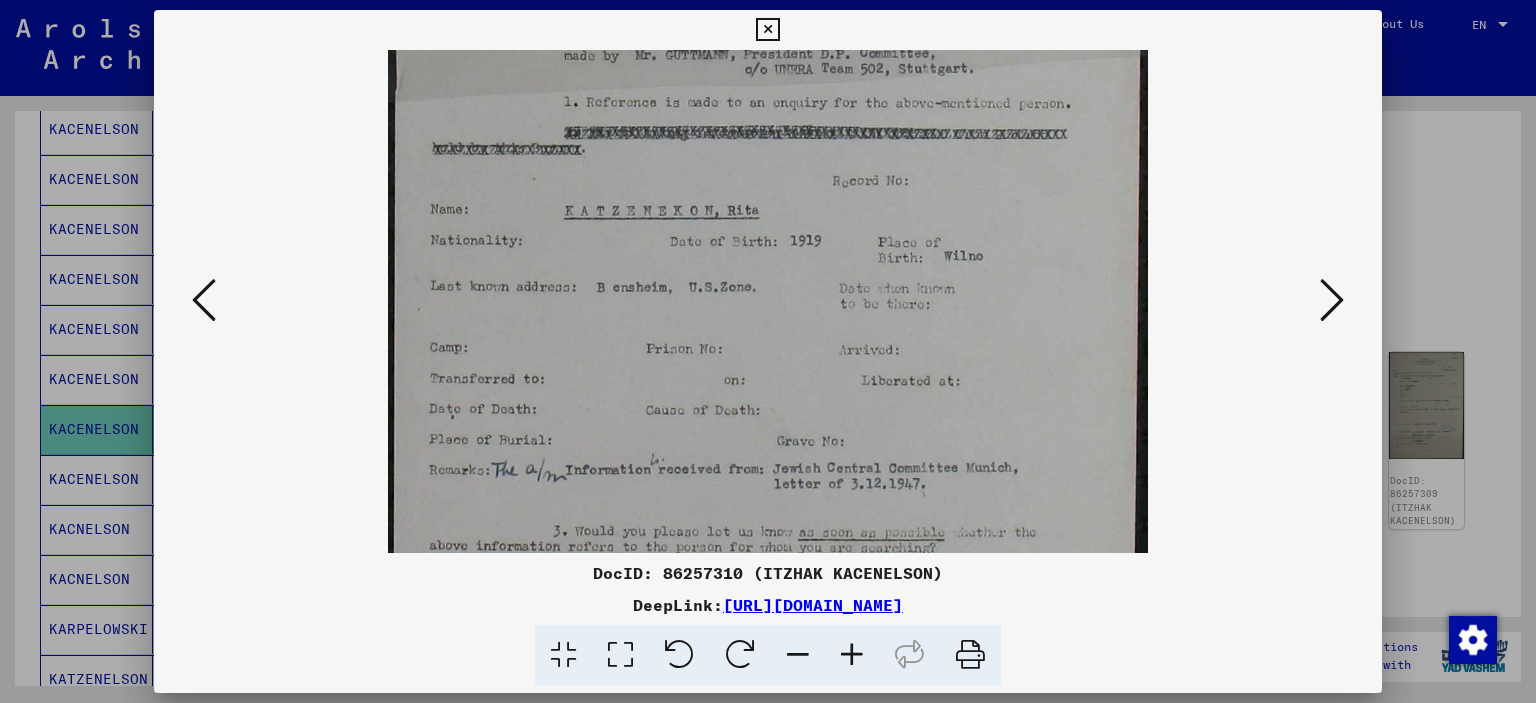 drag, startPoint x: 767, startPoint y: 470, endPoint x: 728, endPoint y: 141, distance: 331.3035 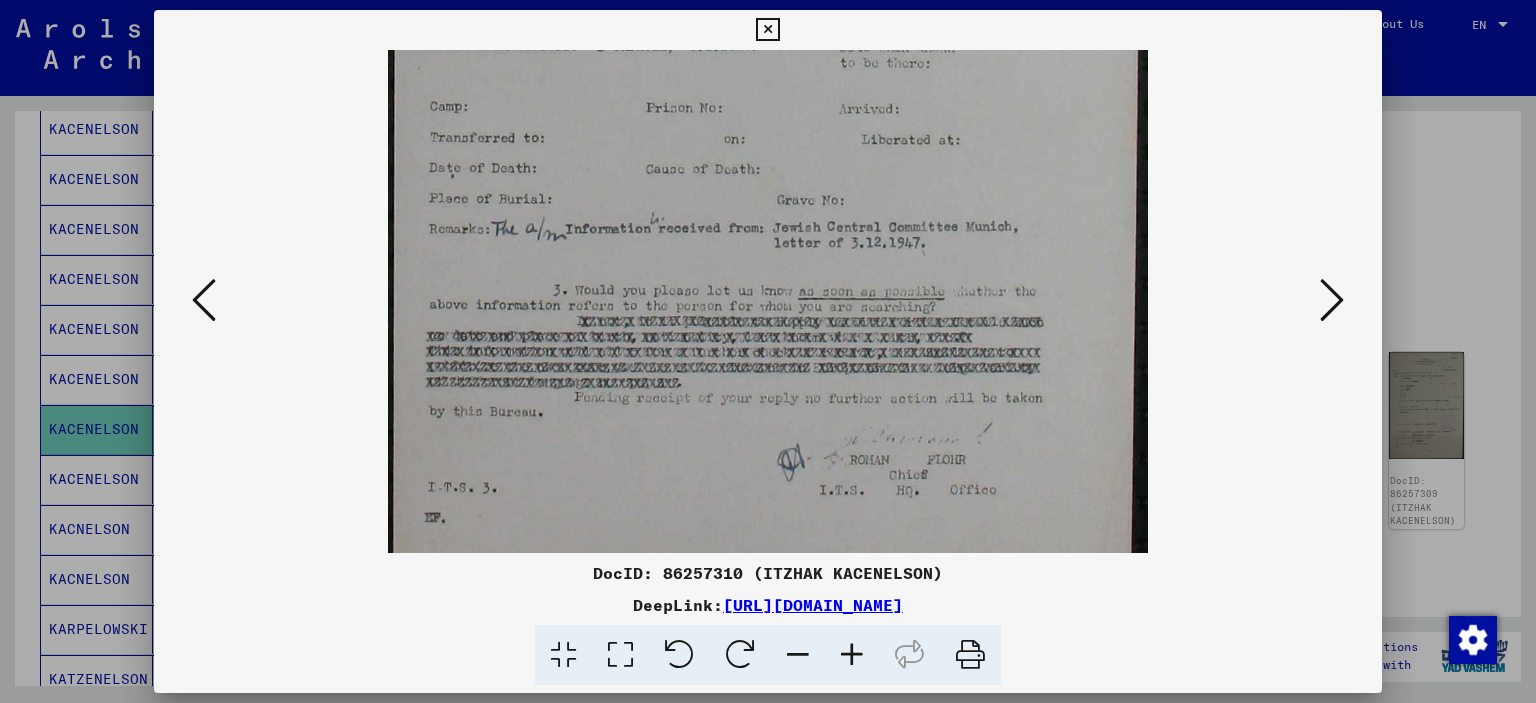 scroll, scrollTop: 578, scrollLeft: 0, axis: vertical 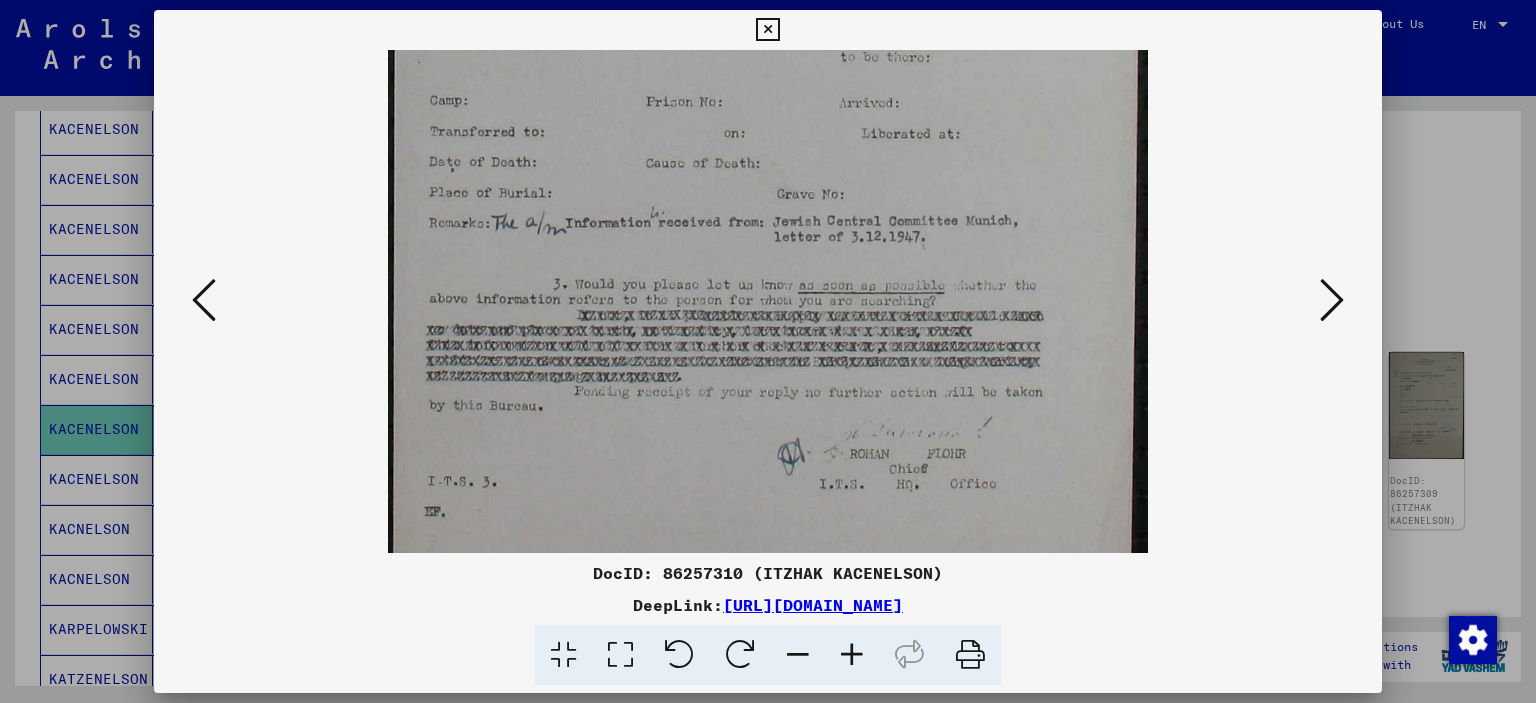 drag, startPoint x: 740, startPoint y: 368, endPoint x: 710, endPoint y: 121, distance: 248.81519 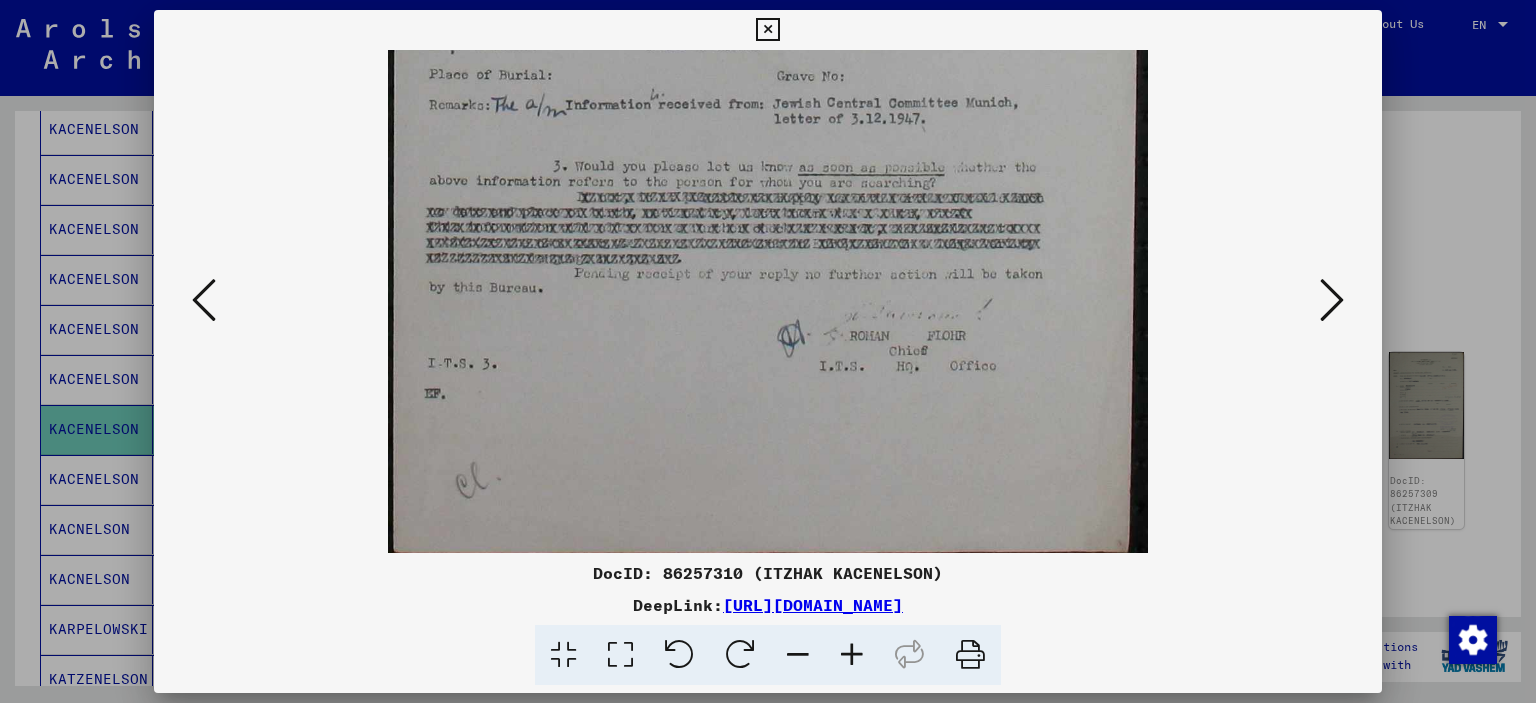 scroll, scrollTop: 700, scrollLeft: 0, axis: vertical 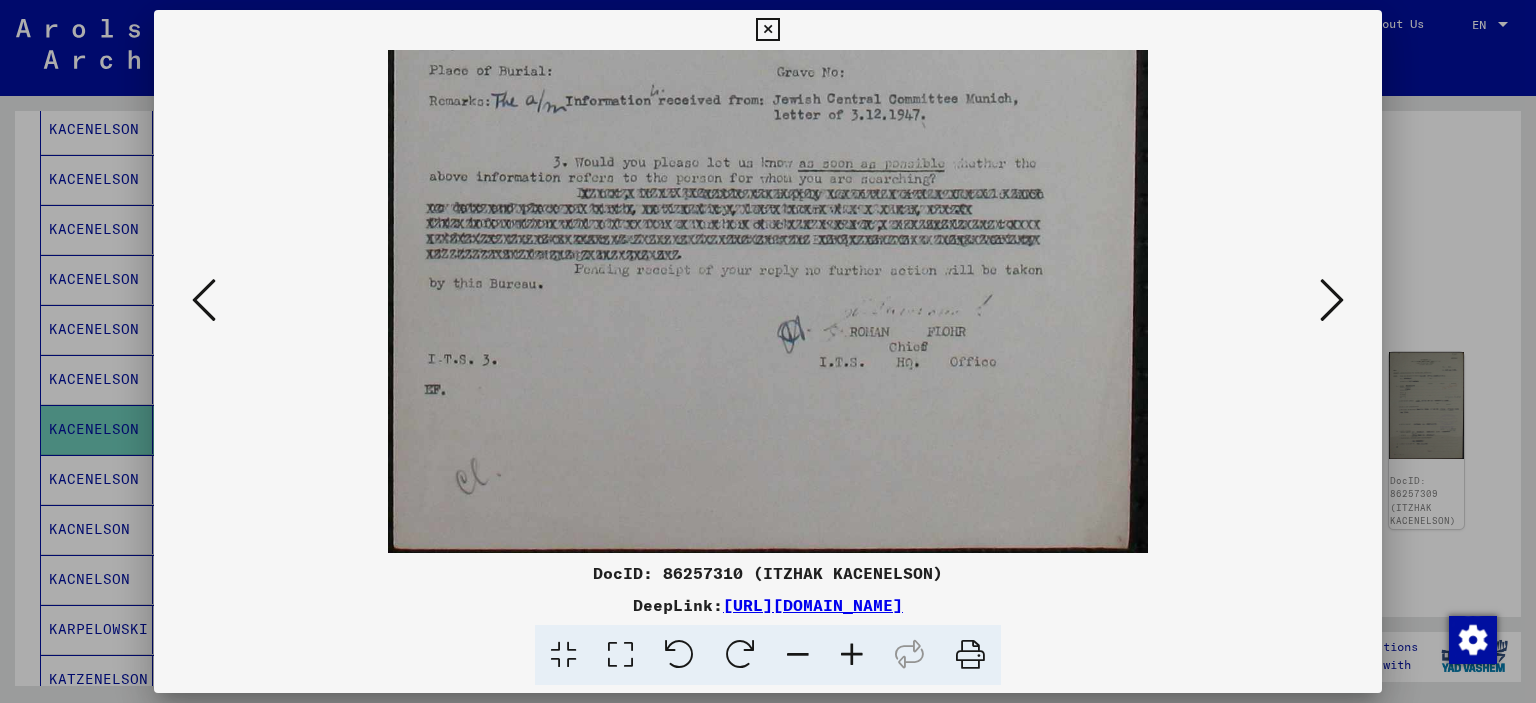 drag, startPoint x: 709, startPoint y: 431, endPoint x: 673, endPoint y: 176, distance: 257.52863 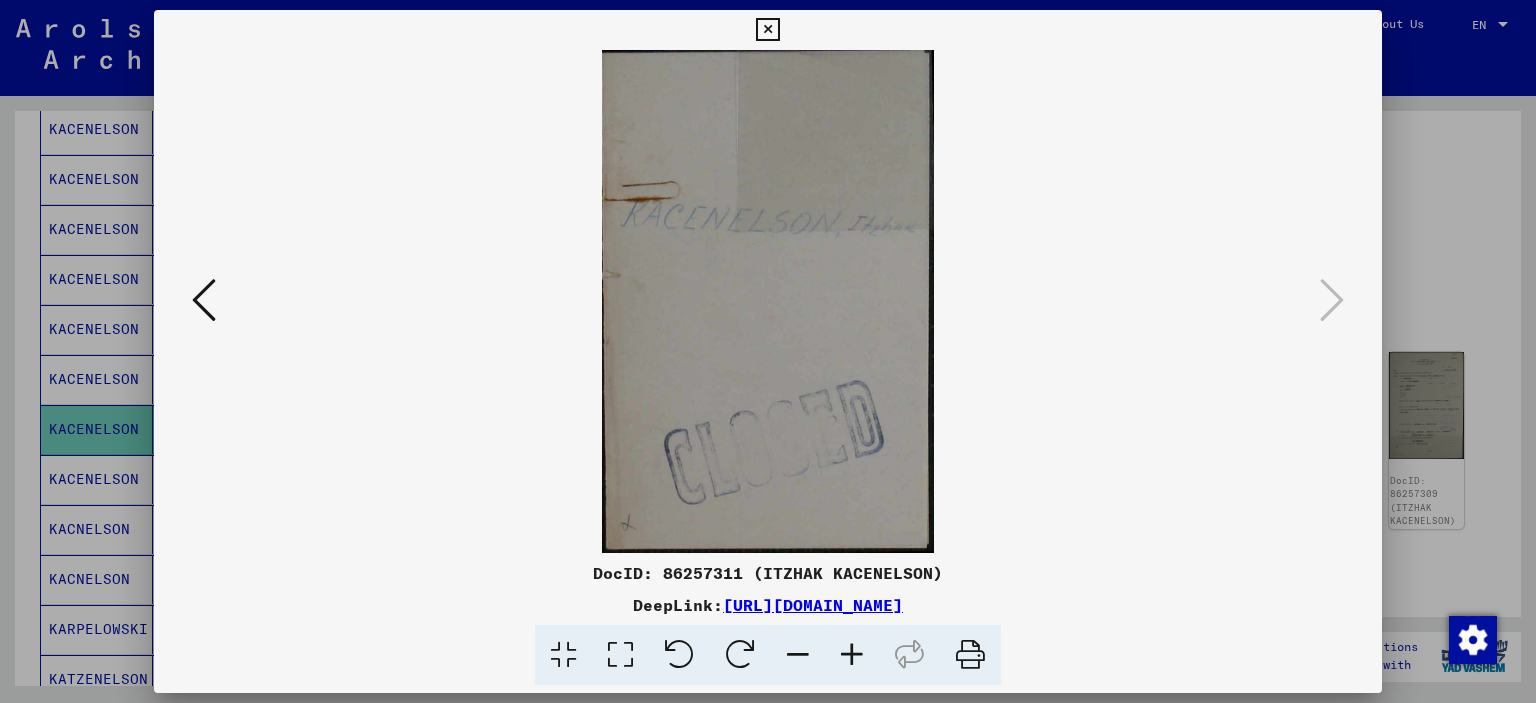 click at bounding box center (767, 30) 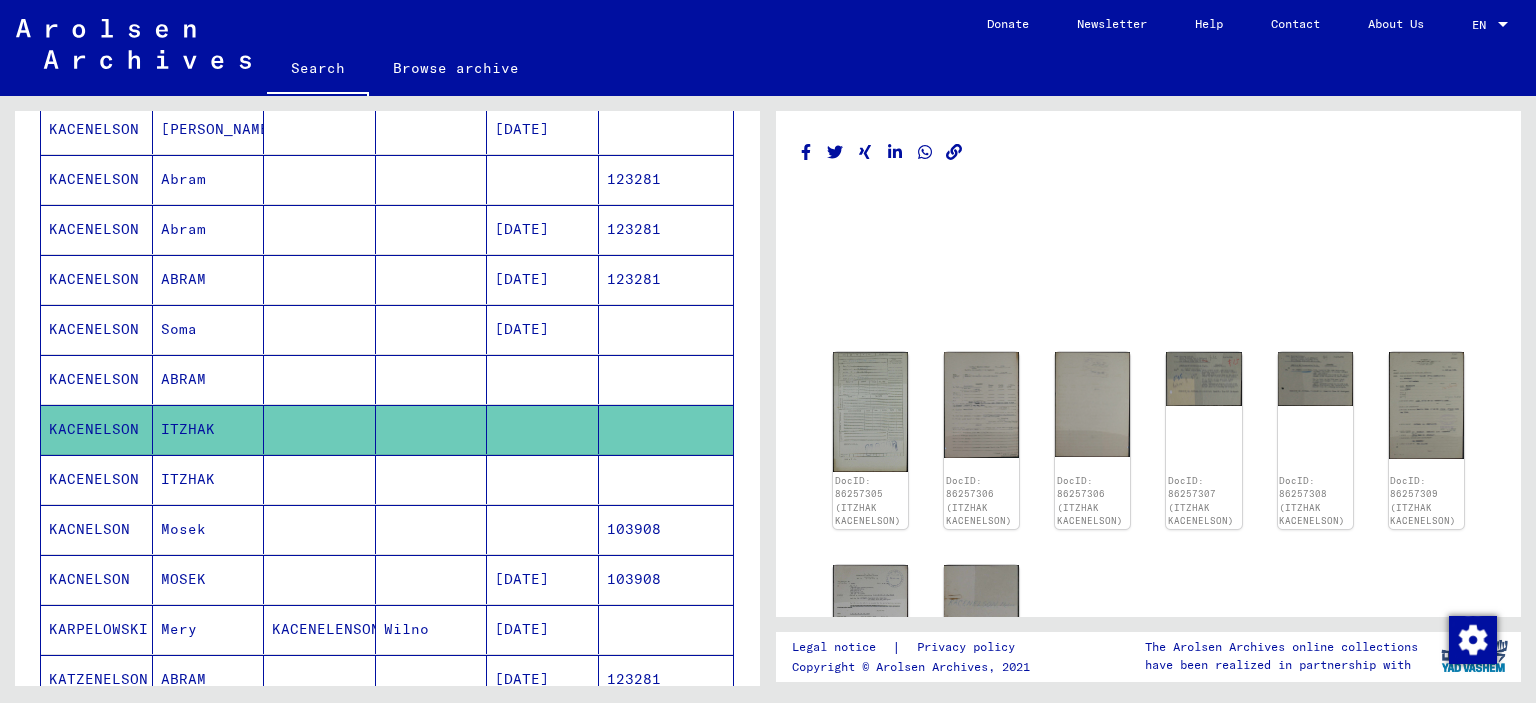 click on "ITZHAK" at bounding box center [209, 529] 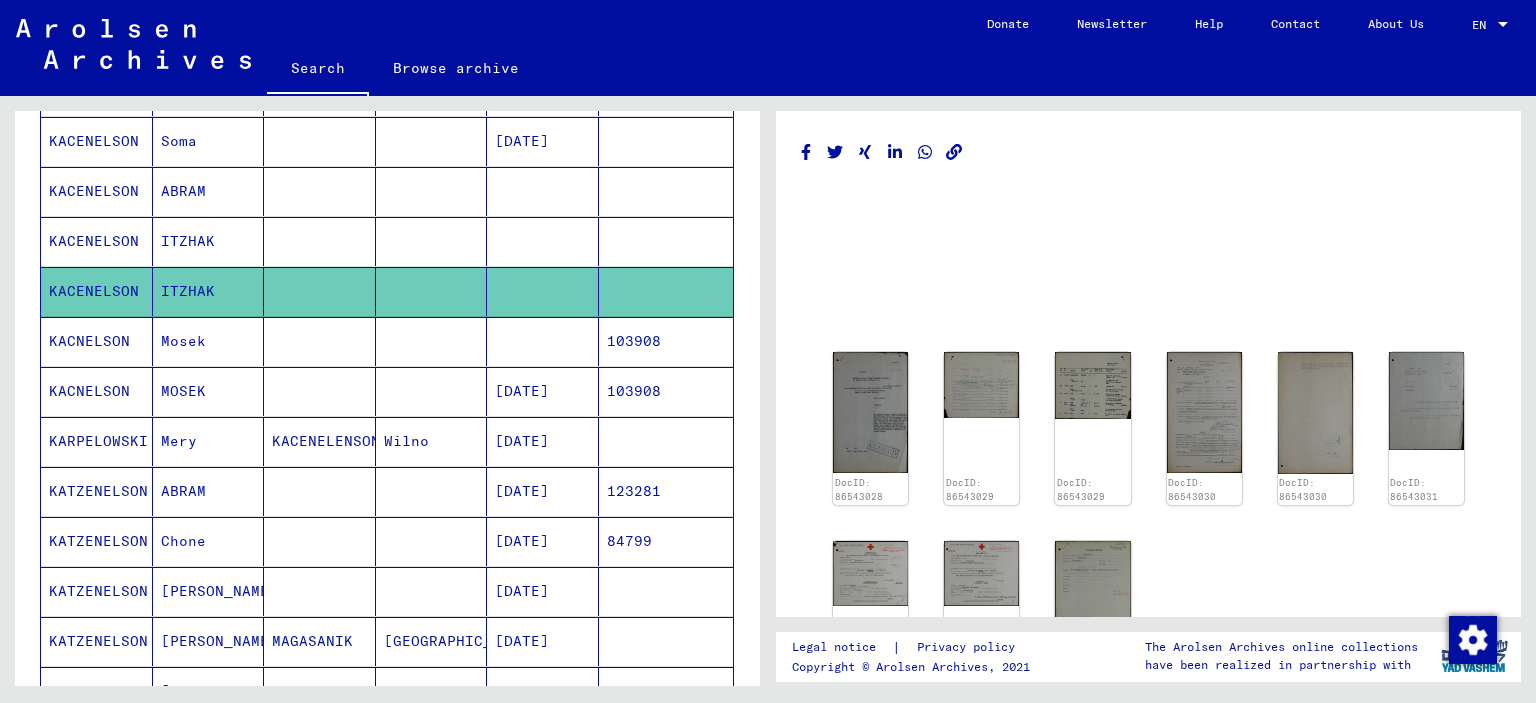 scroll, scrollTop: 800, scrollLeft: 0, axis: vertical 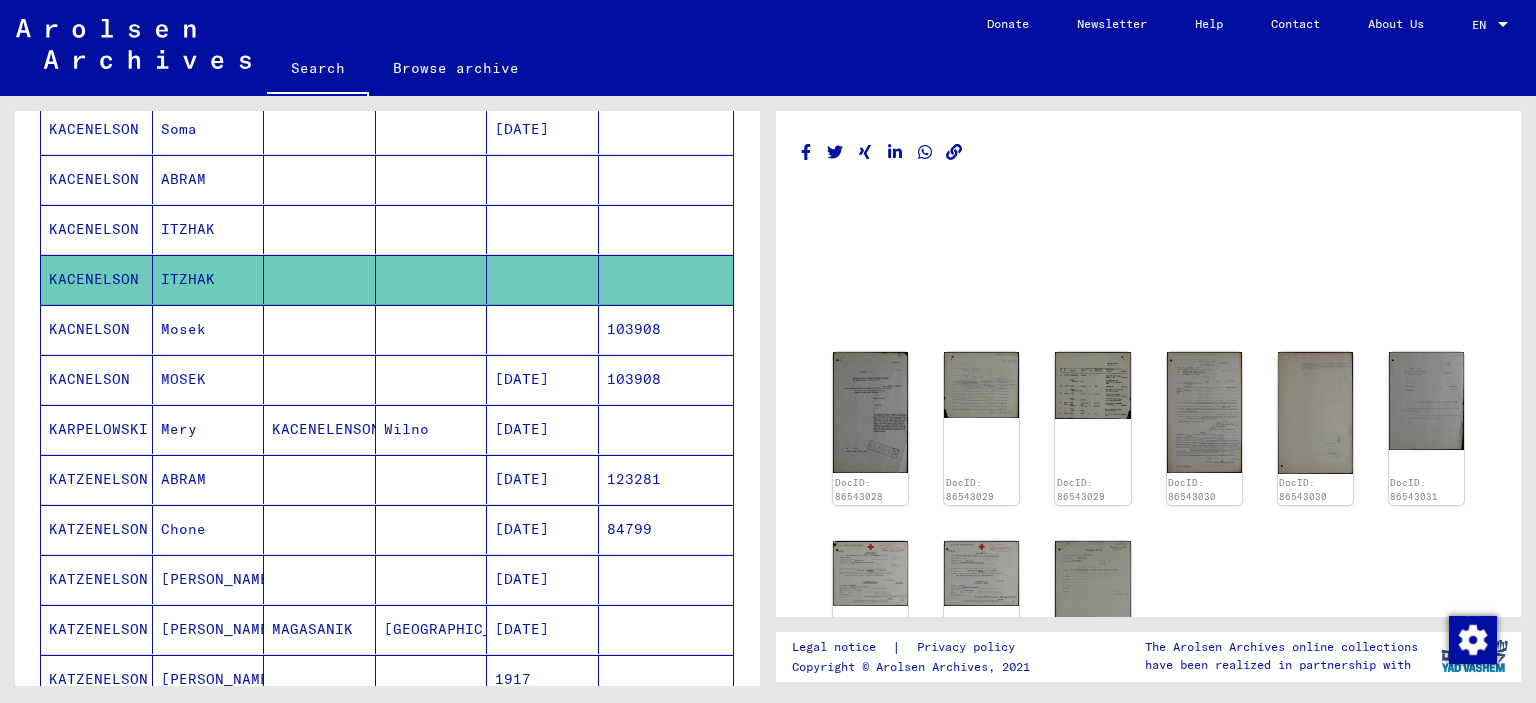 click on "ABRAM" at bounding box center [209, 529] 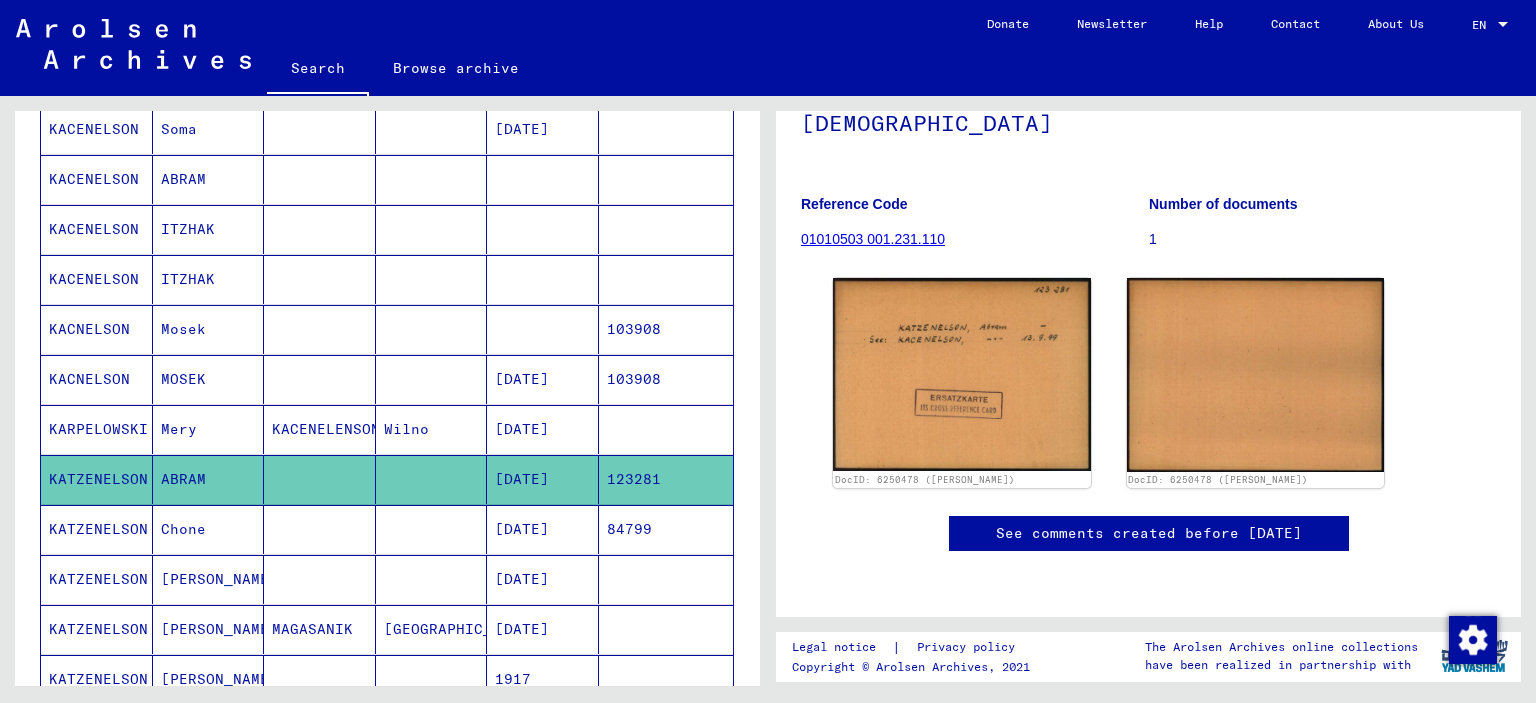 scroll, scrollTop: 400, scrollLeft: 0, axis: vertical 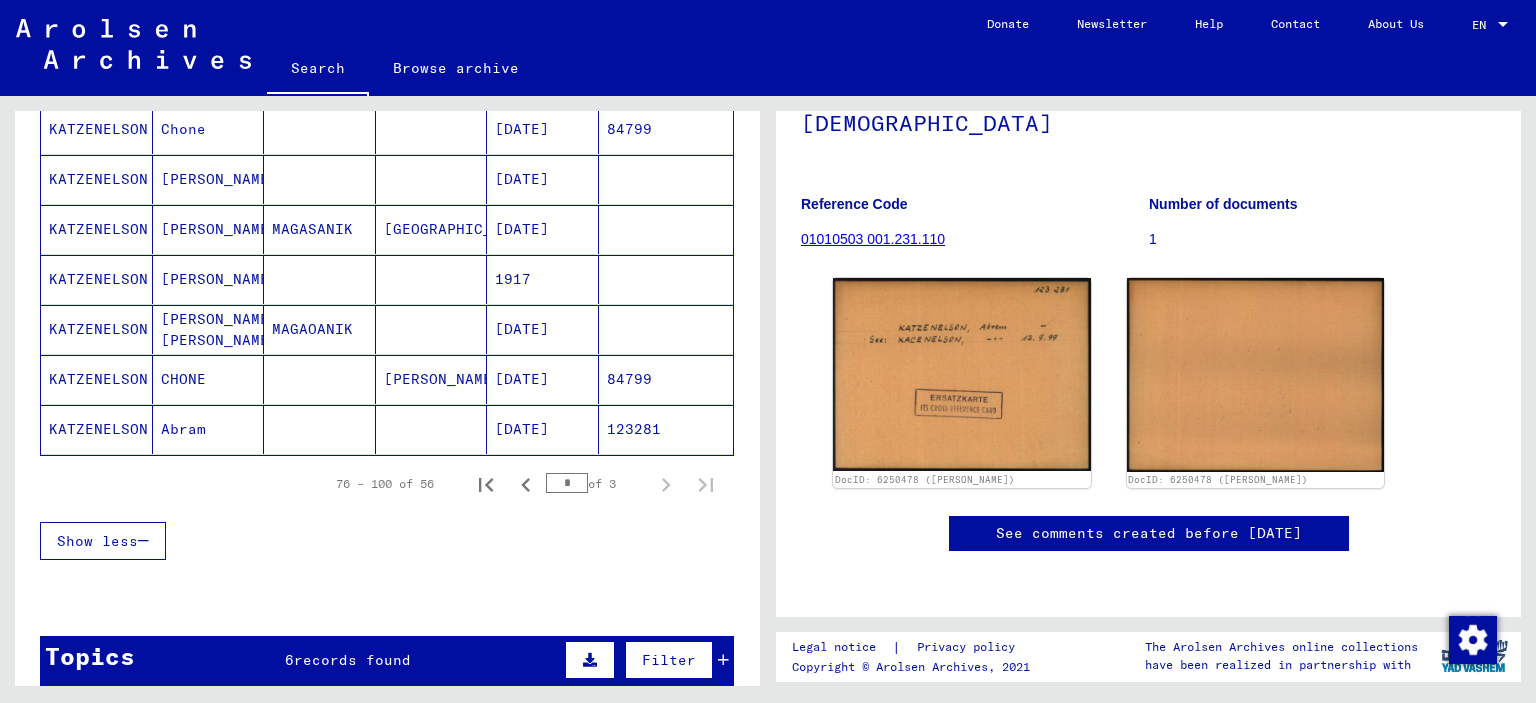 click on "KATZENELSON" 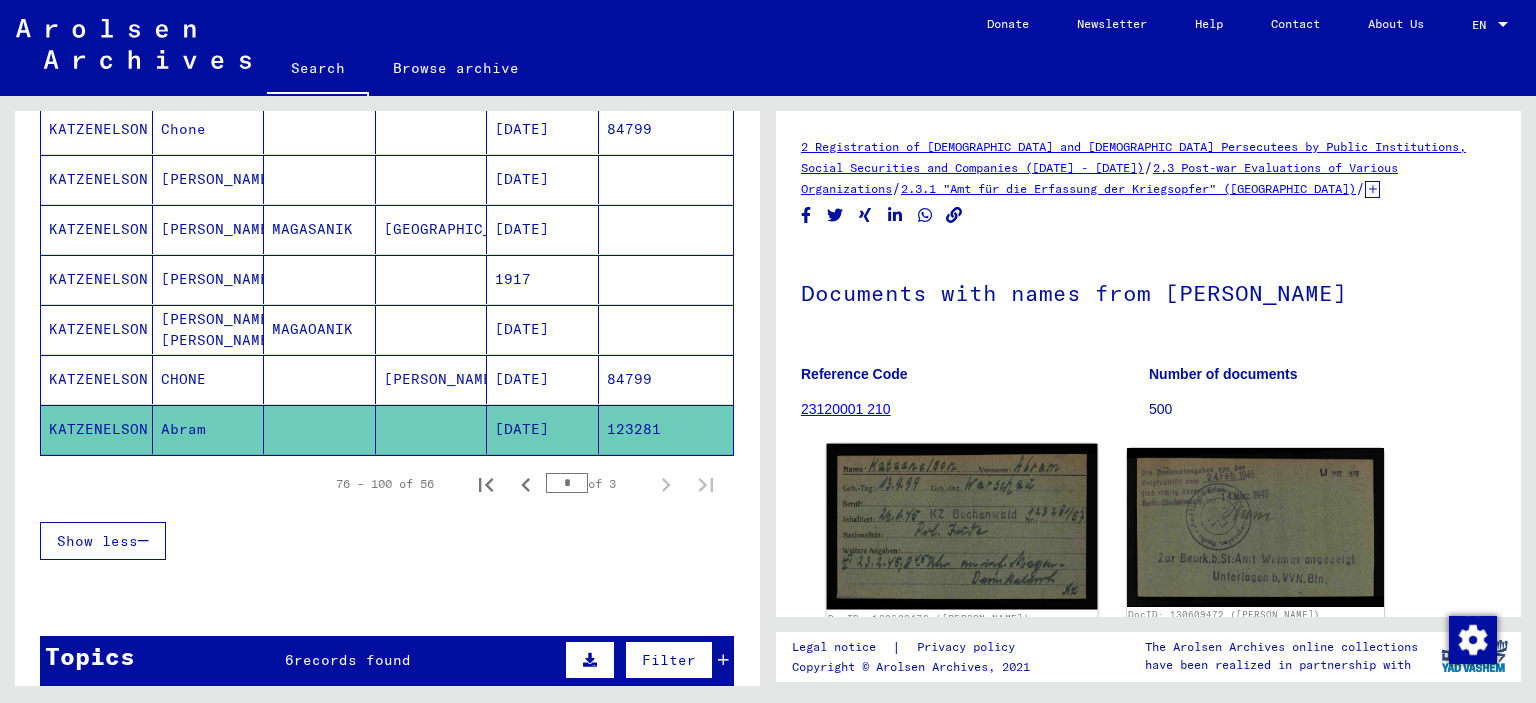 click 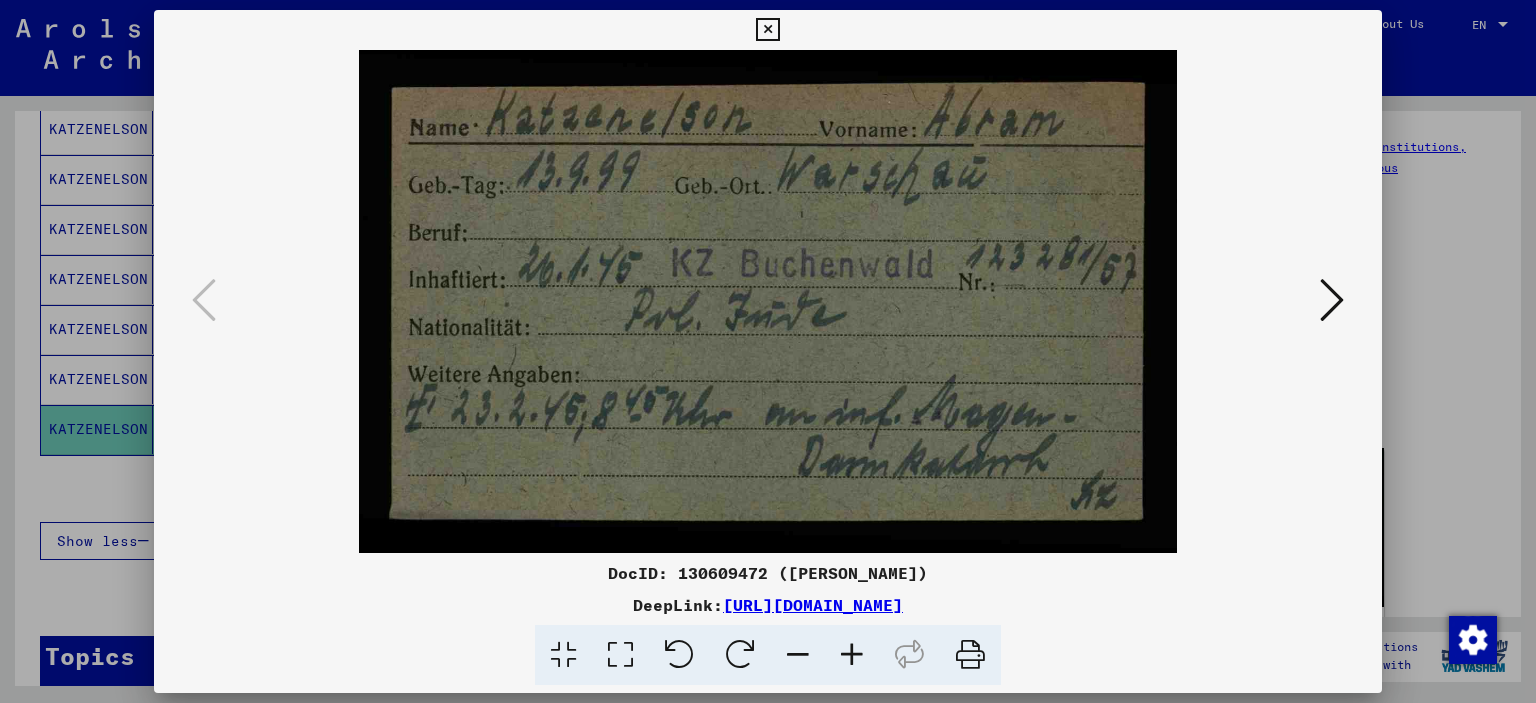 click at bounding box center [1332, 300] 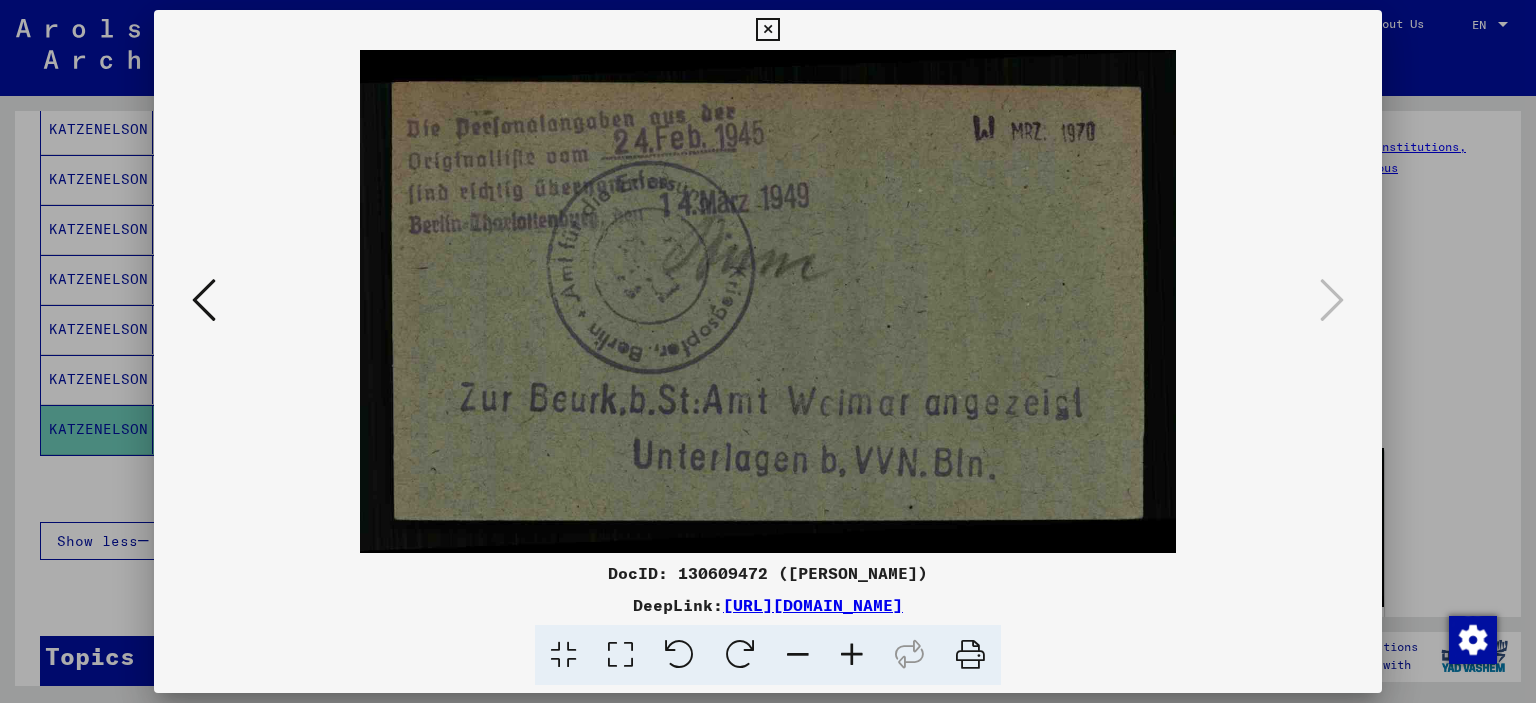 click at bounding box center (767, 30) 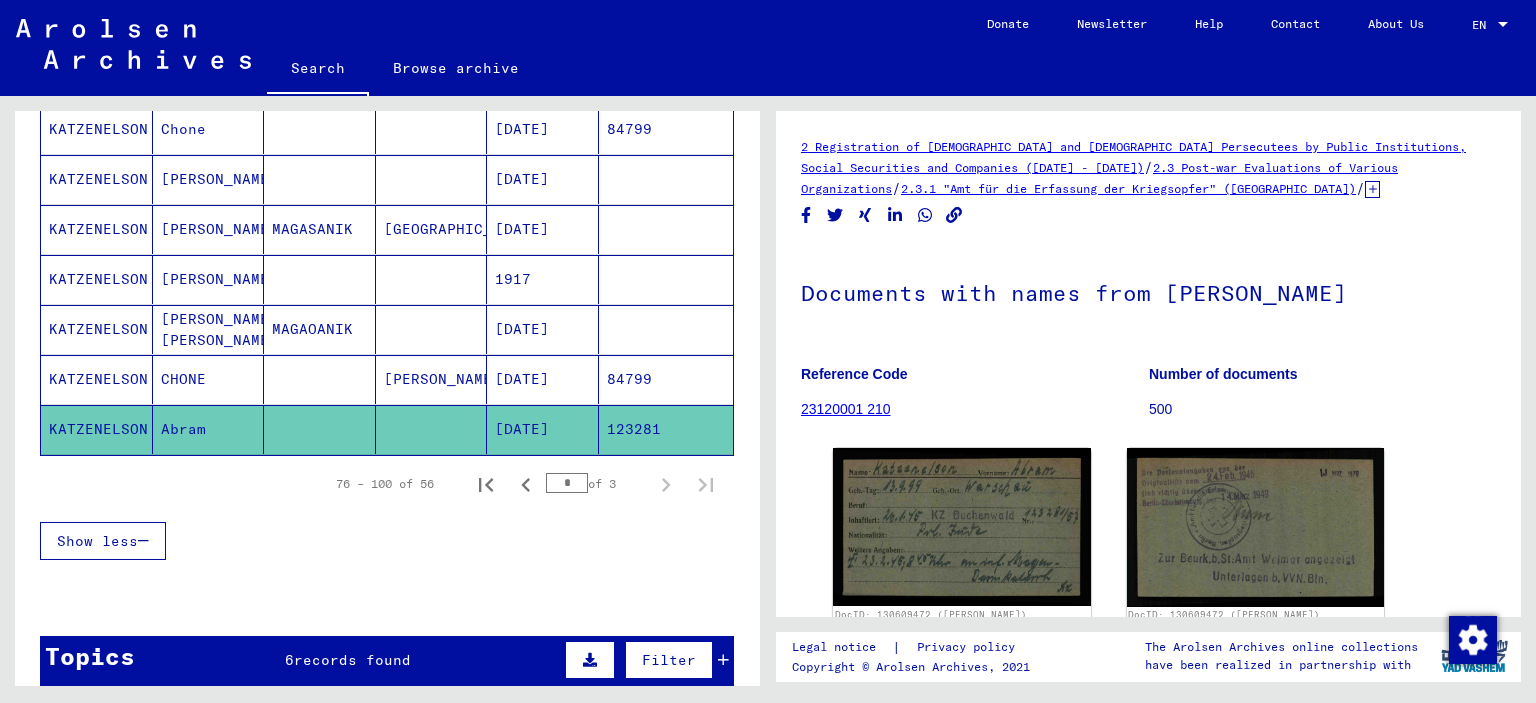 click on "*  of 3" at bounding box center [596, 483] 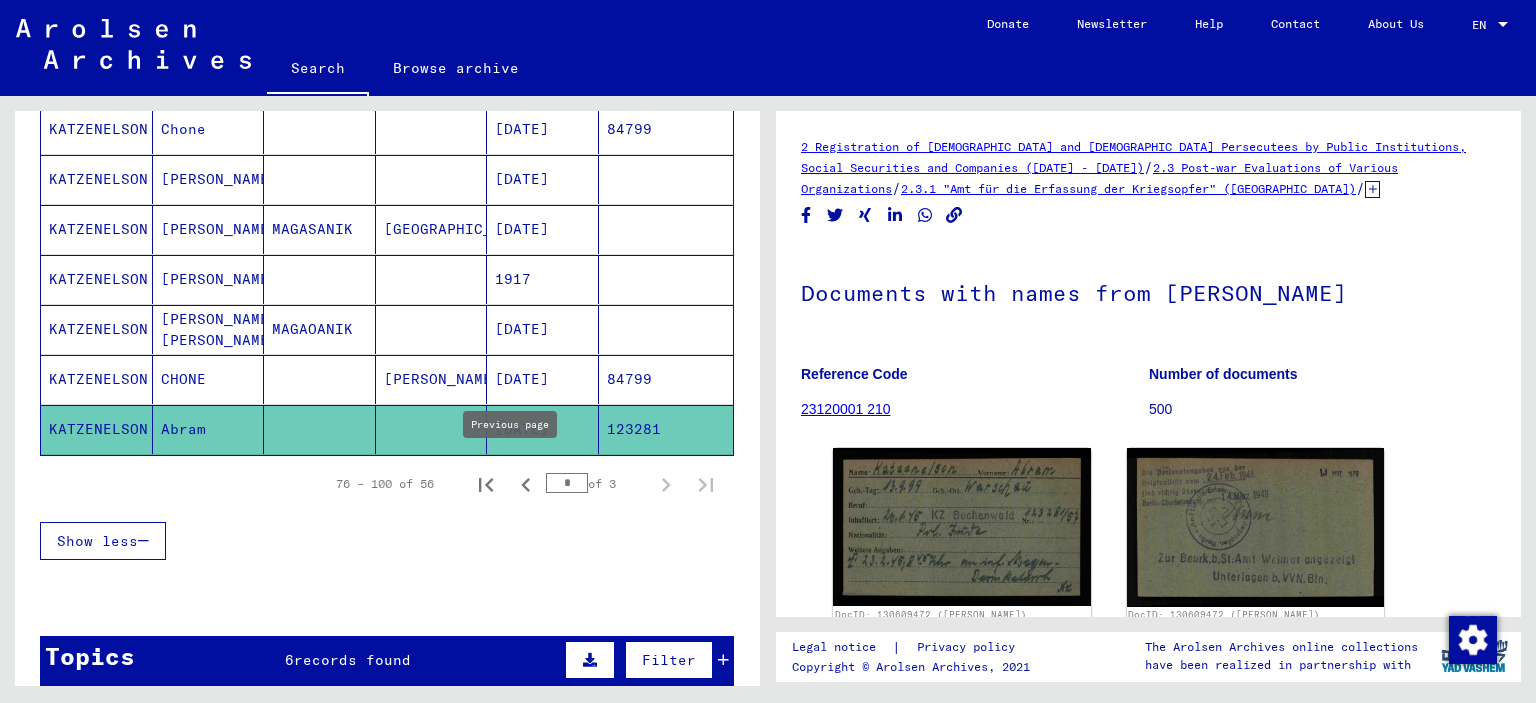 click 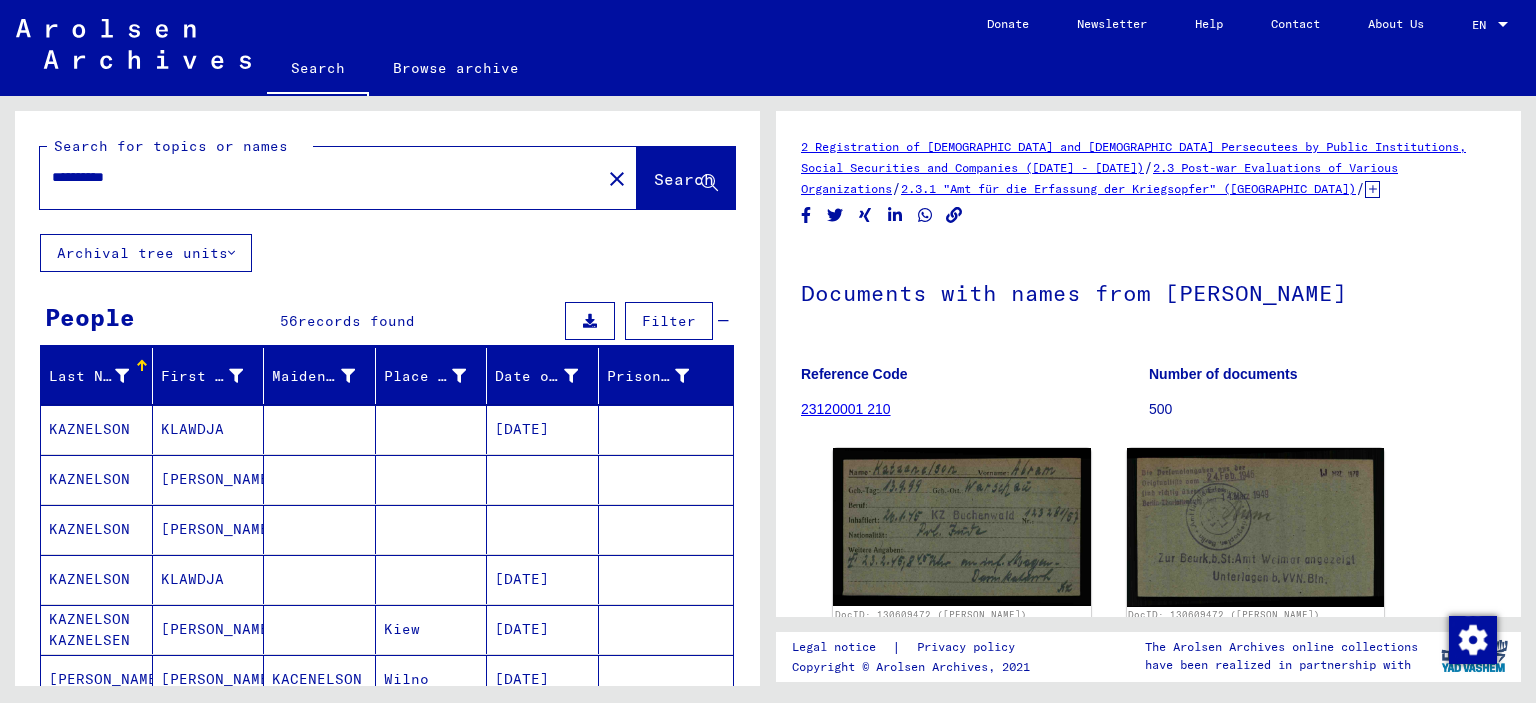 scroll, scrollTop: 100, scrollLeft: 0, axis: vertical 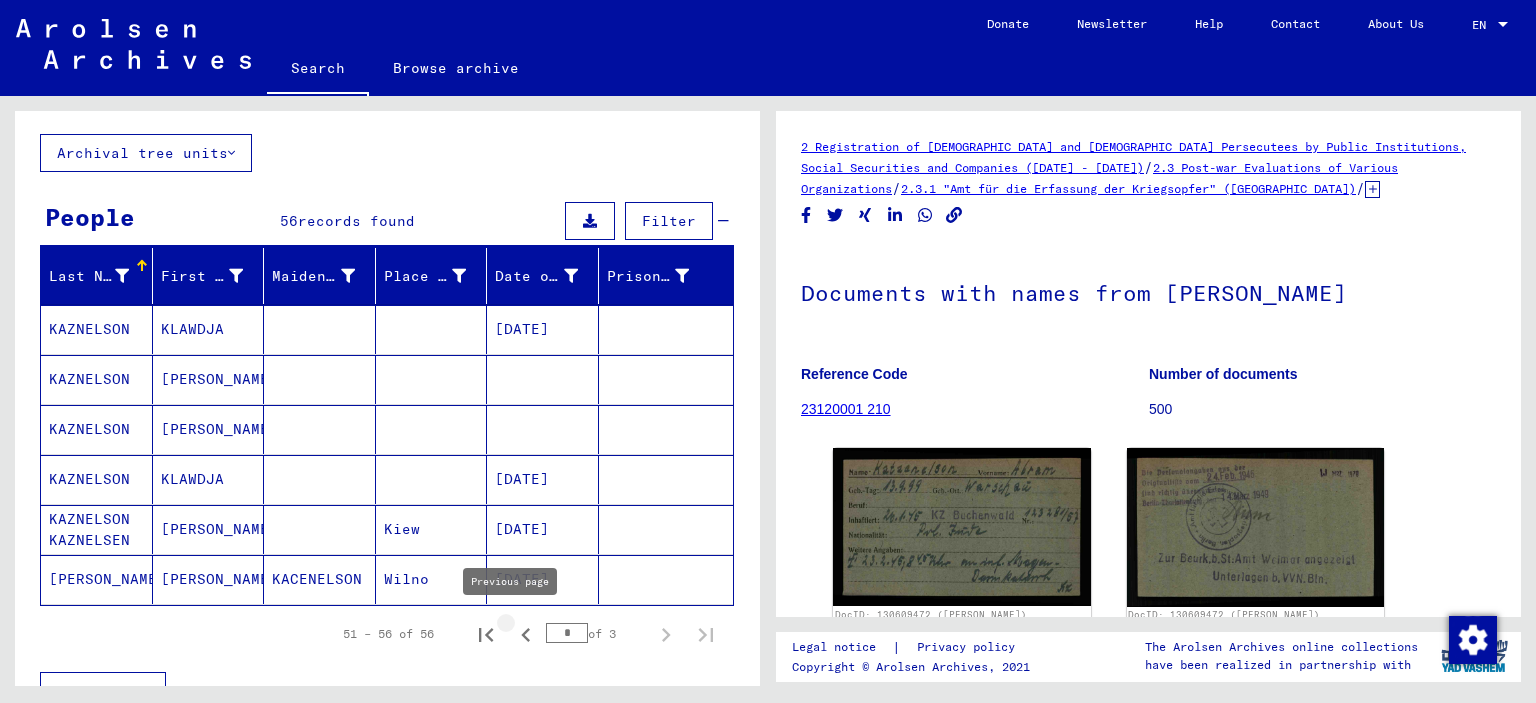 click 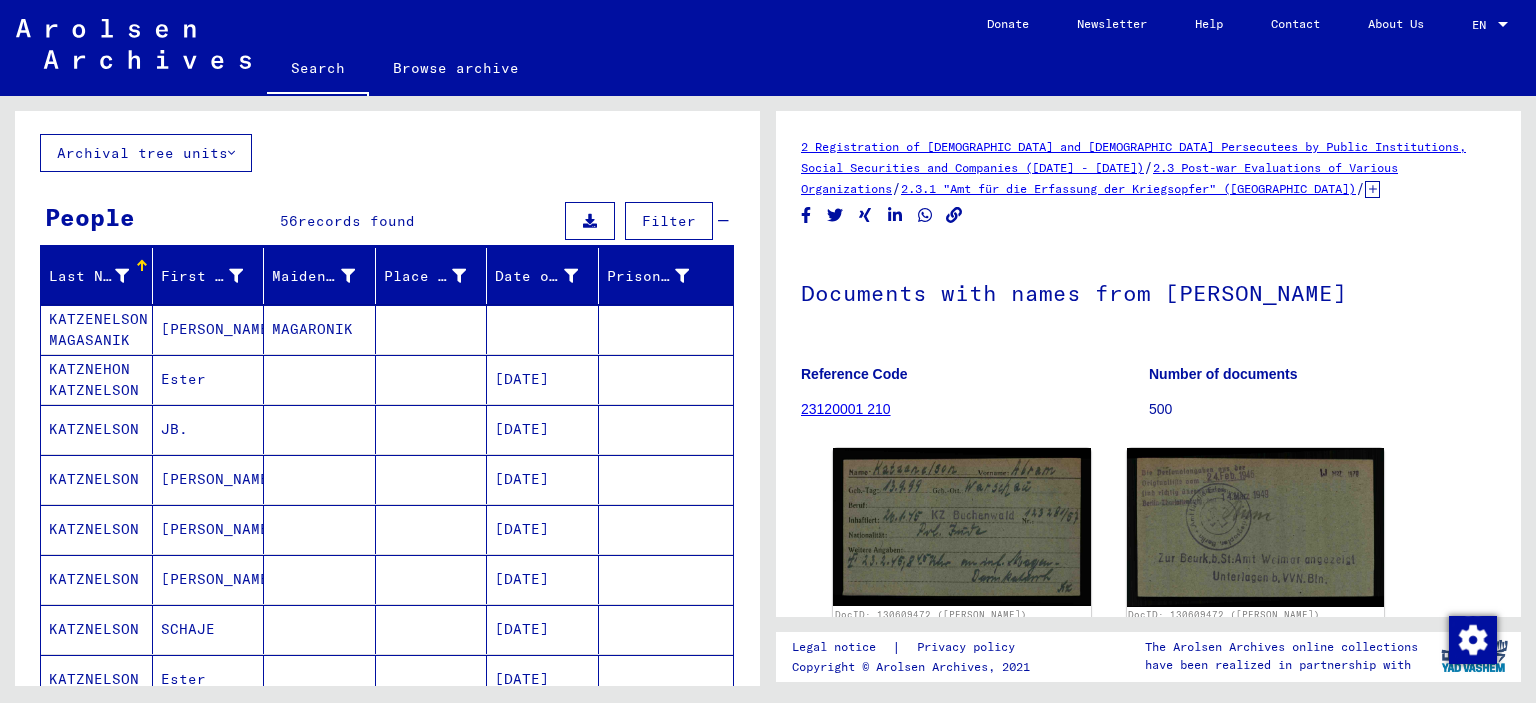 click on "KATZNEHON KATZNELSON" at bounding box center [97, 429] 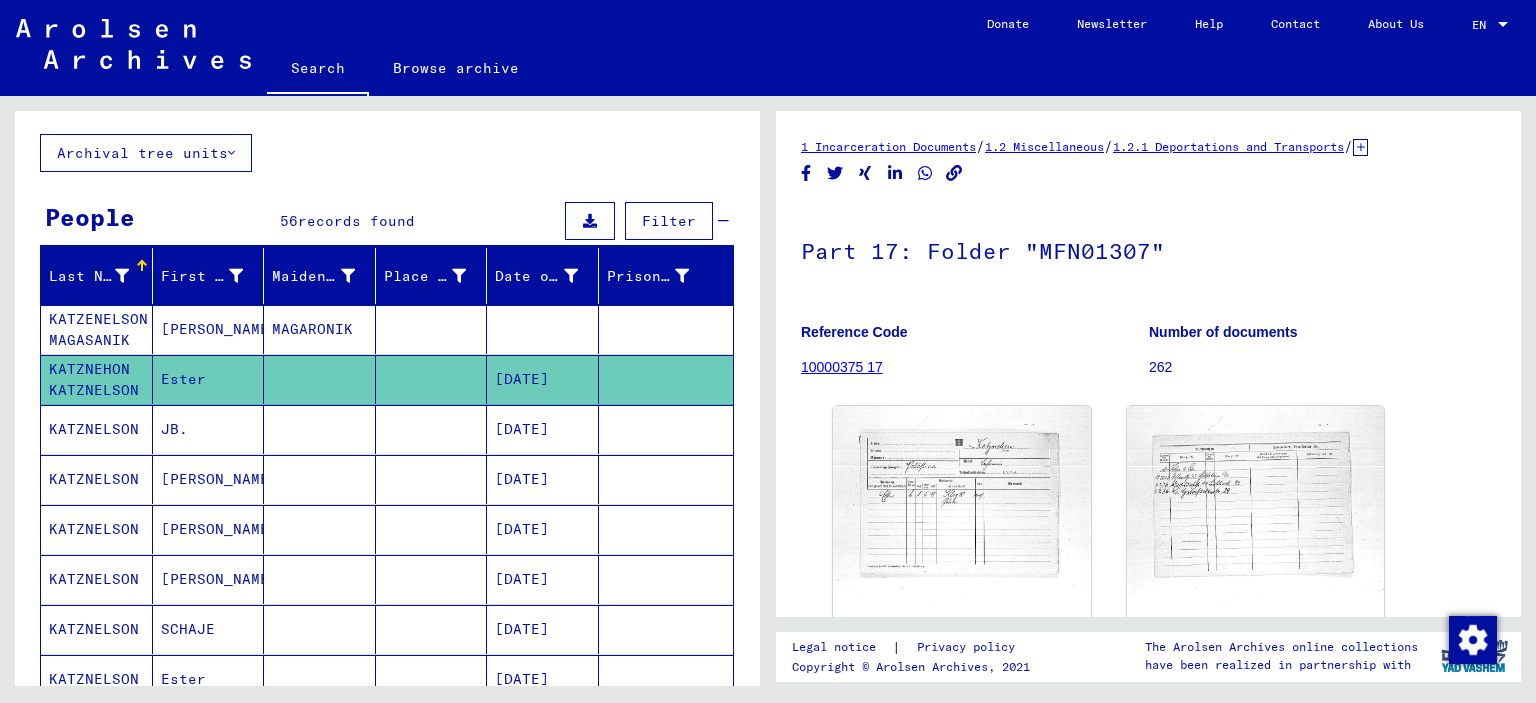 scroll, scrollTop: 0, scrollLeft: 0, axis: both 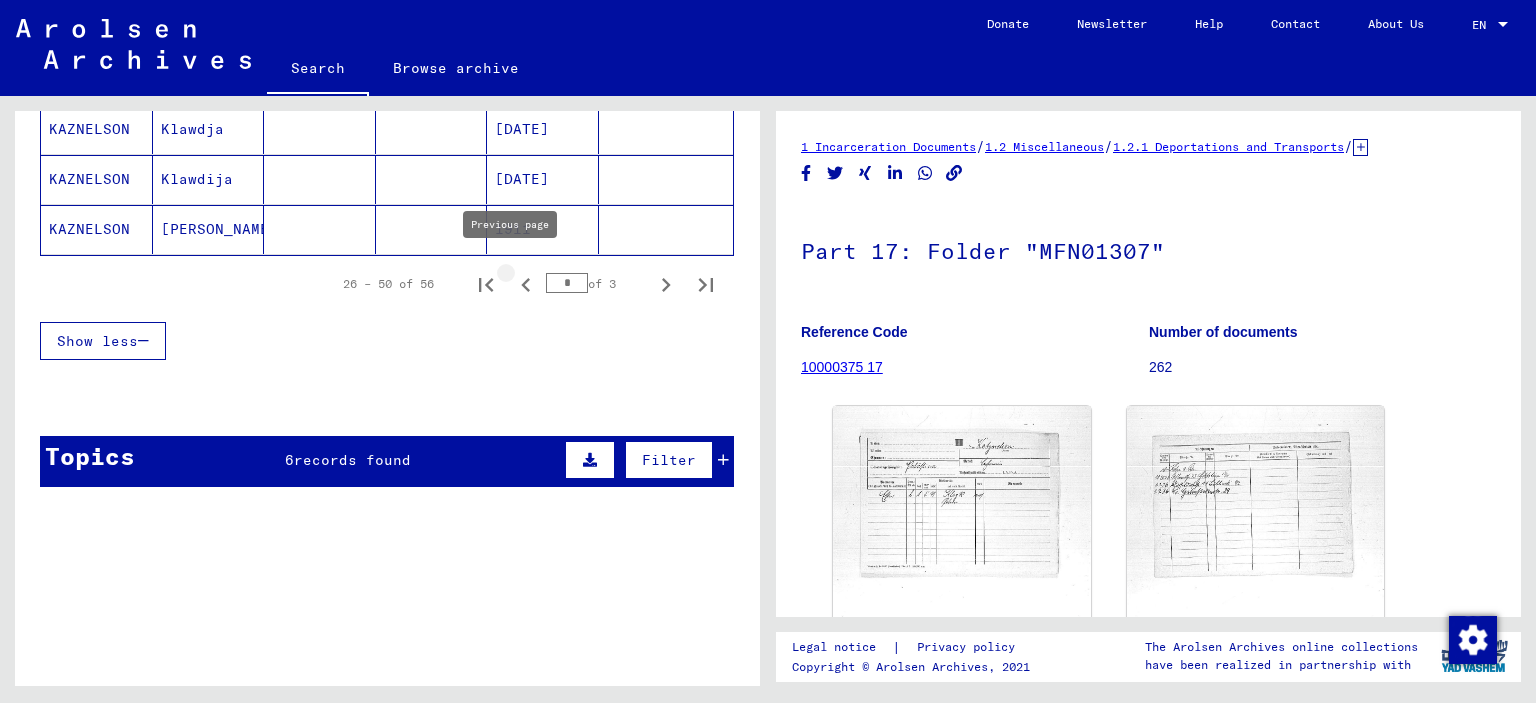 click 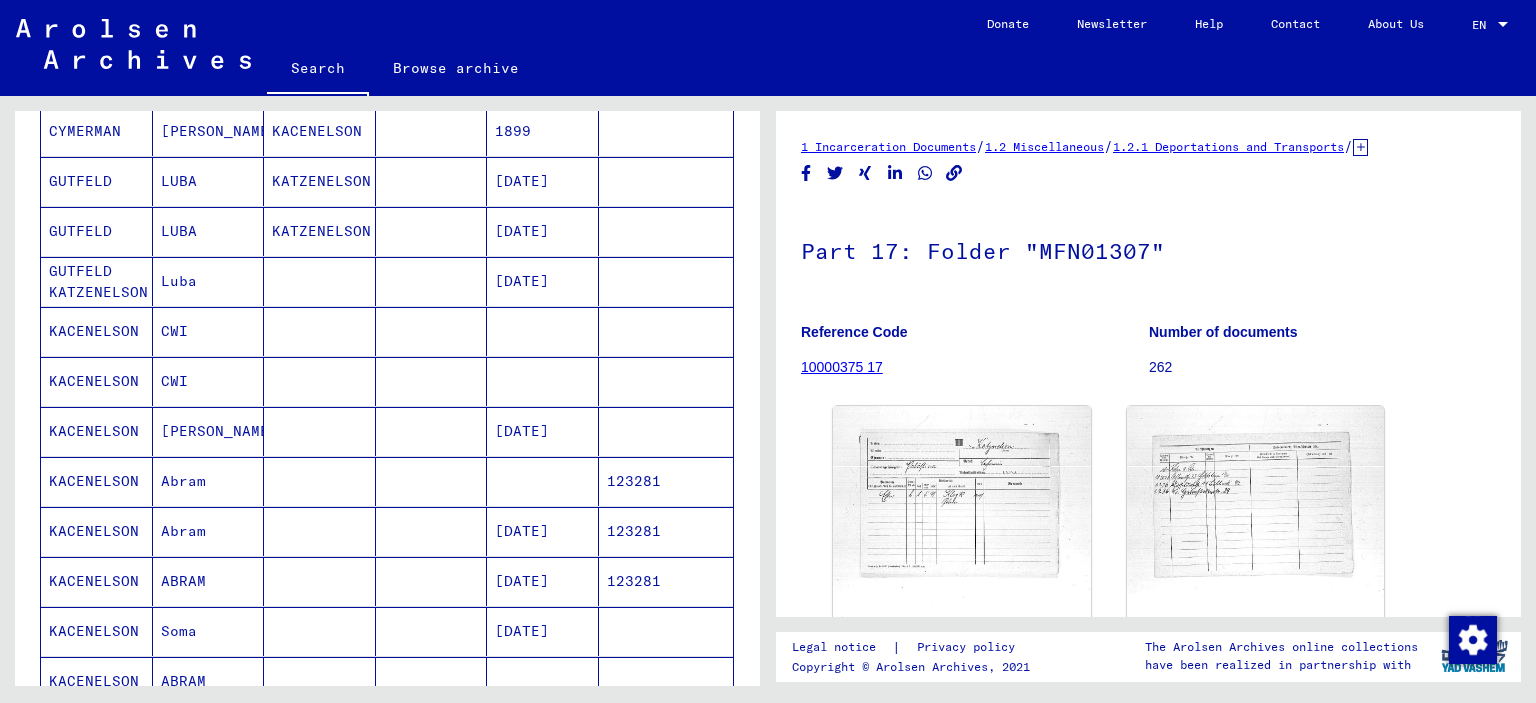 scroll, scrollTop: 200, scrollLeft: 0, axis: vertical 